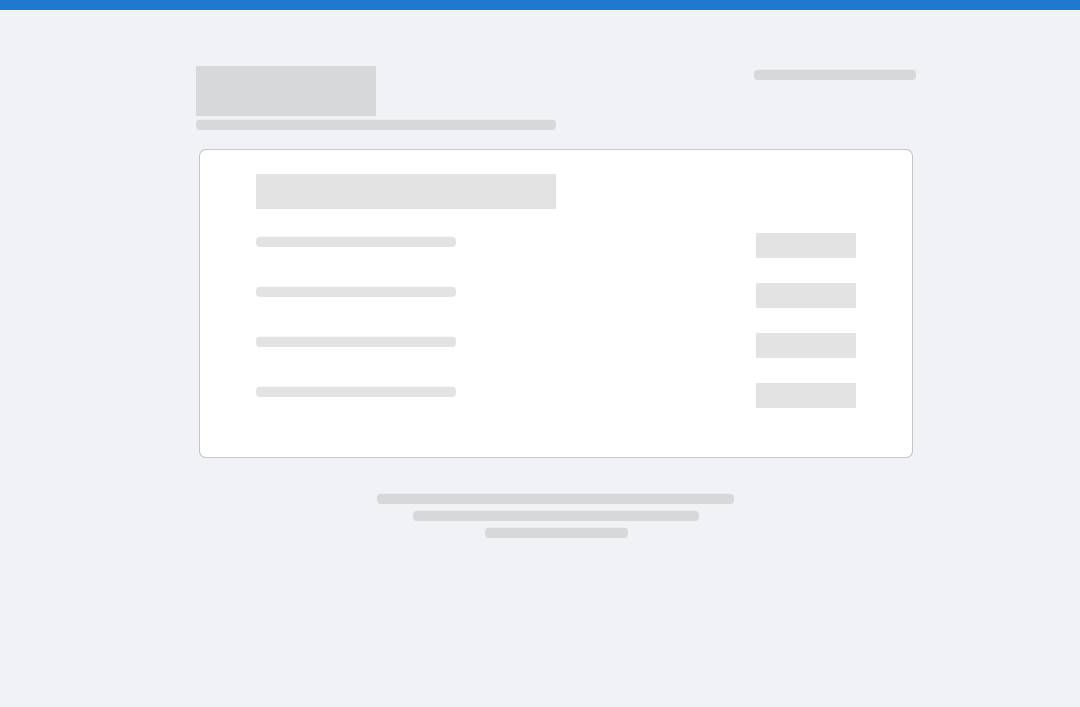 scroll, scrollTop: 0, scrollLeft: 0, axis: both 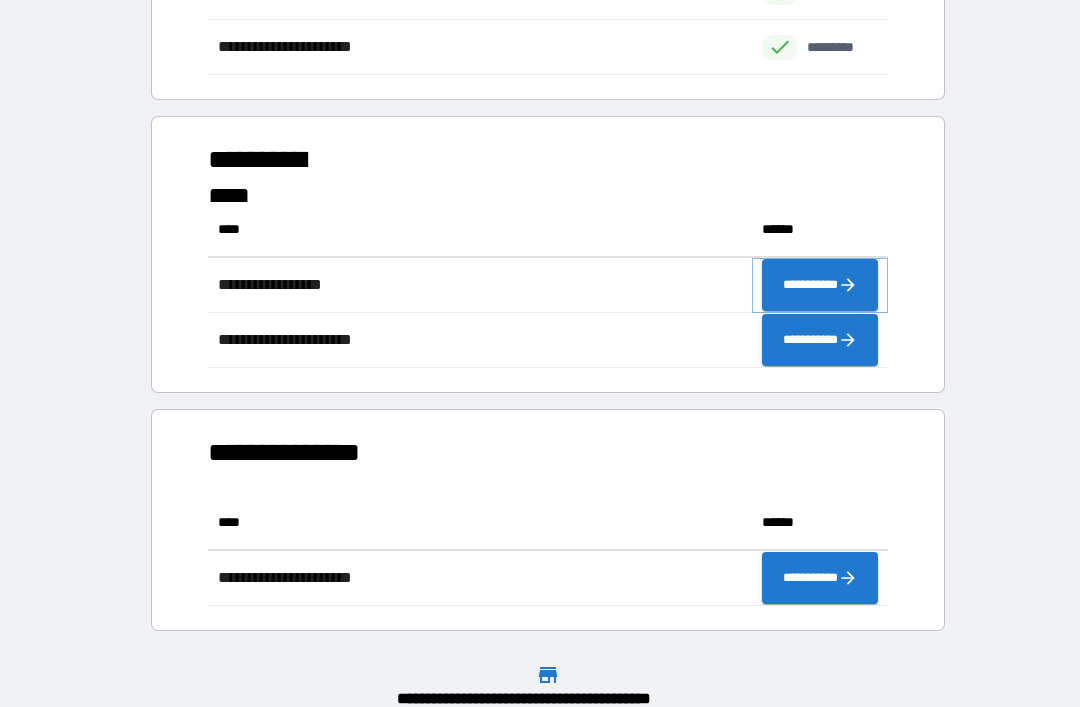 click on "**********" at bounding box center [820, 285] 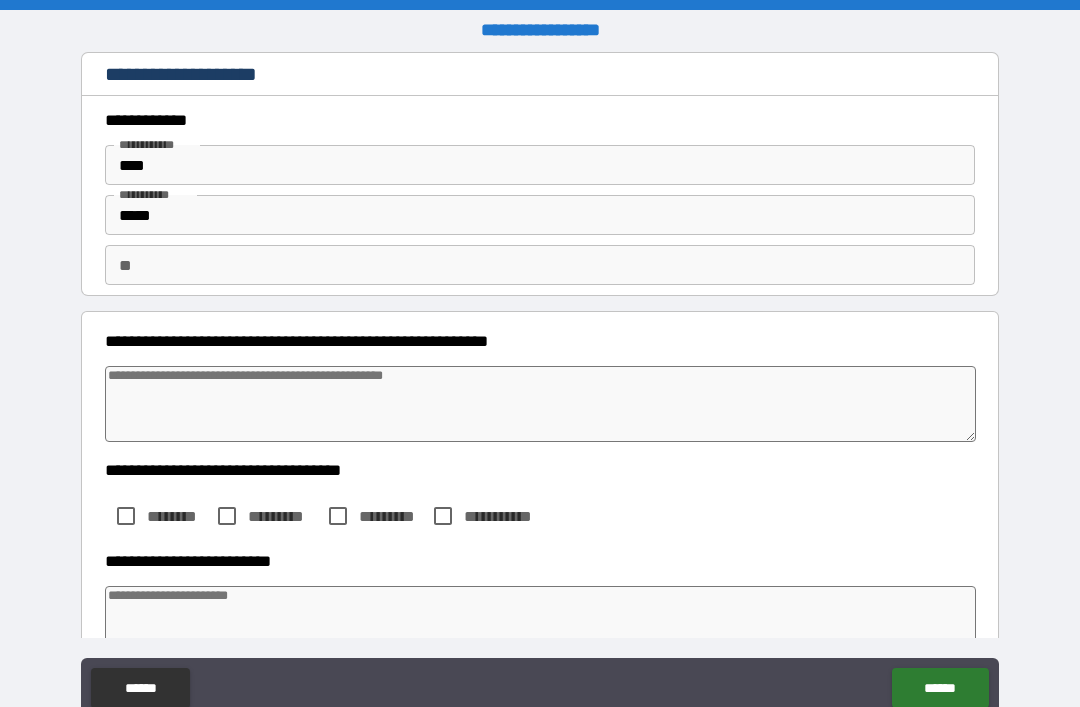 type on "*" 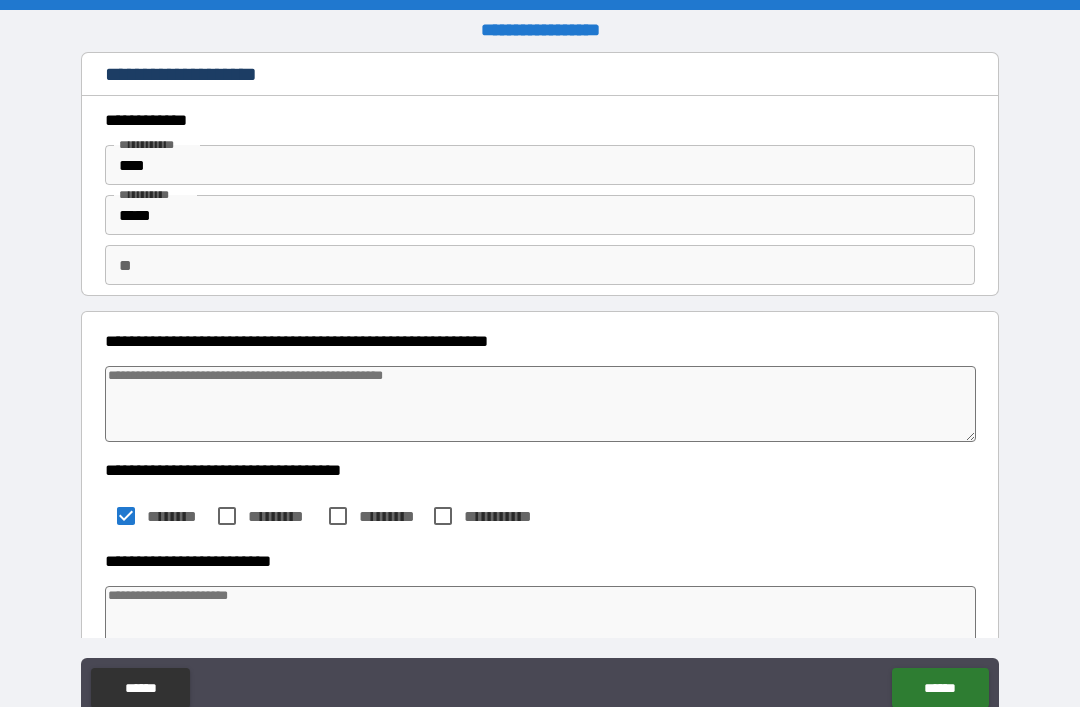 type on "*" 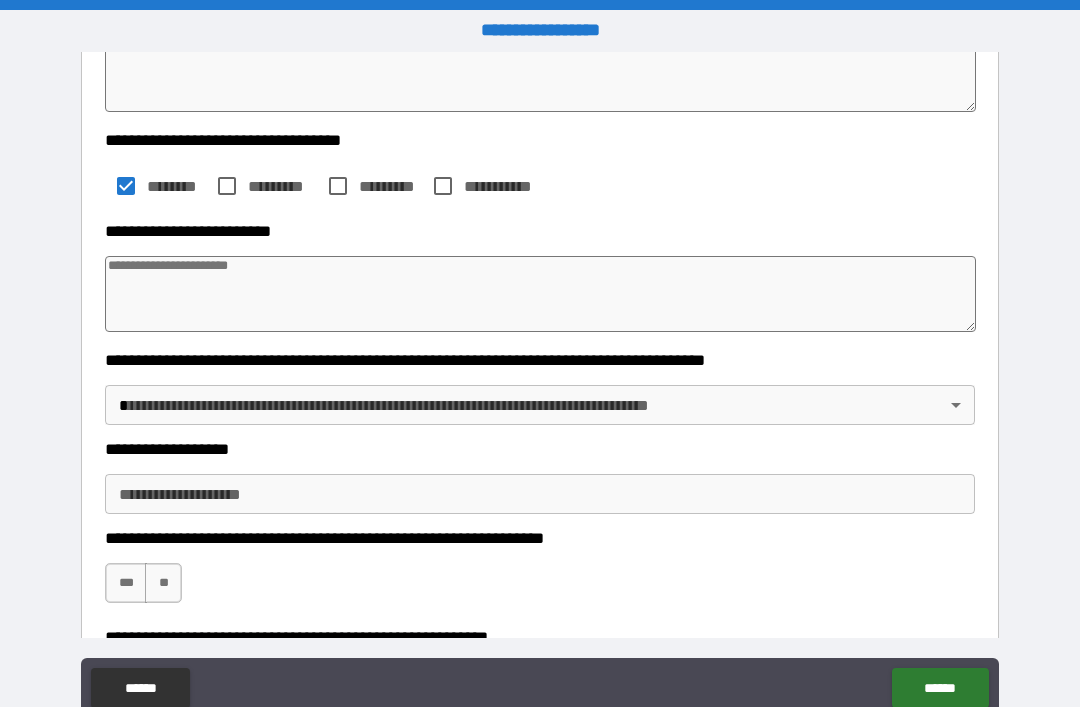 scroll, scrollTop: 331, scrollLeft: 0, axis: vertical 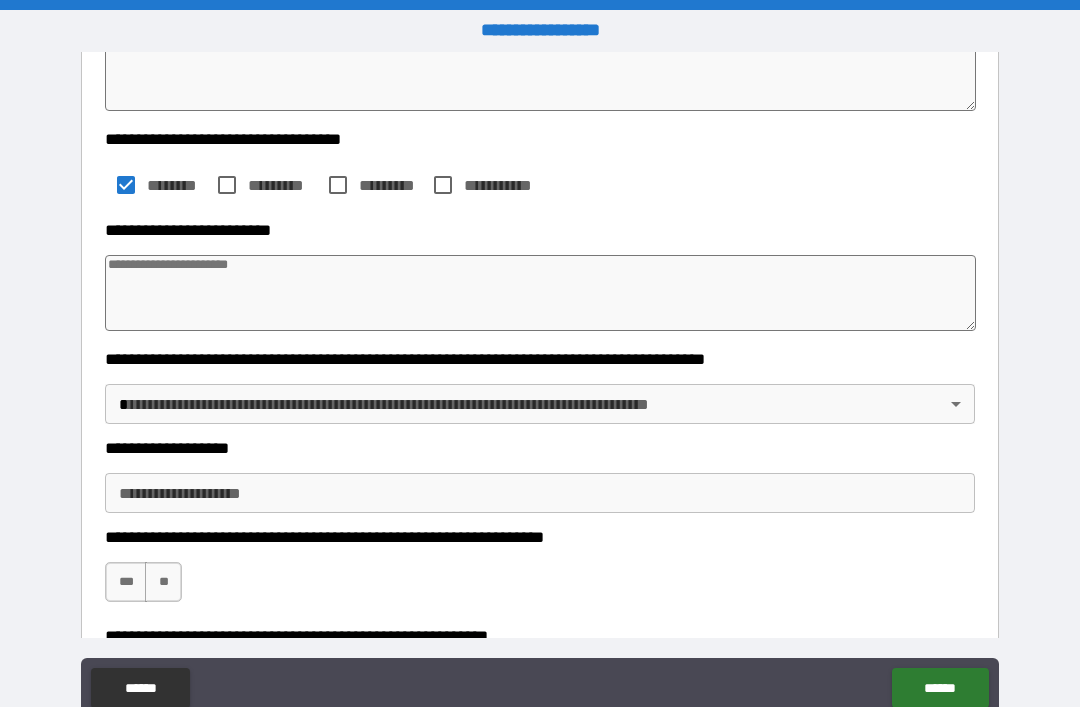 click at bounding box center (540, 293) 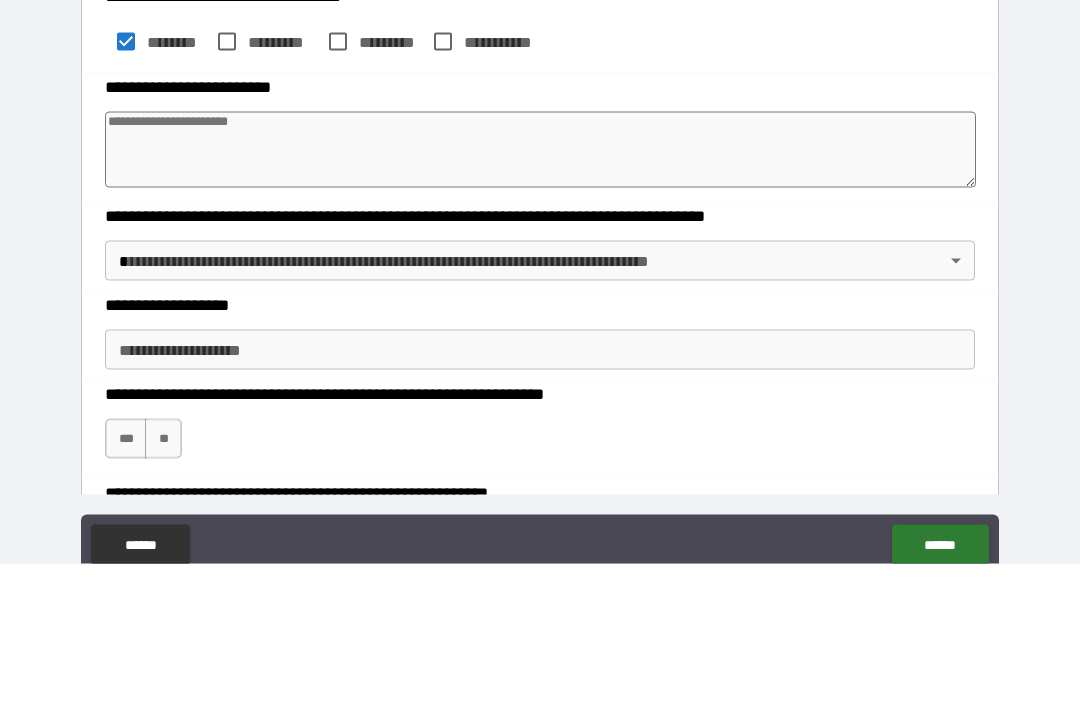 type on "*" 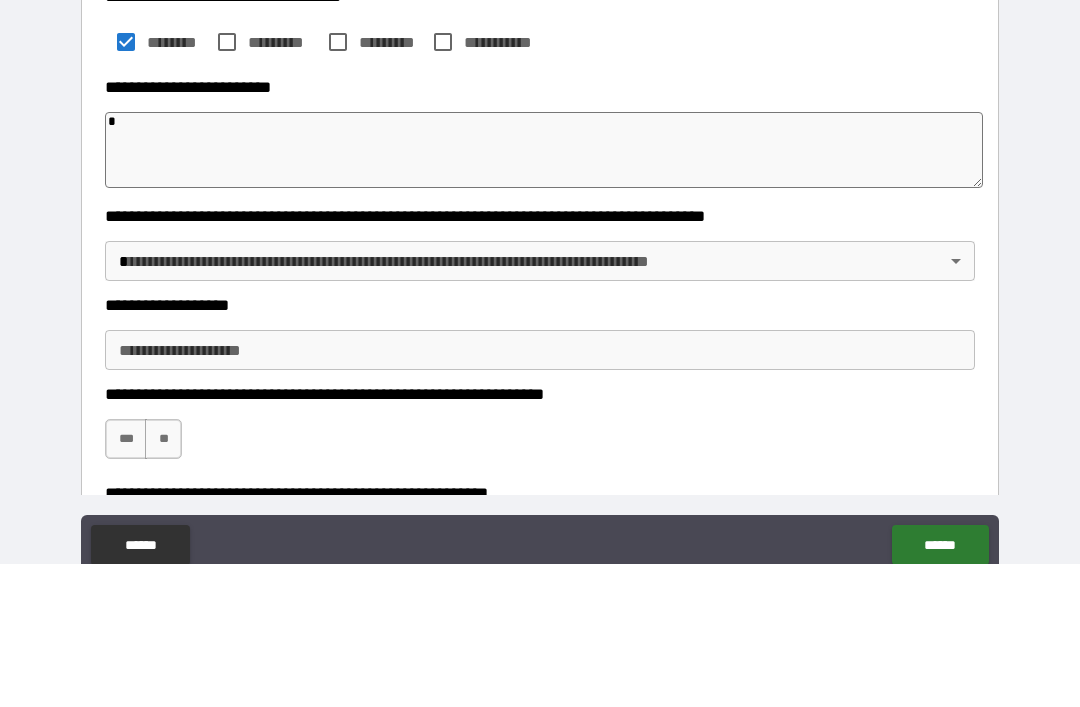 type on "*" 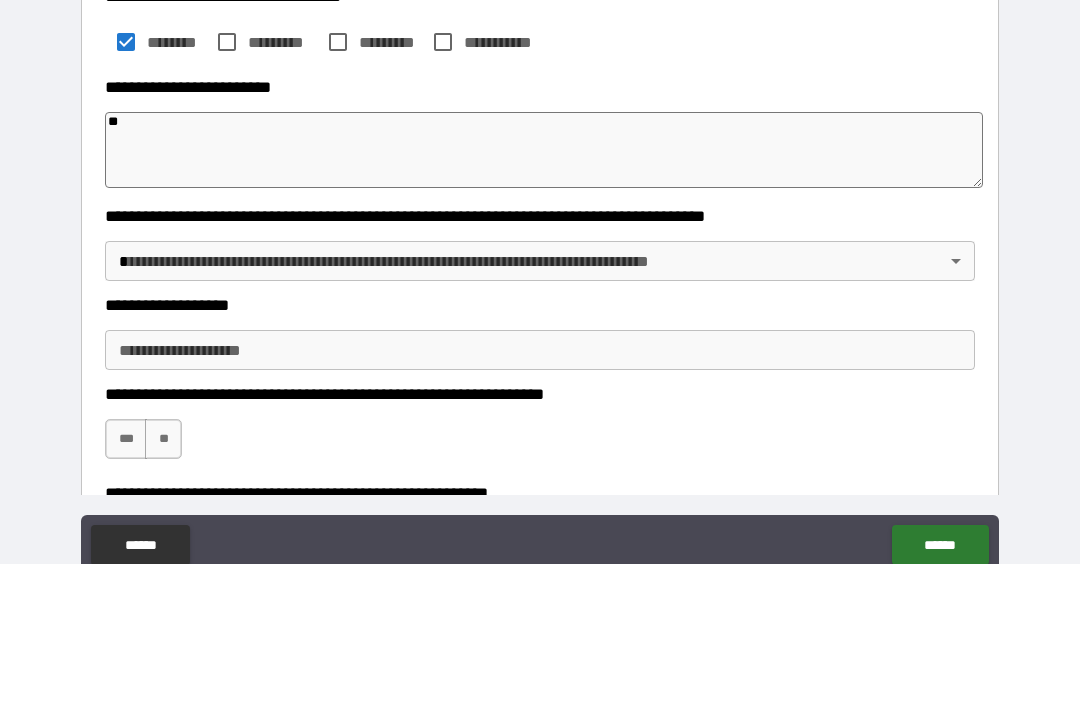 type on "*" 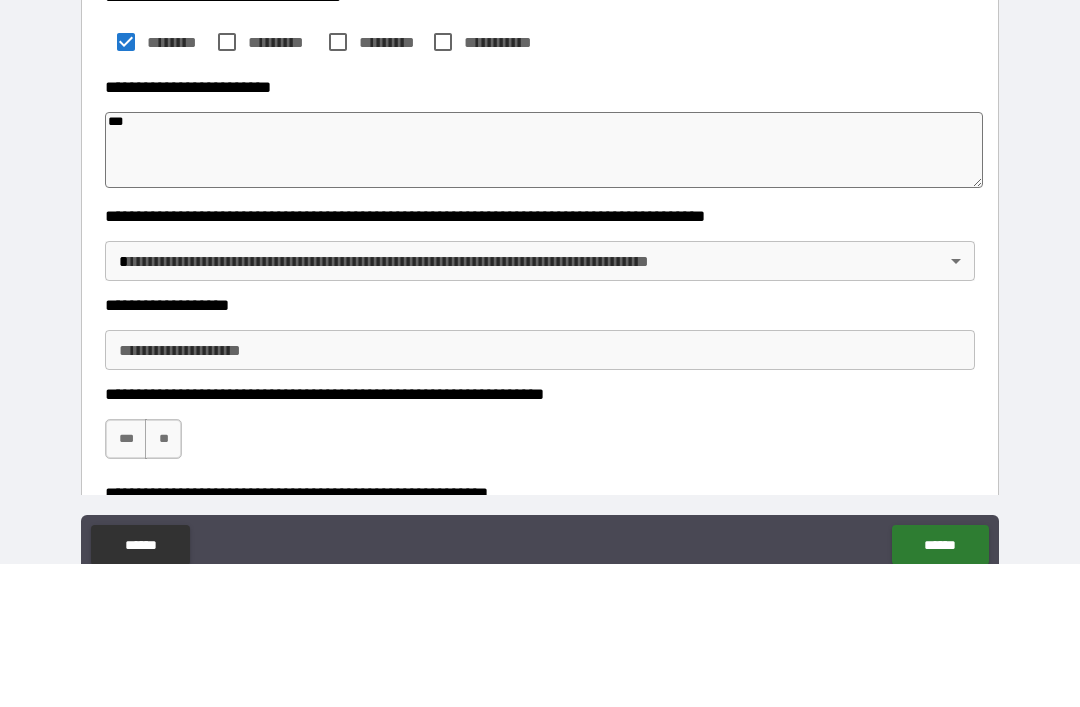 type on "*" 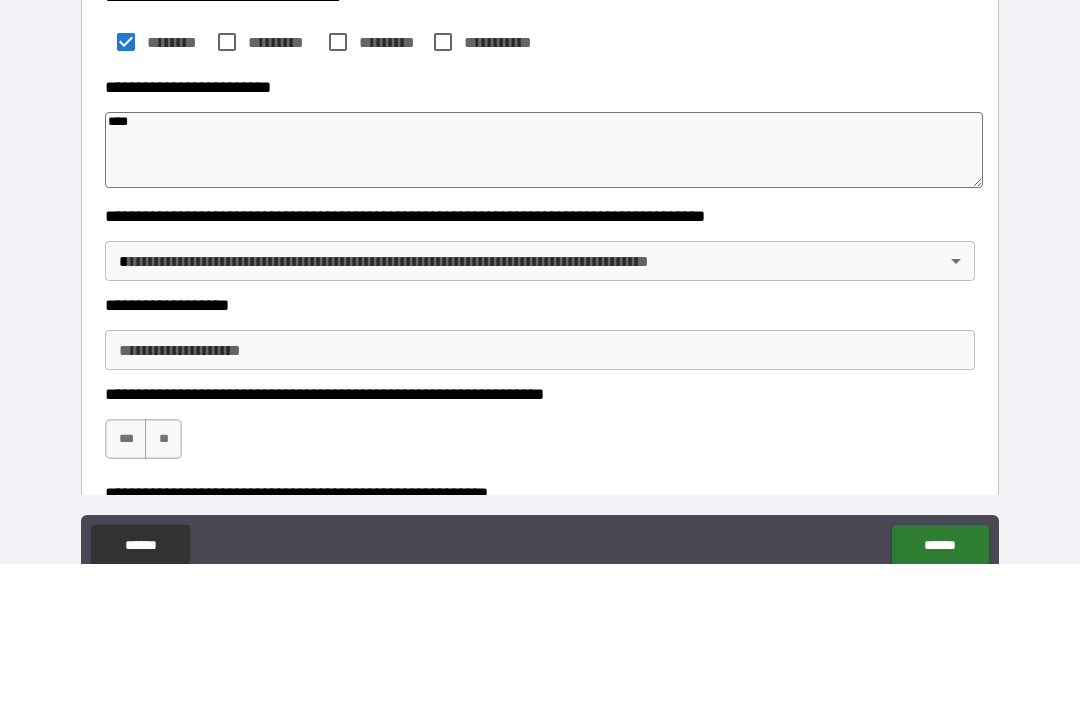 type on "*" 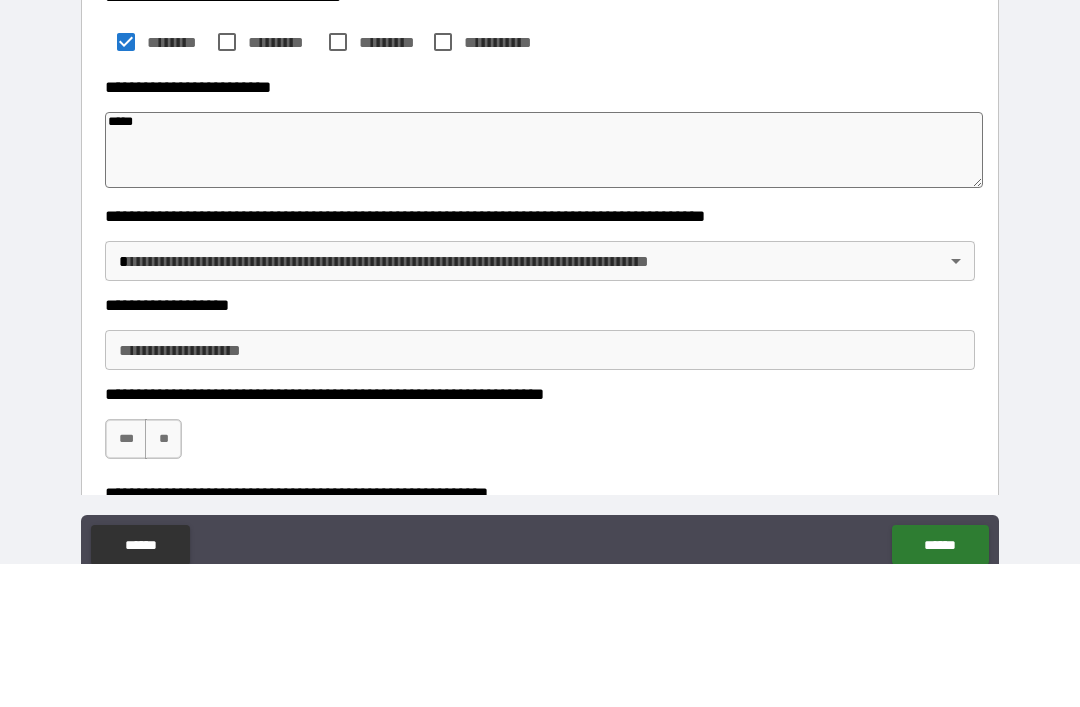 type on "*" 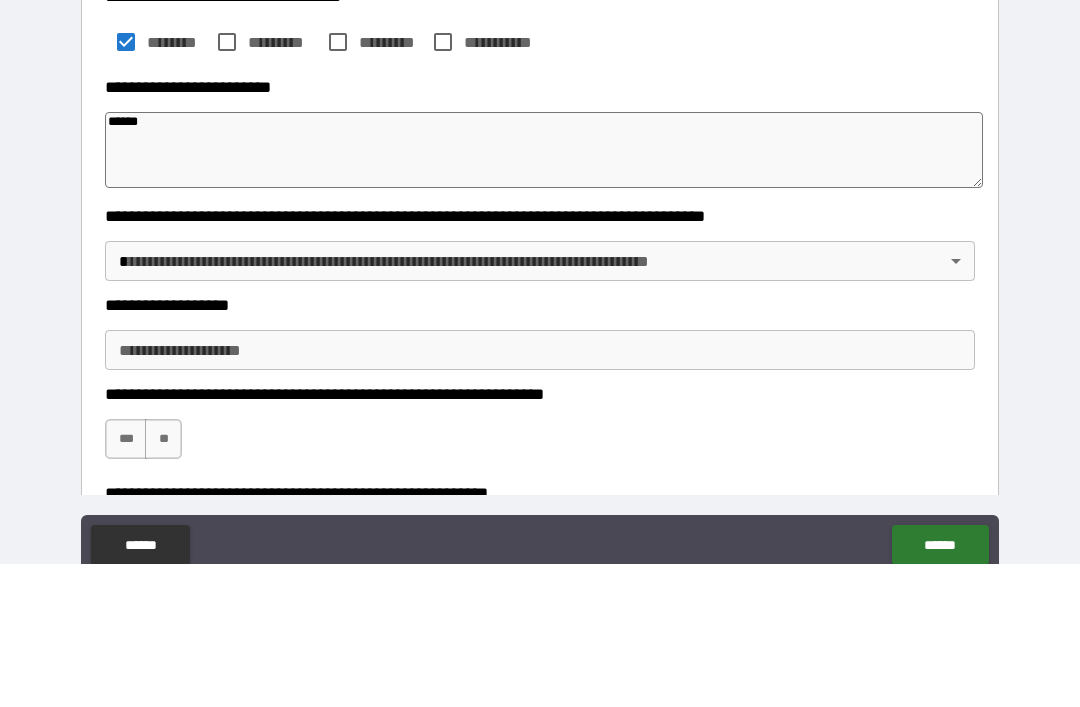 type on "*" 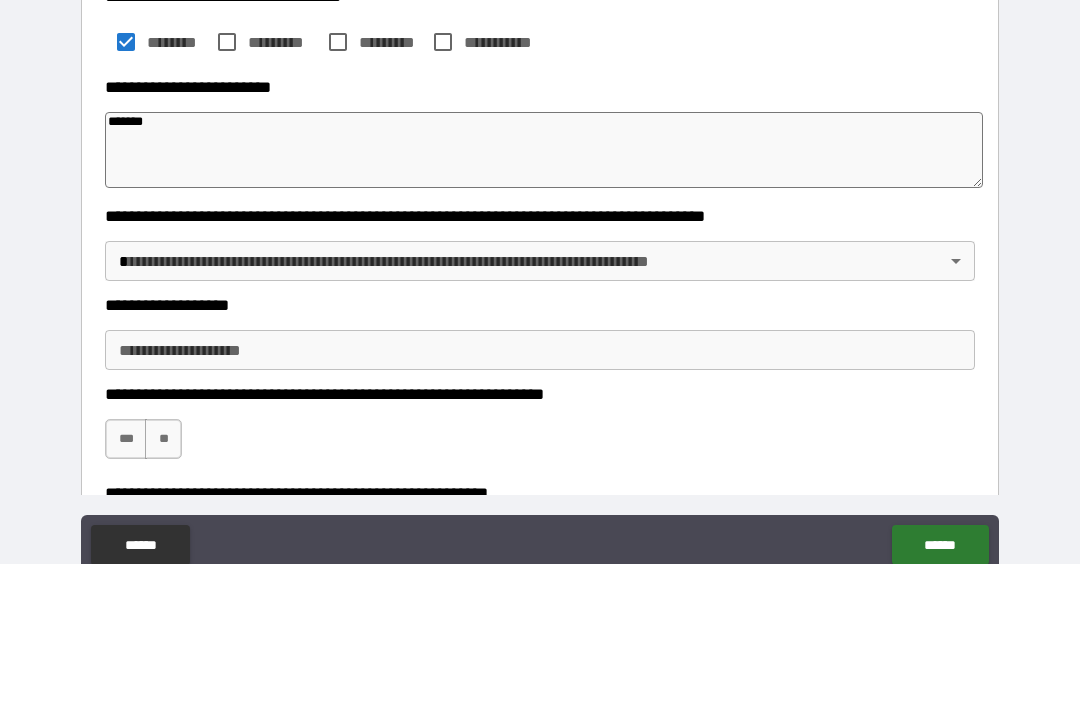 type on "*" 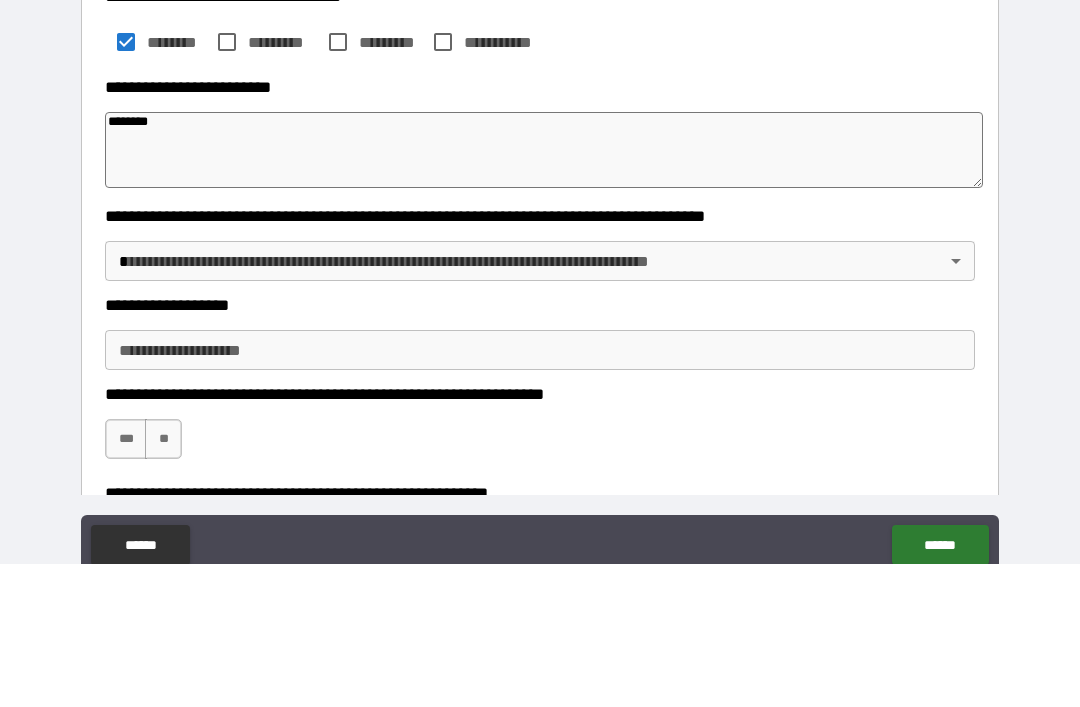 type on "*" 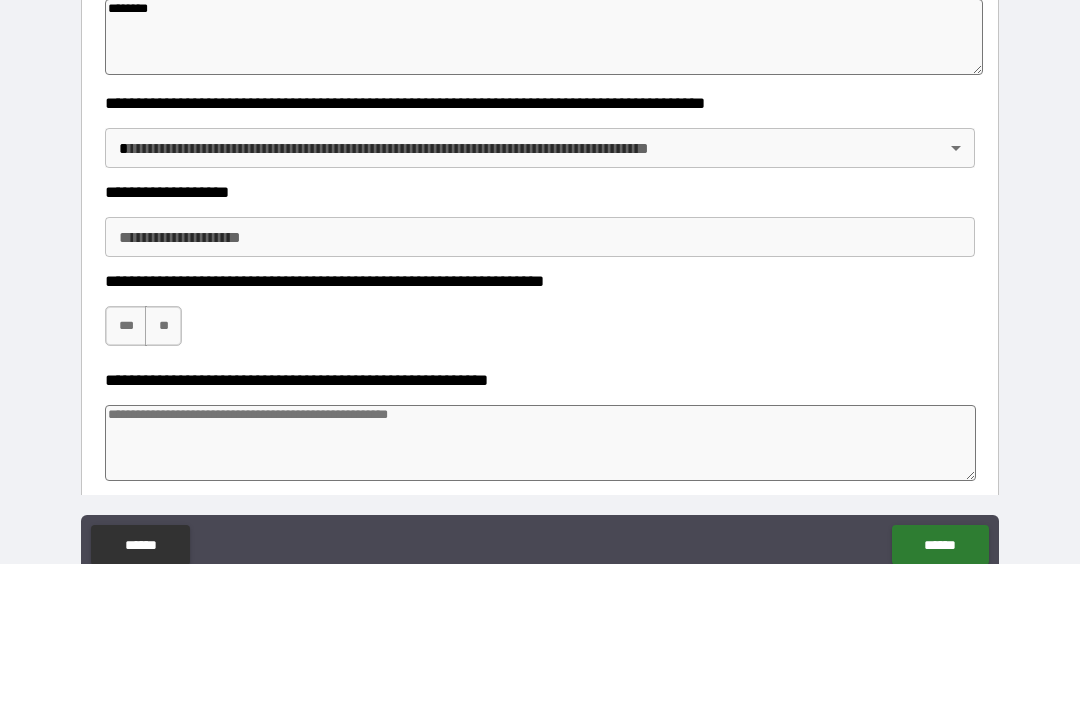 scroll, scrollTop: 446, scrollLeft: 0, axis: vertical 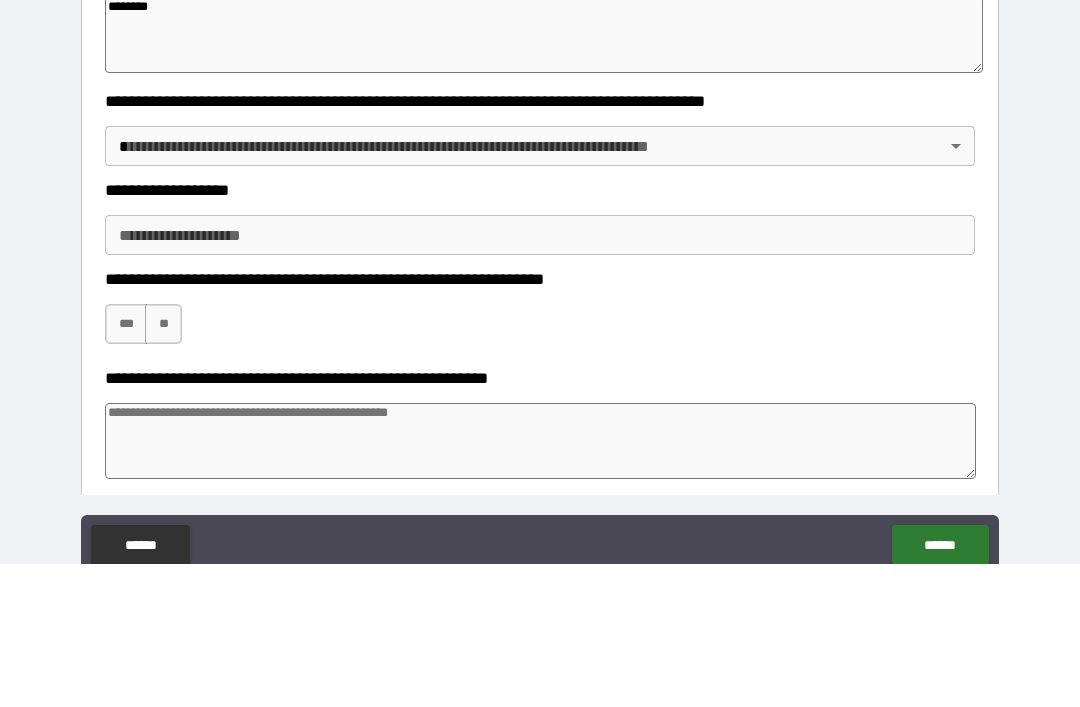 type on "********" 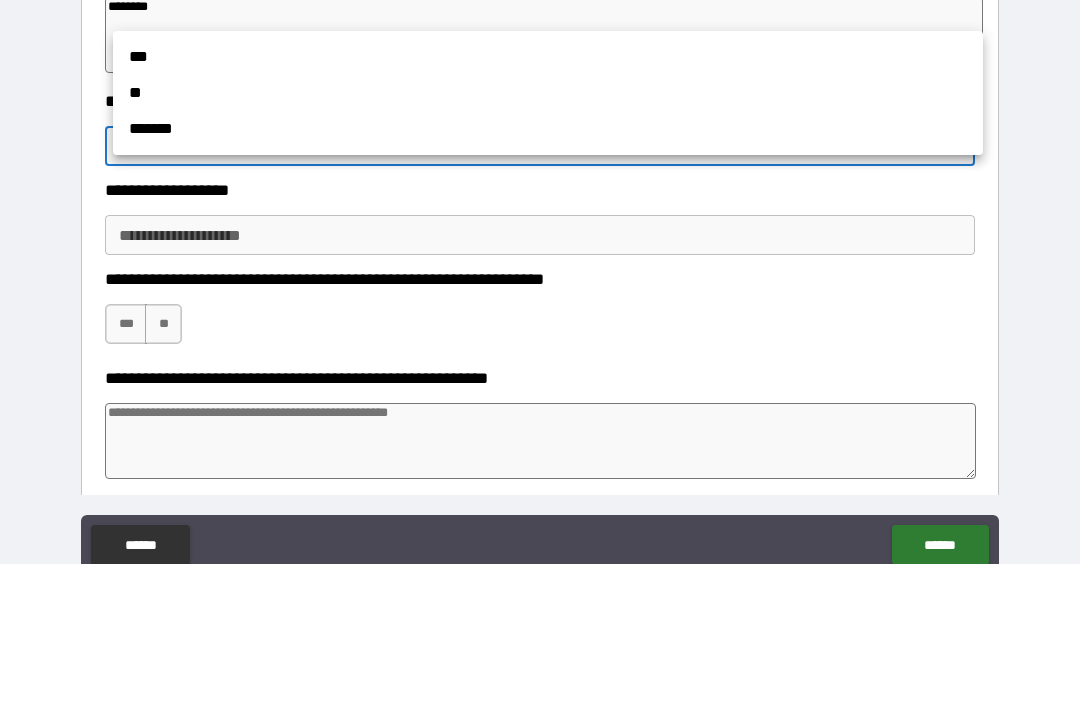 scroll, scrollTop: 64, scrollLeft: 0, axis: vertical 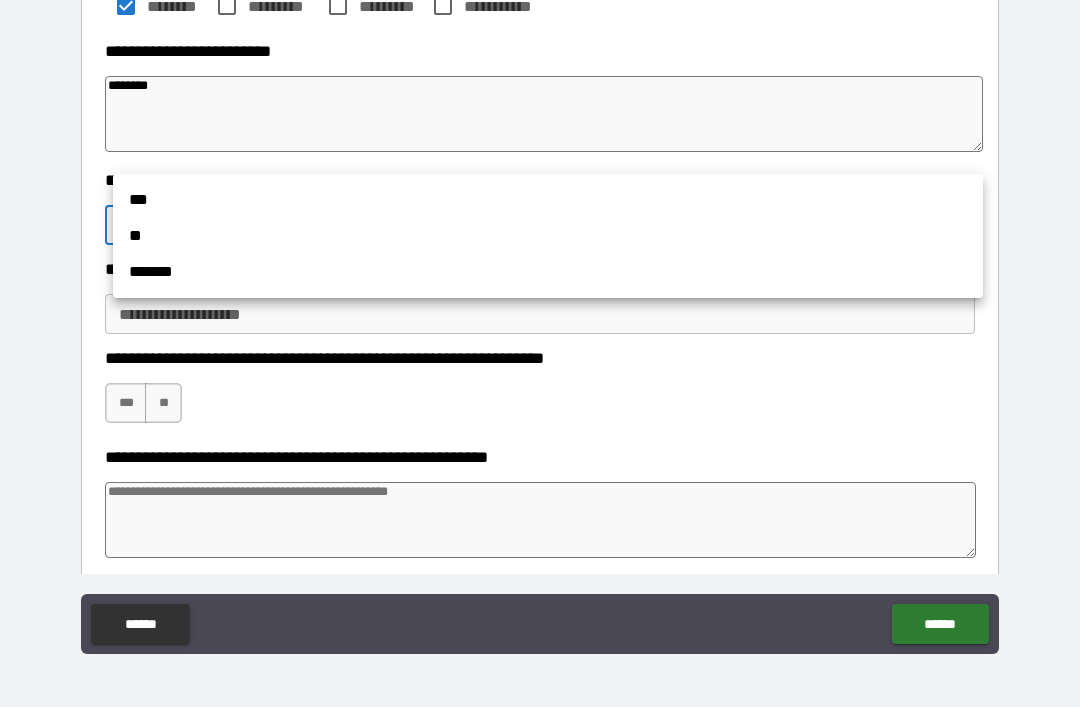 click on "**" at bounding box center (548, 236) 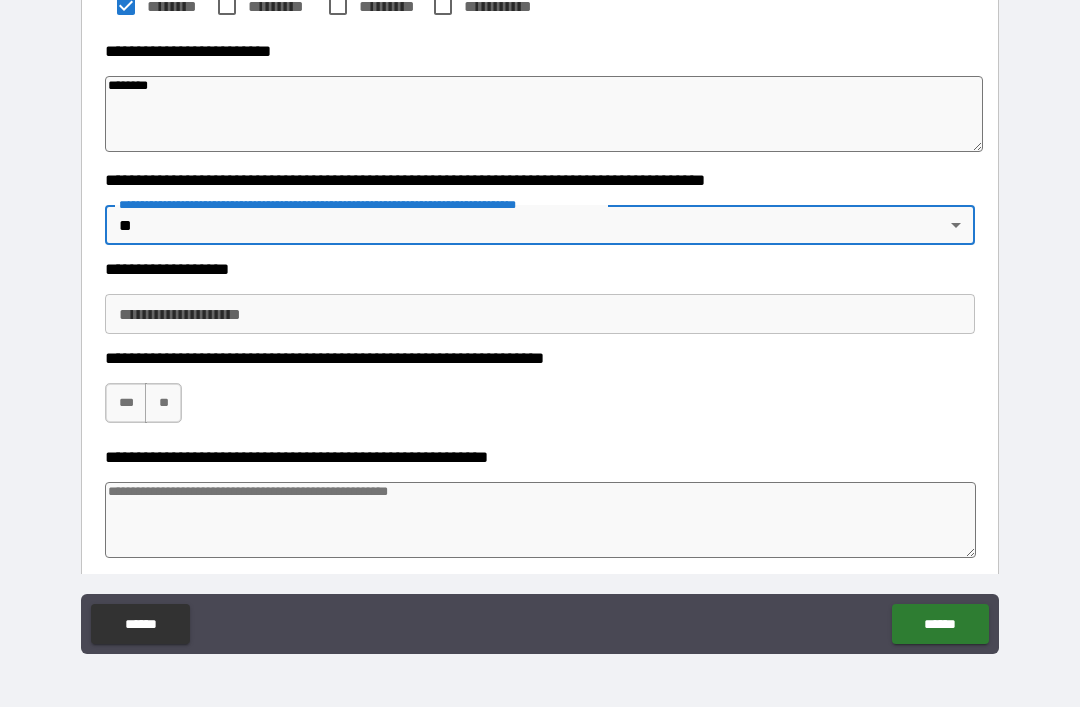type on "*" 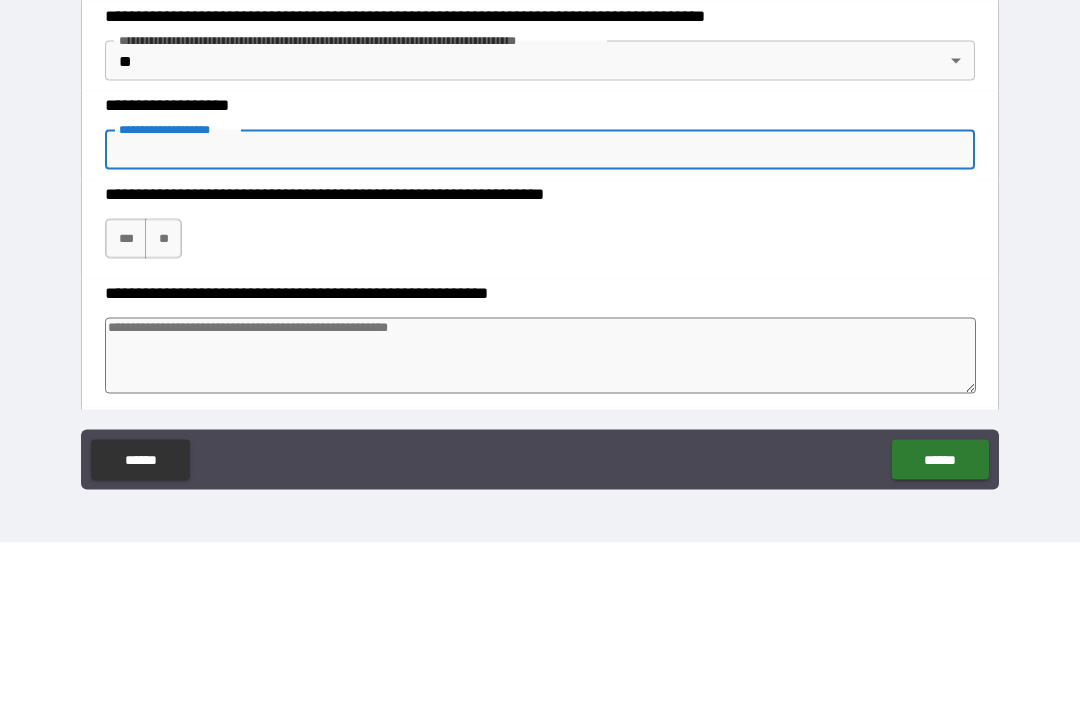 type on "*" 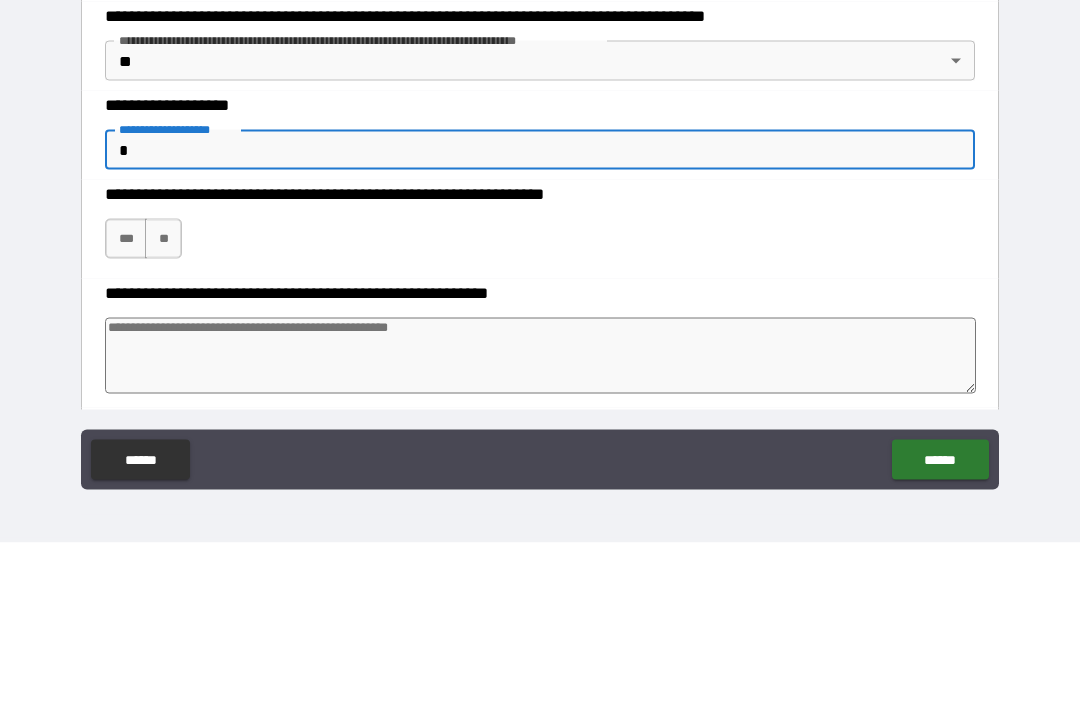 type on "*" 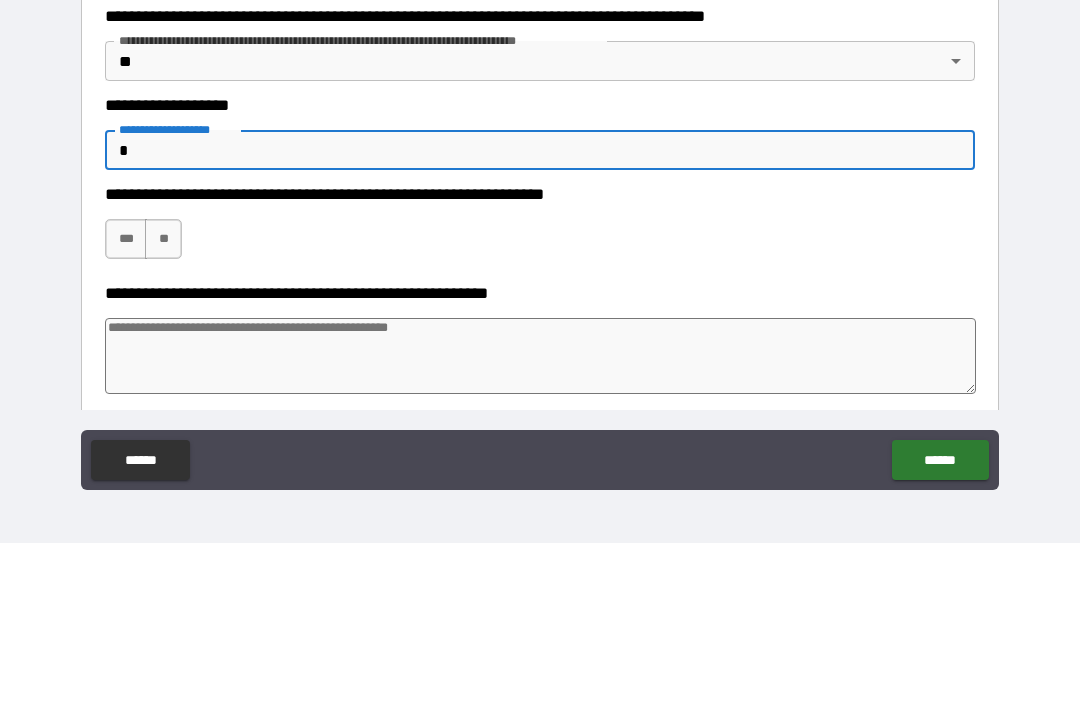type on "**" 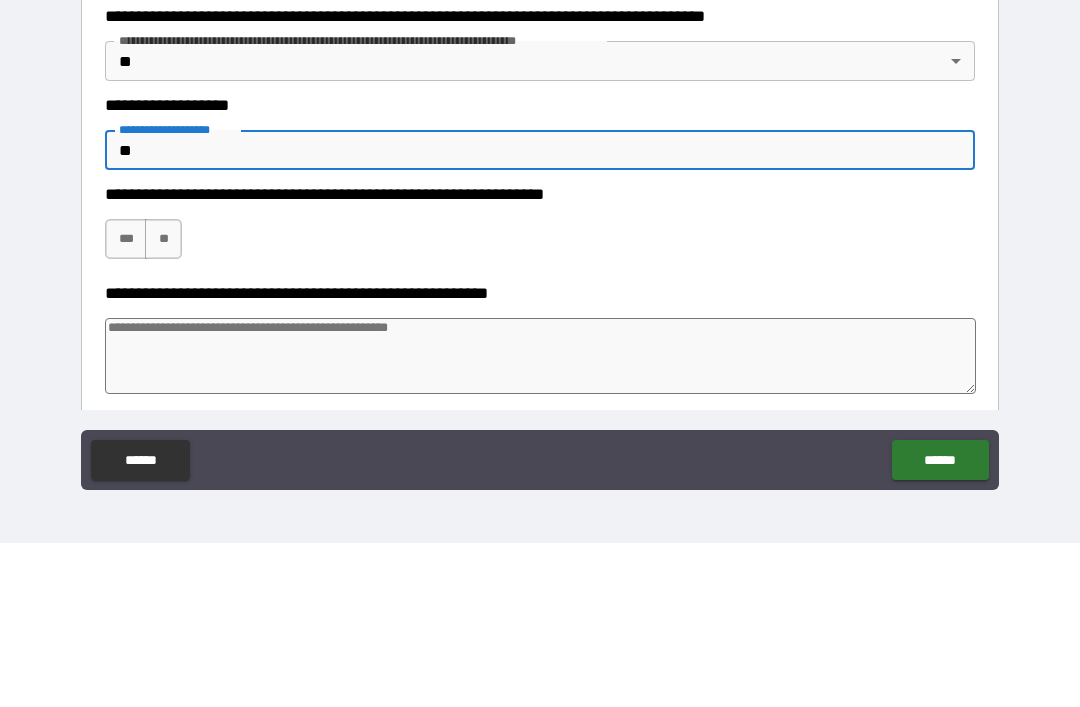 type on "*" 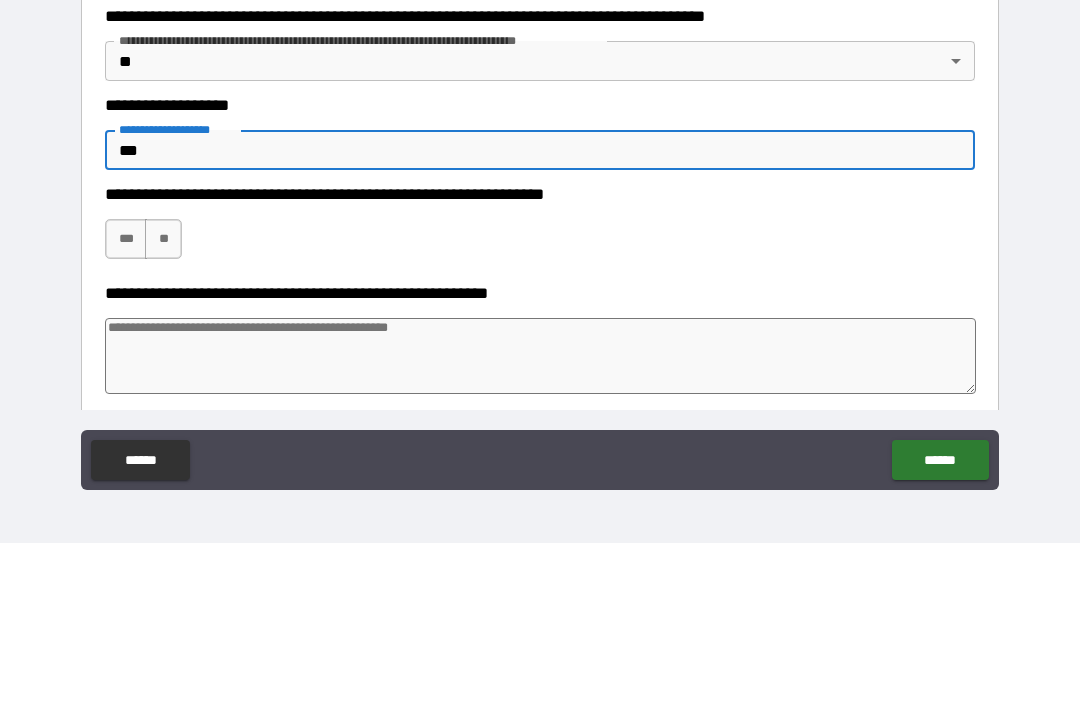 type on "*" 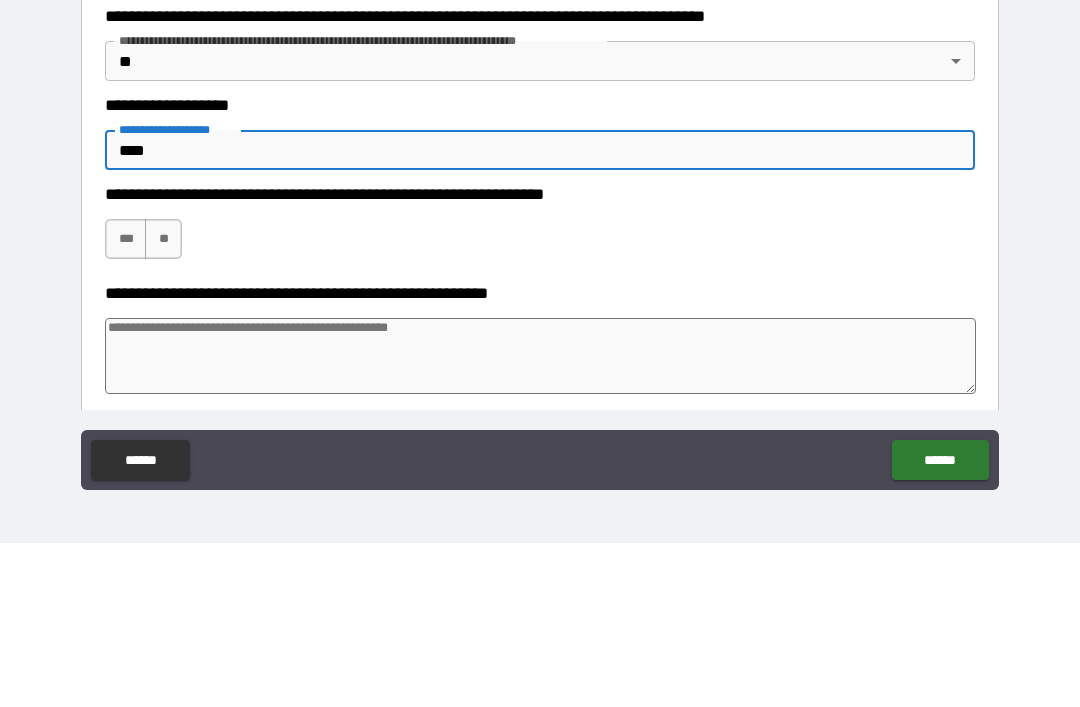 type on "*" 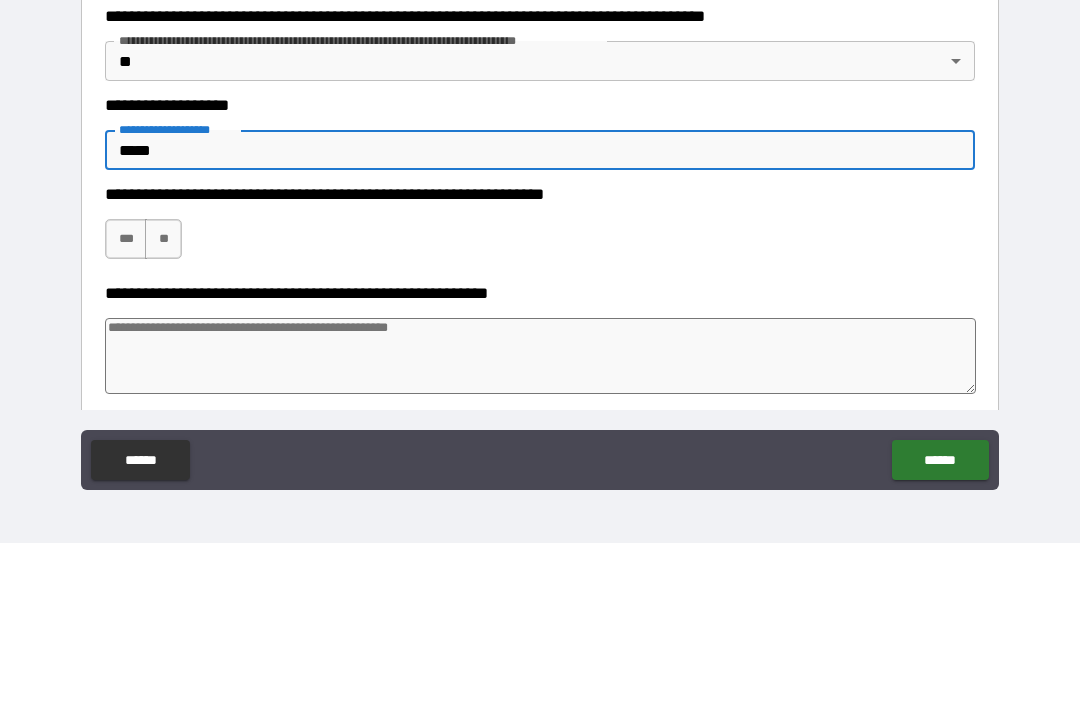 type on "*" 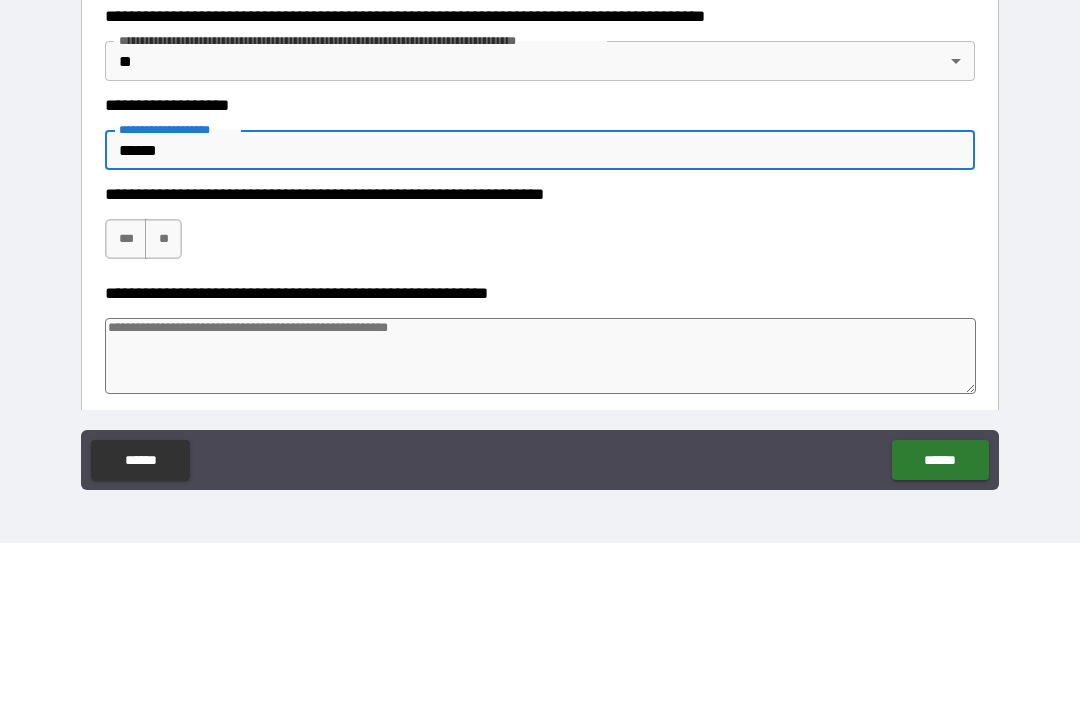 type on "*" 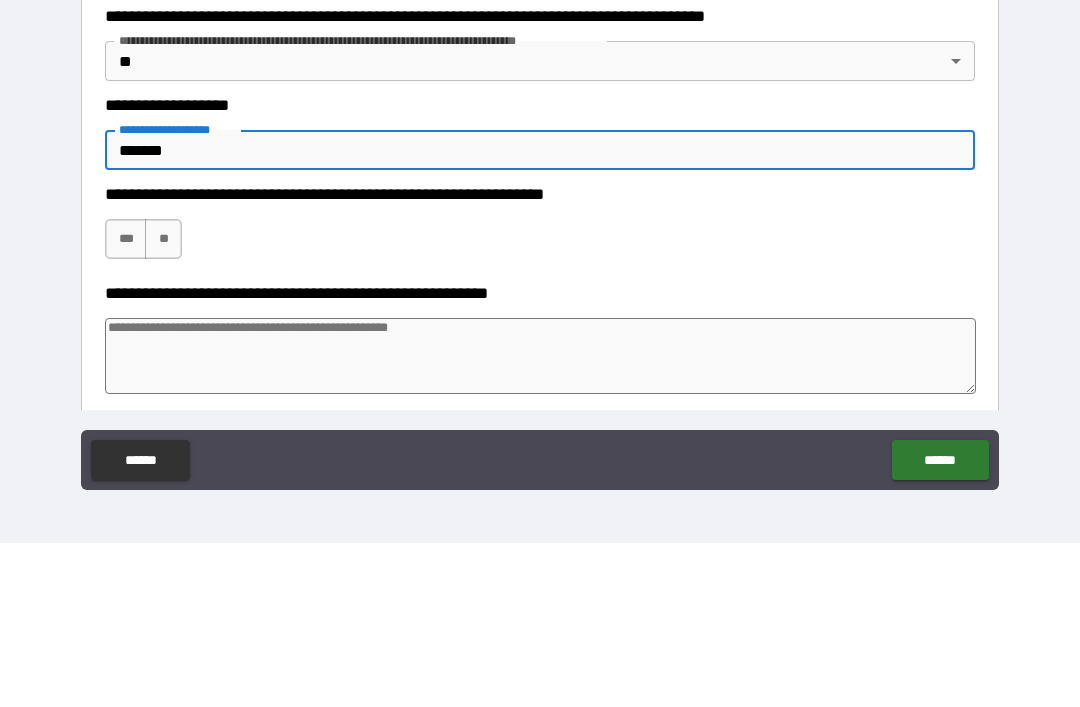 type on "*" 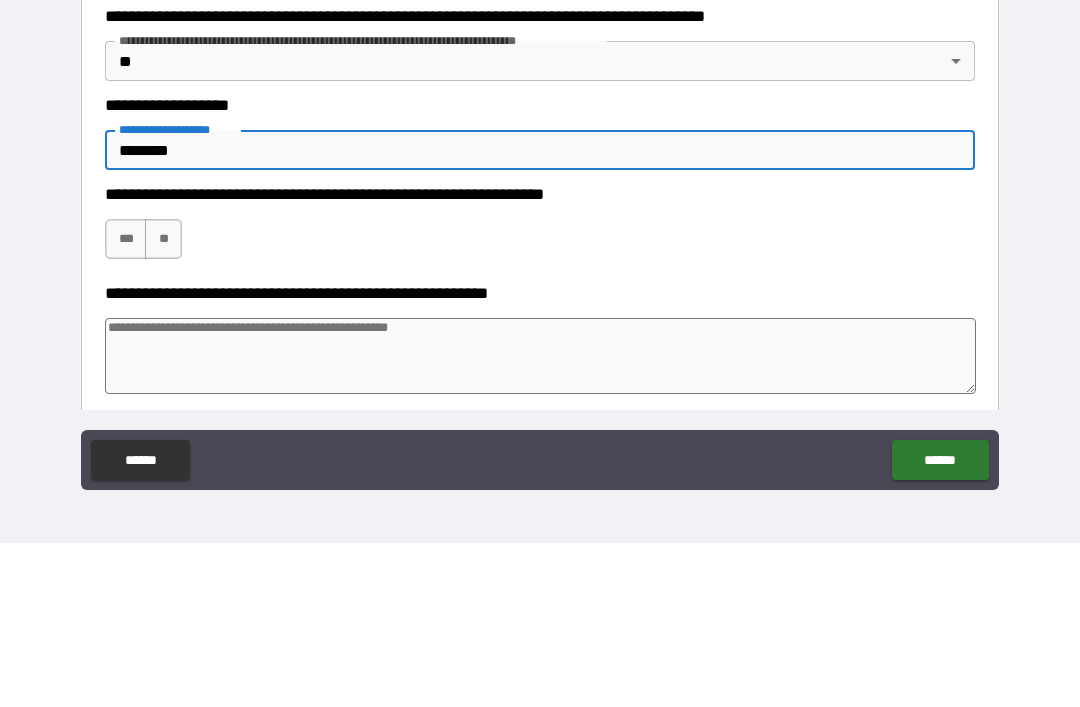 type on "*" 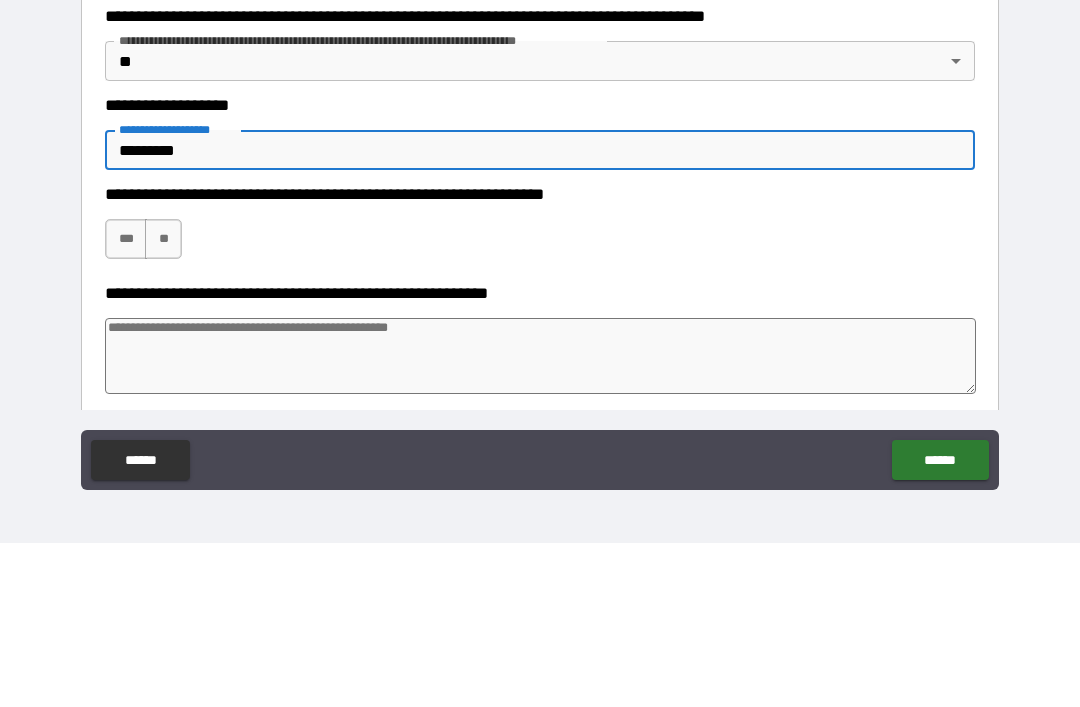 type on "*" 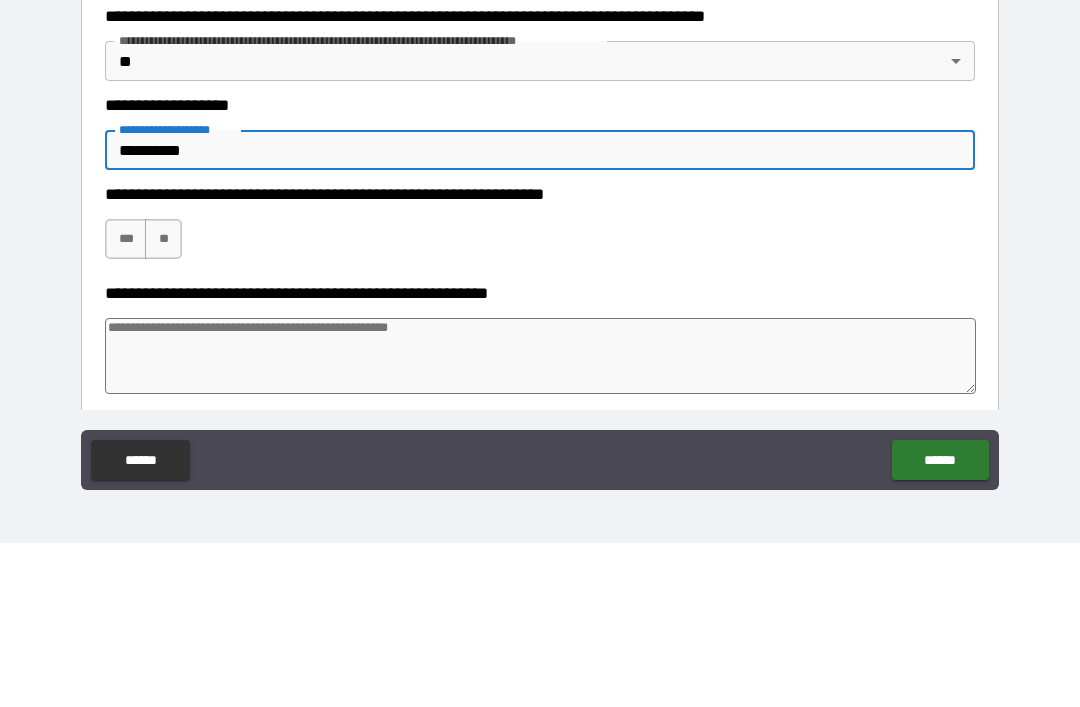 type on "*" 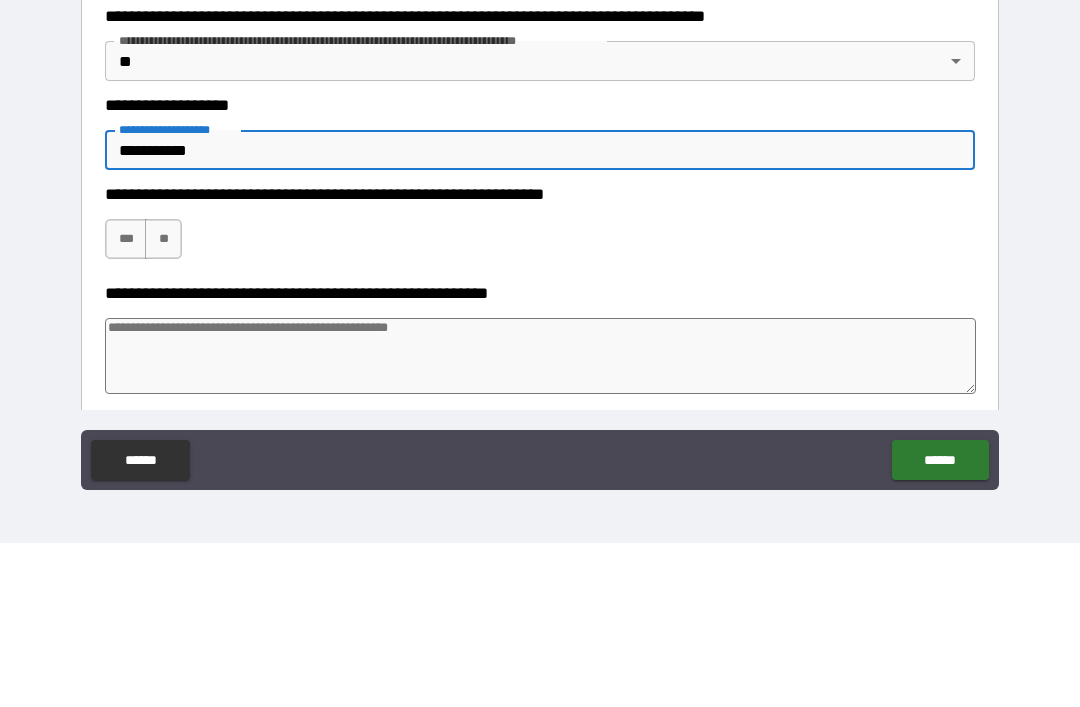 type on "*" 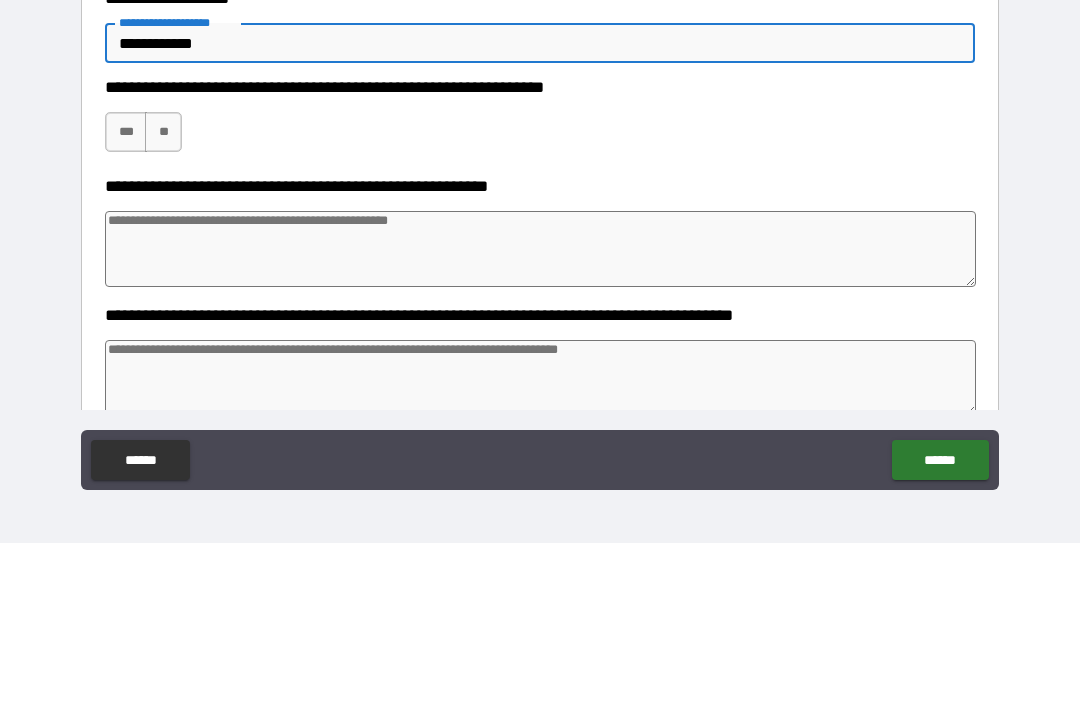scroll, scrollTop: 571, scrollLeft: 0, axis: vertical 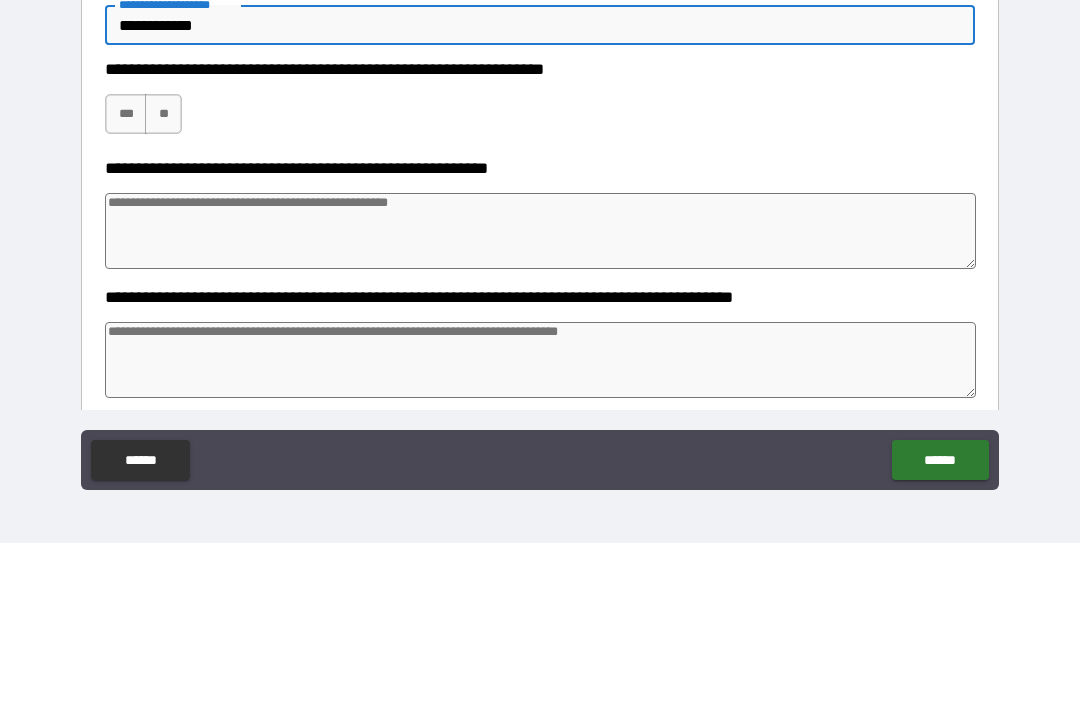 click on "***" at bounding box center (126, 278) 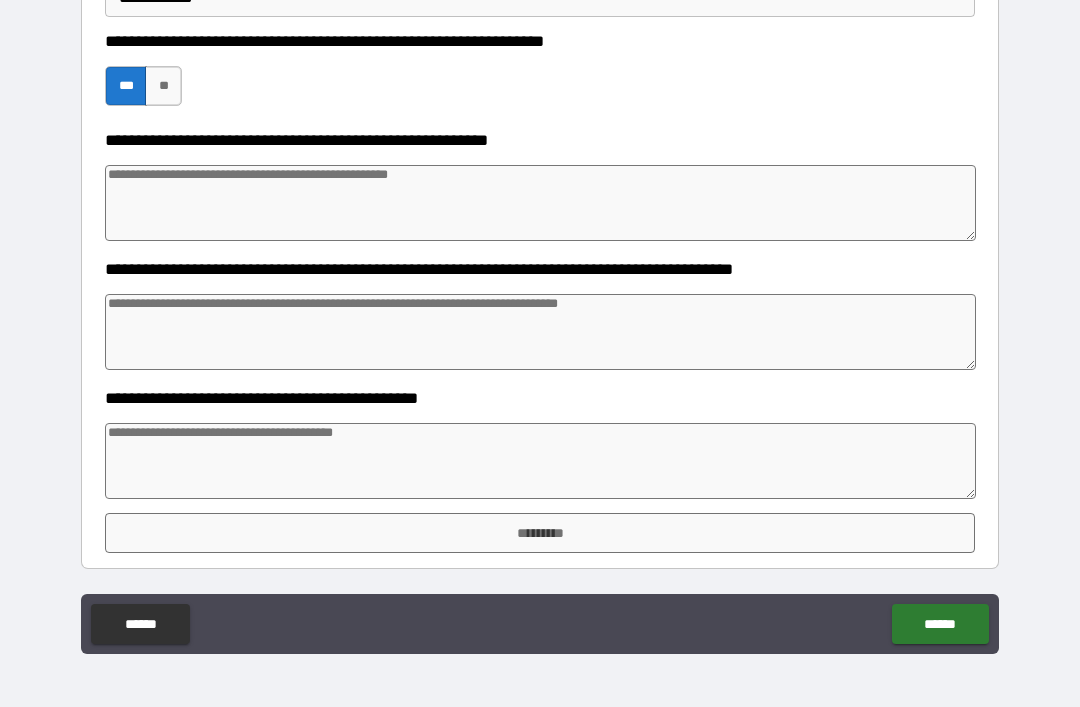 scroll, scrollTop: 763, scrollLeft: 0, axis: vertical 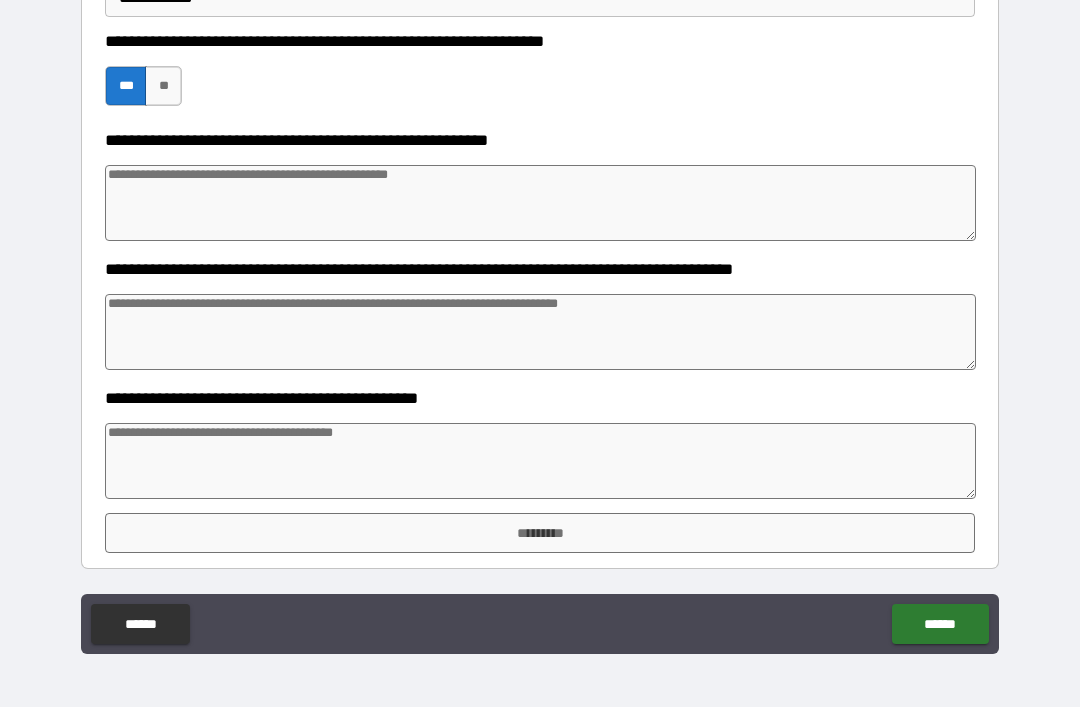 click at bounding box center (540, 461) 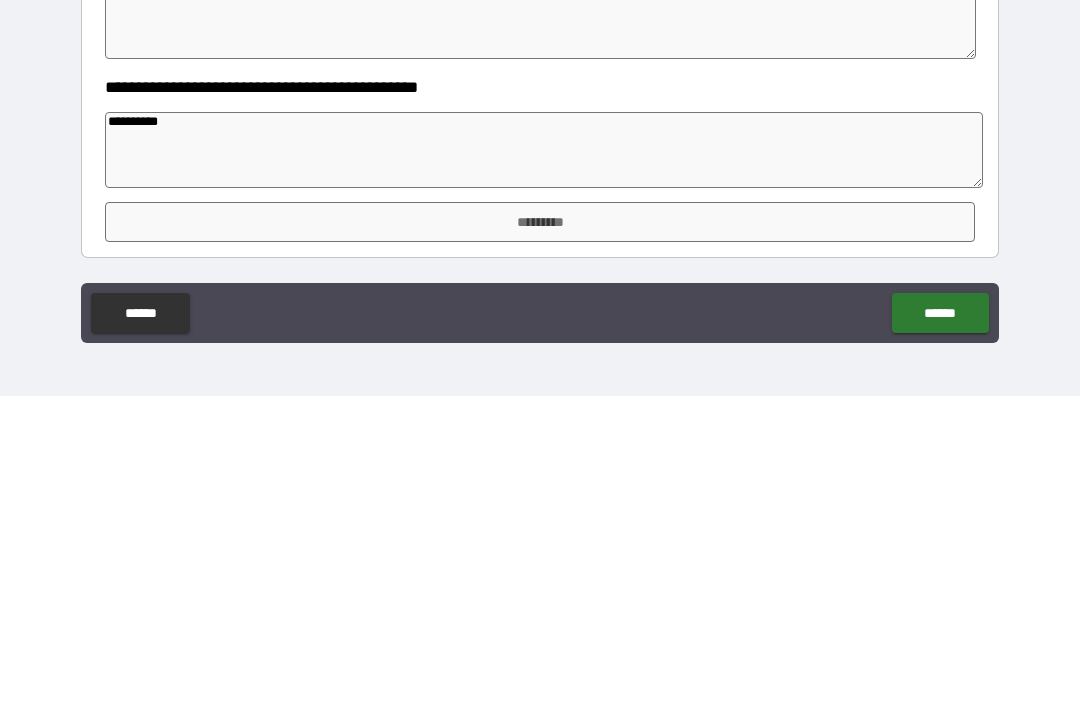 click on "**********" at bounding box center (540, 324) 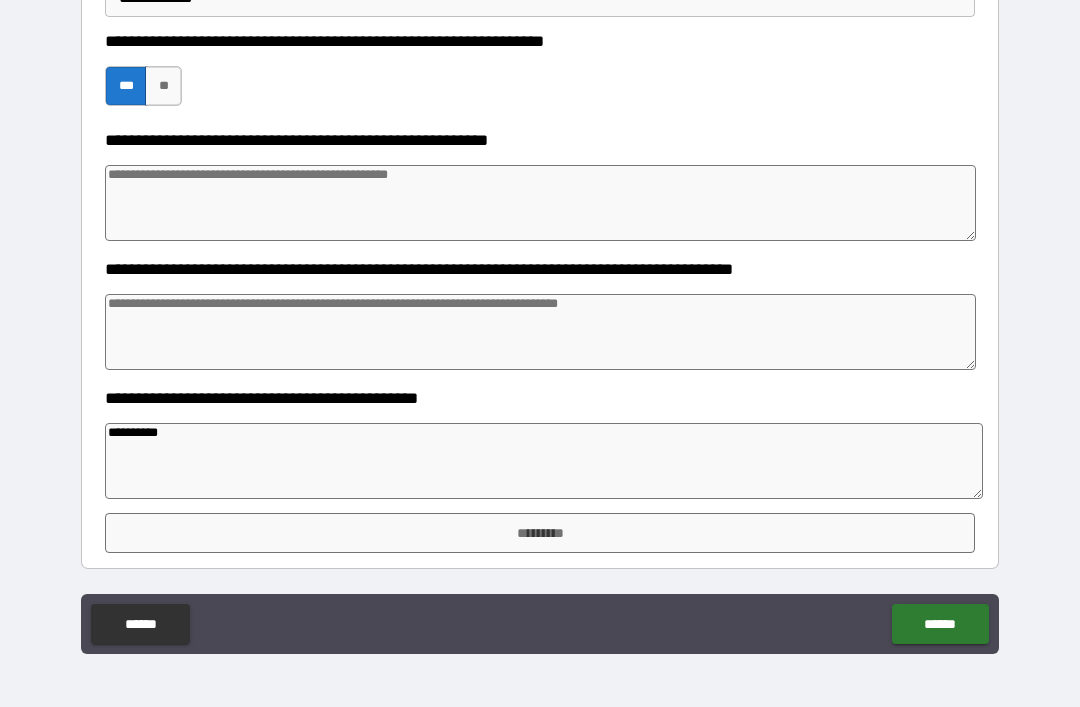 click on "*********" at bounding box center (540, 533) 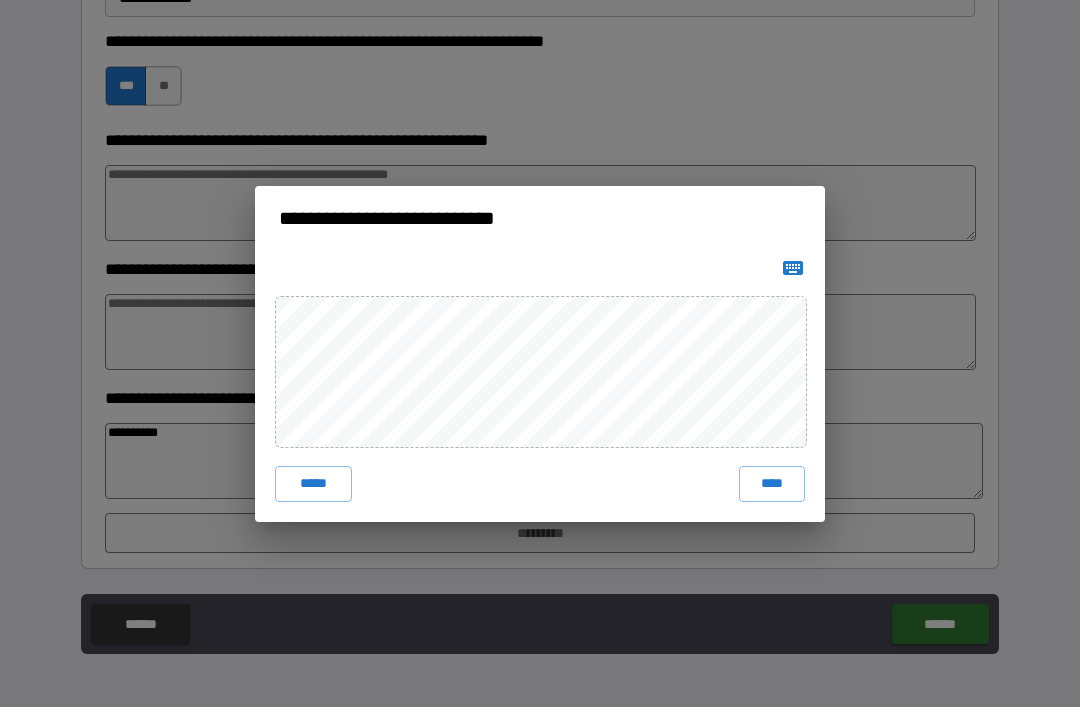 click on "****" at bounding box center [772, 484] 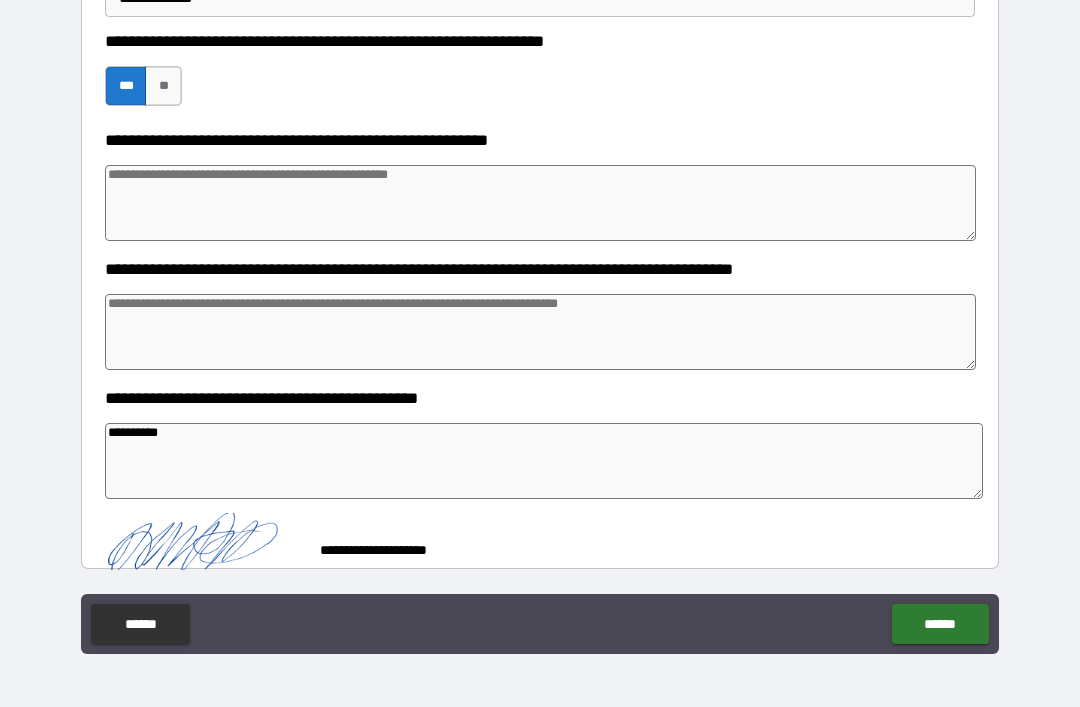 scroll, scrollTop: 753, scrollLeft: 0, axis: vertical 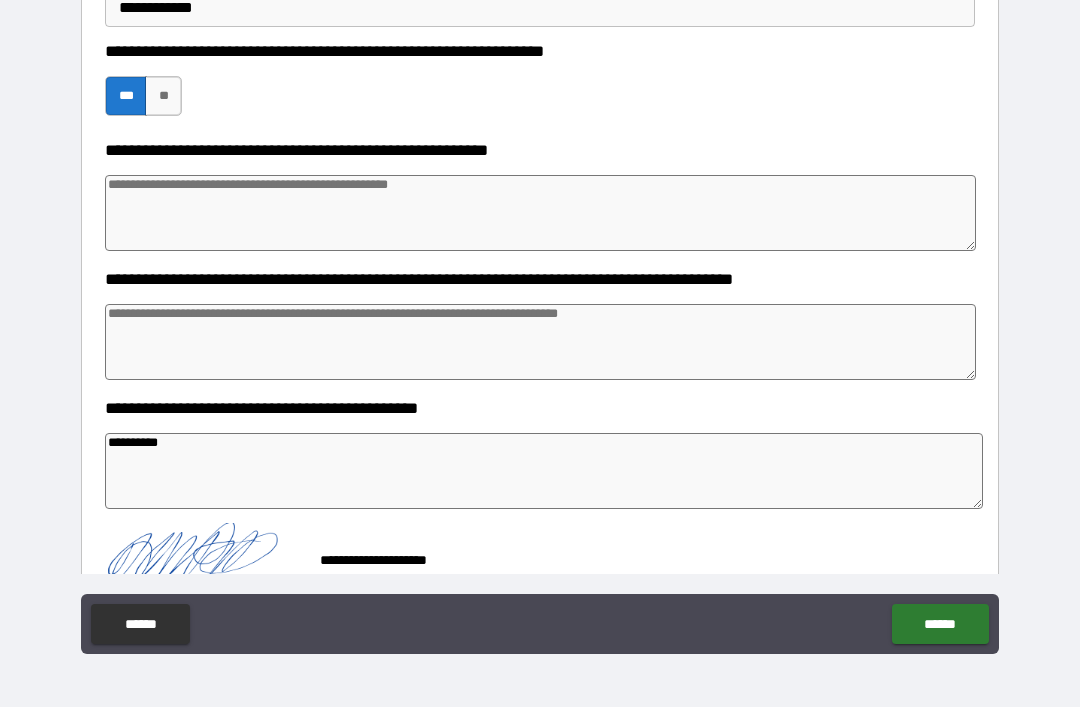 click on "******" at bounding box center [940, 624] 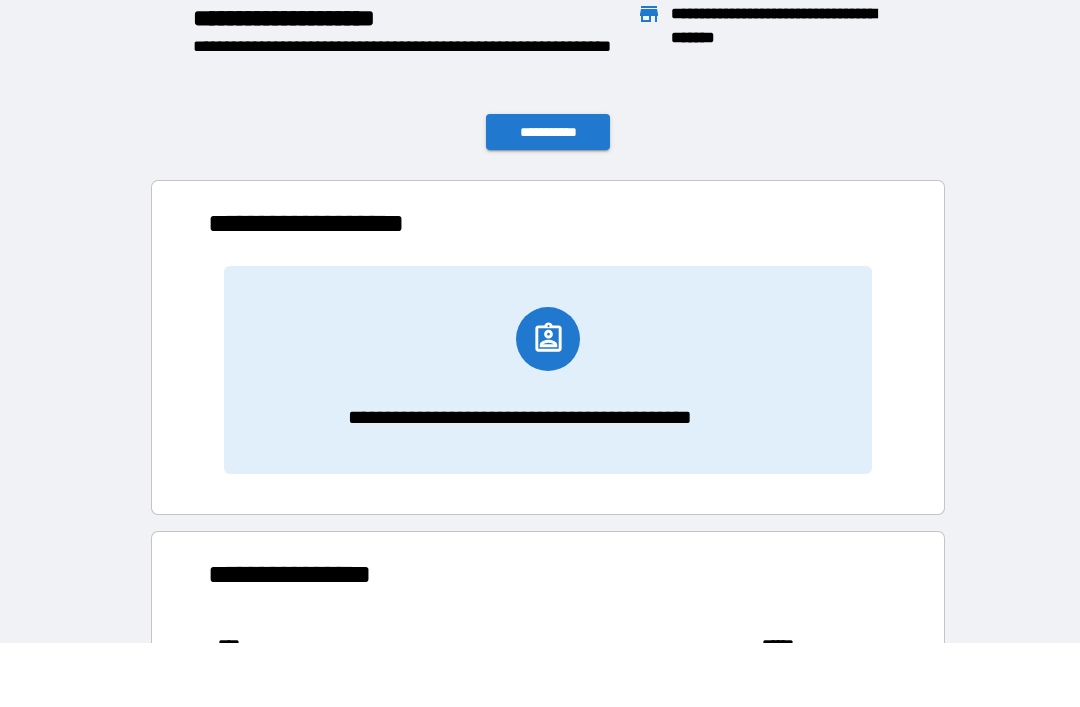 scroll, scrollTop: 1, scrollLeft: 1, axis: both 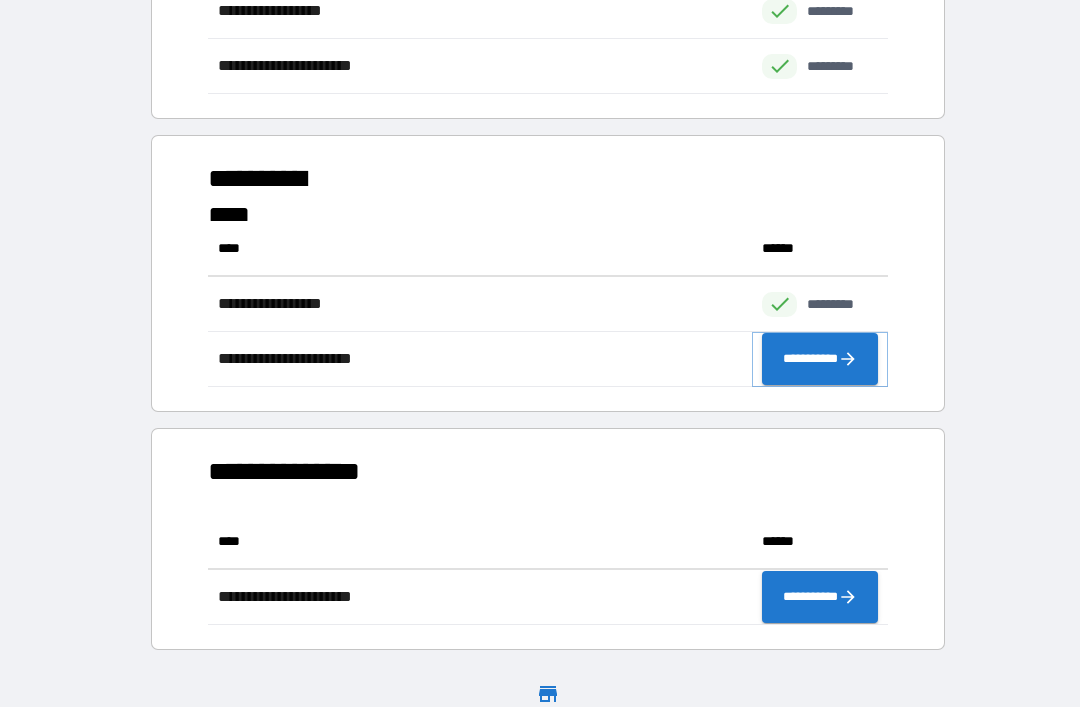 click on "**********" at bounding box center [820, 359] 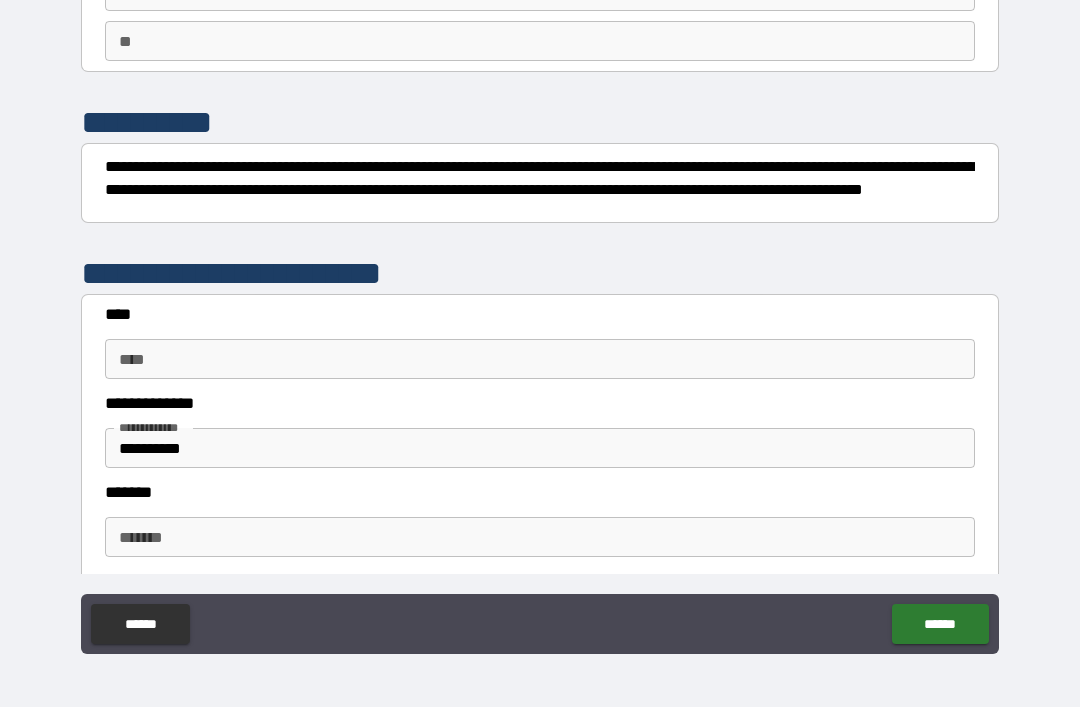 scroll, scrollTop: 229, scrollLeft: 0, axis: vertical 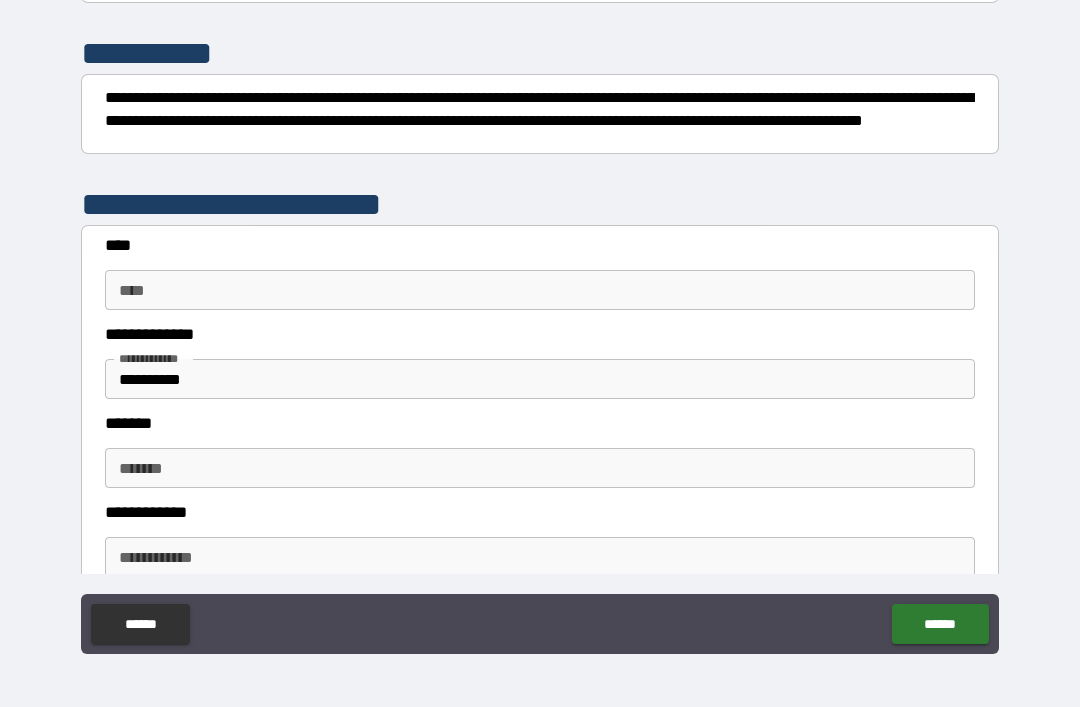 click on "****" at bounding box center [540, 290] 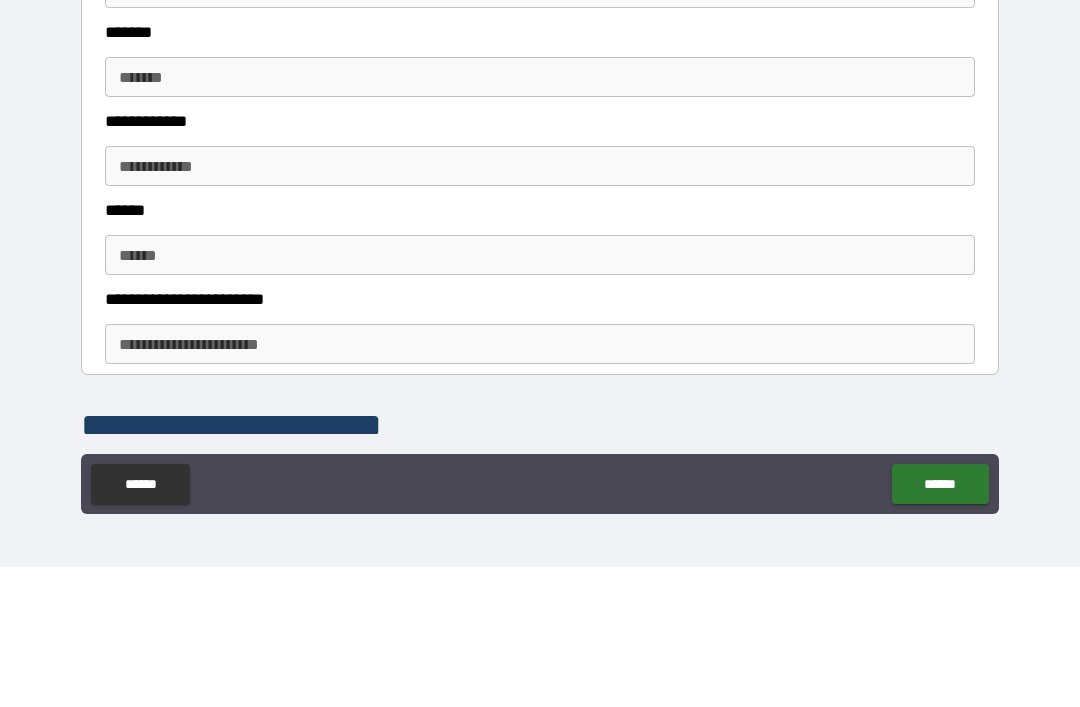 scroll, scrollTop: 479, scrollLeft: 0, axis: vertical 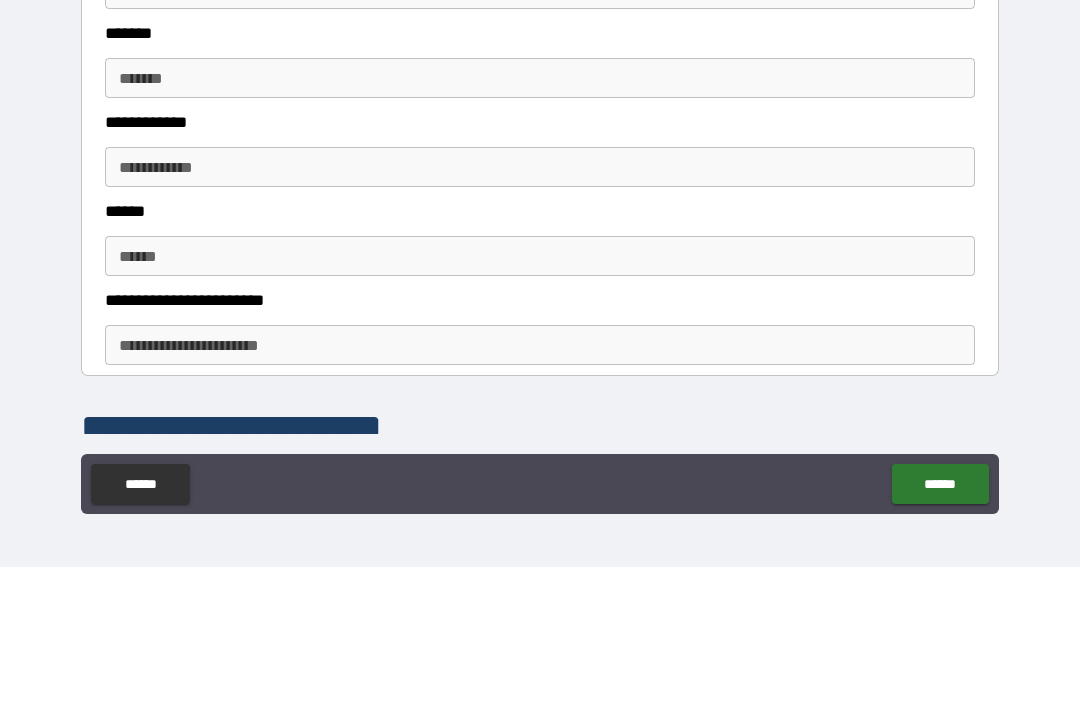 click on "*******" at bounding box center [540, 218] 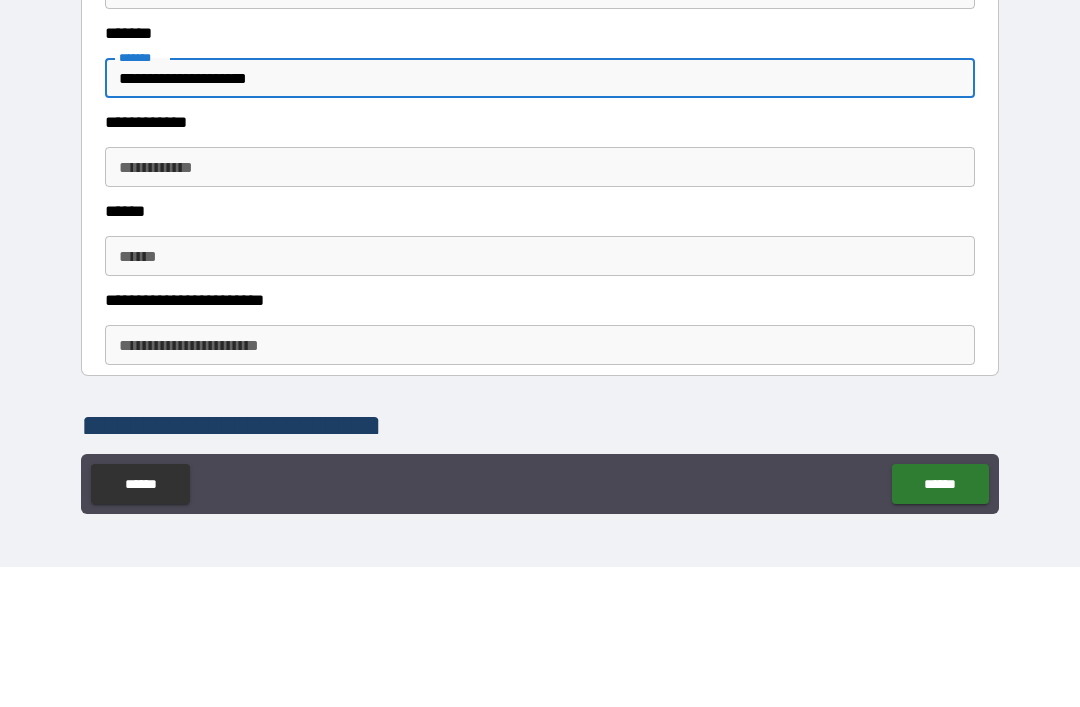 click on "**********" at bounding box center [540, 307] 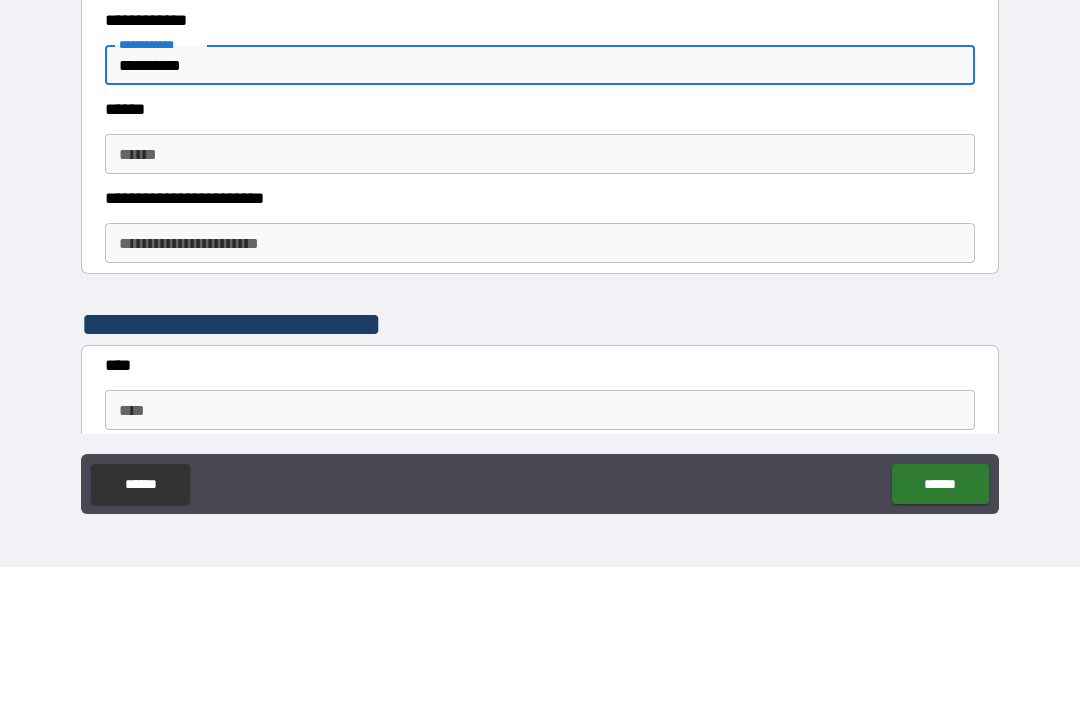 scroll, scrollTop: 580, scrollLeft: 0, axis: vertical 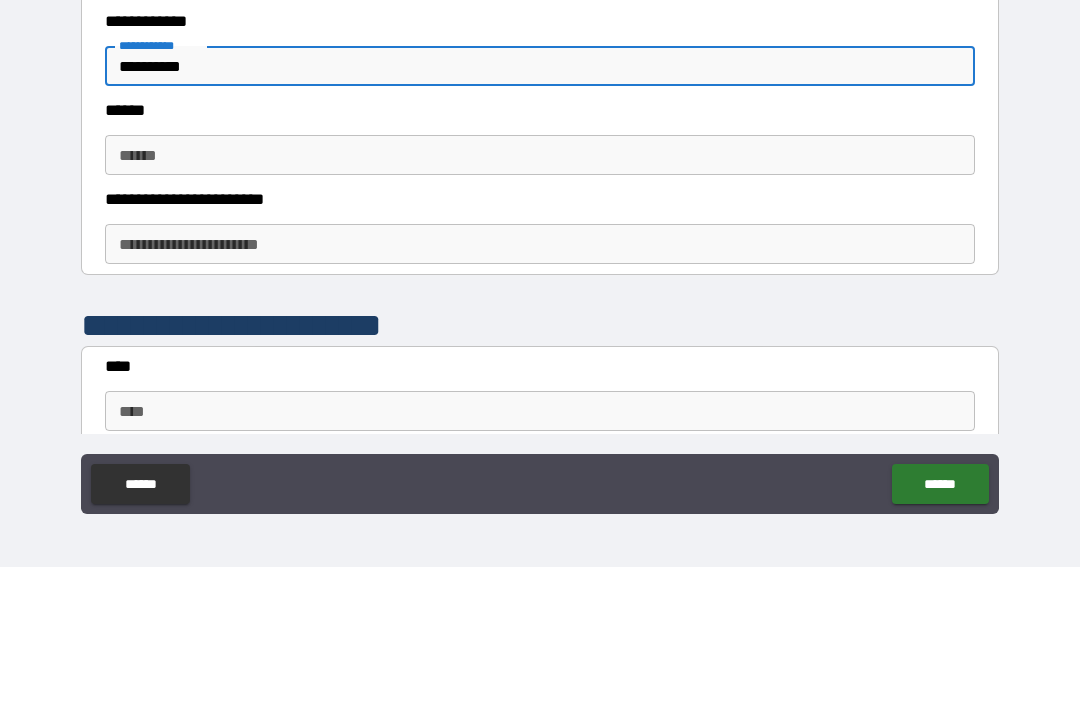 click on "******" at bounding box center [540, 295] 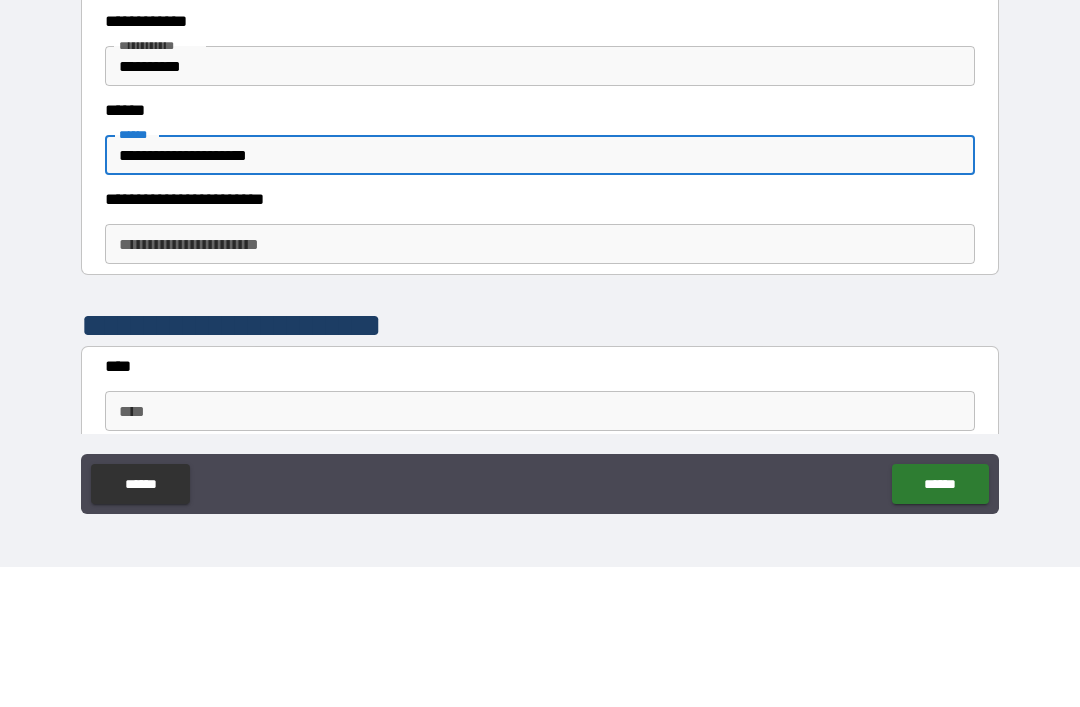 click on "**********" at bounding box center (540, 384) 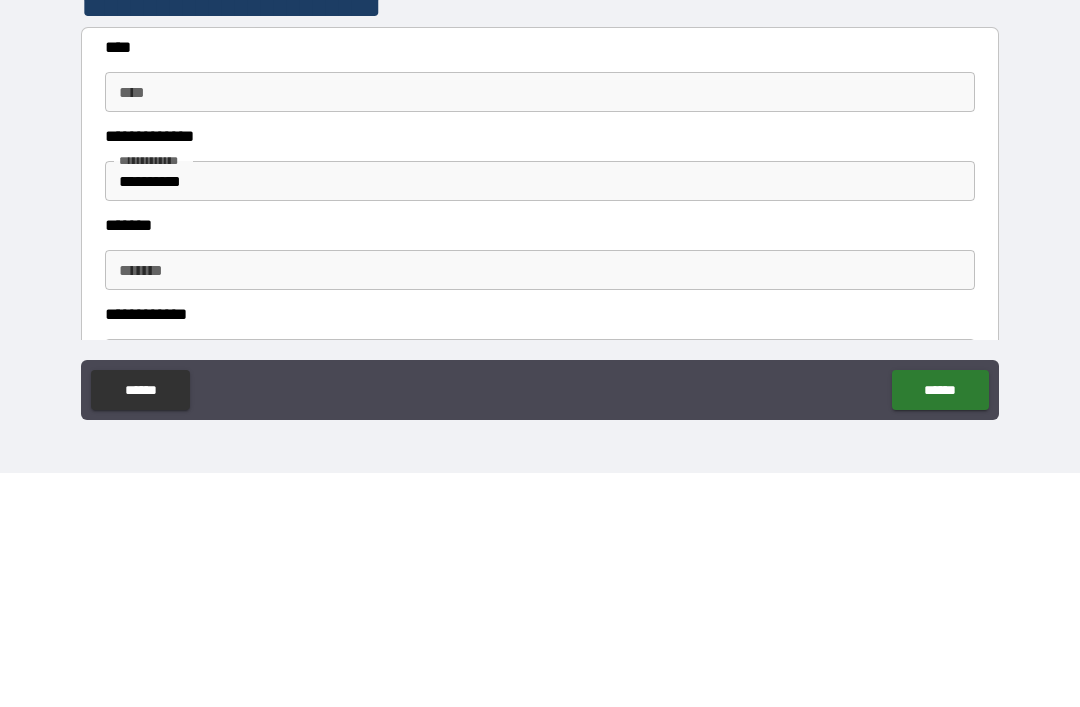 scroll, scrollTop: 803, scrollLeft: 0, axis: vertical 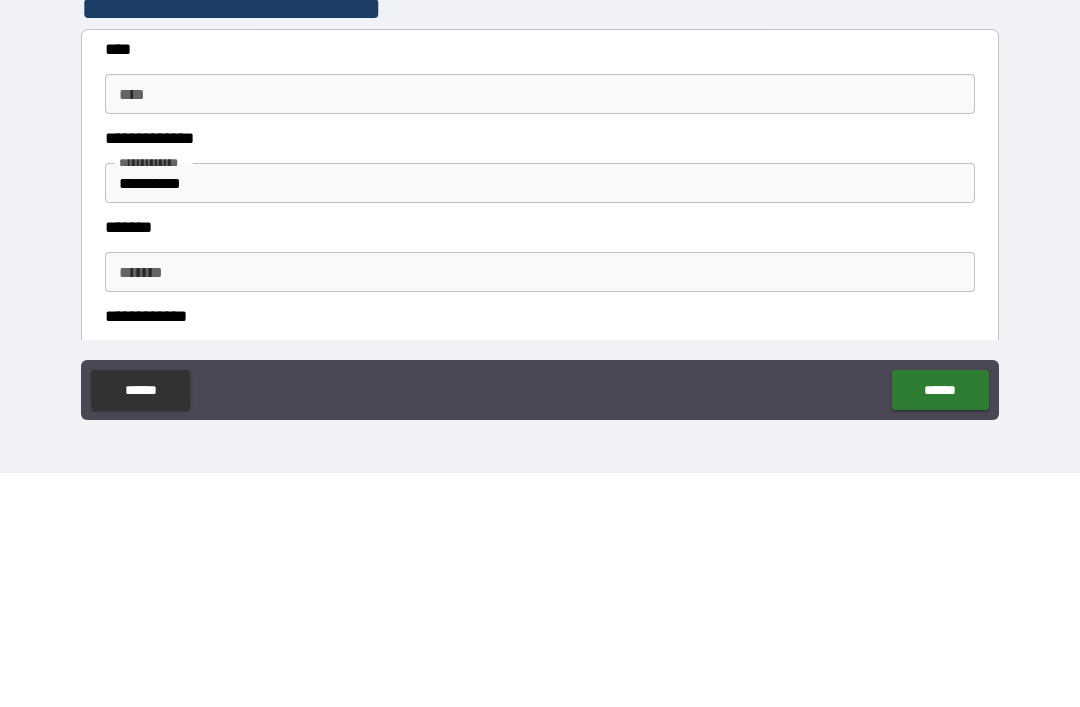 click on "****" at bounding box center [540, 328] 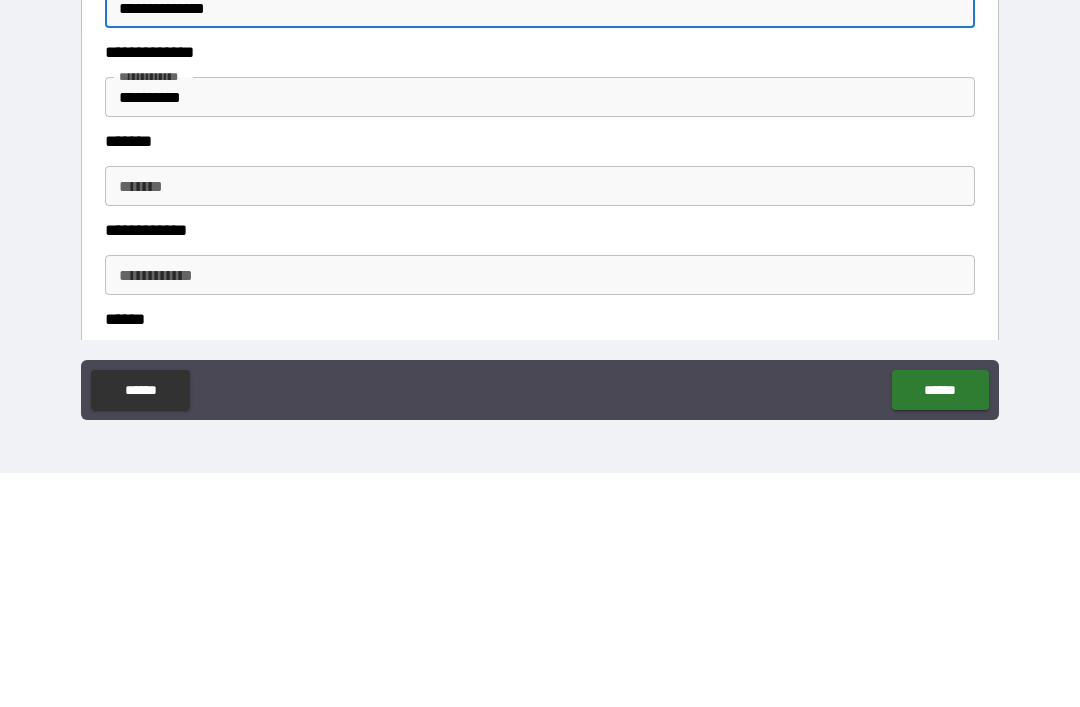 scroll, scrollTop: 950, scrollLeft: 0, axis: vertical 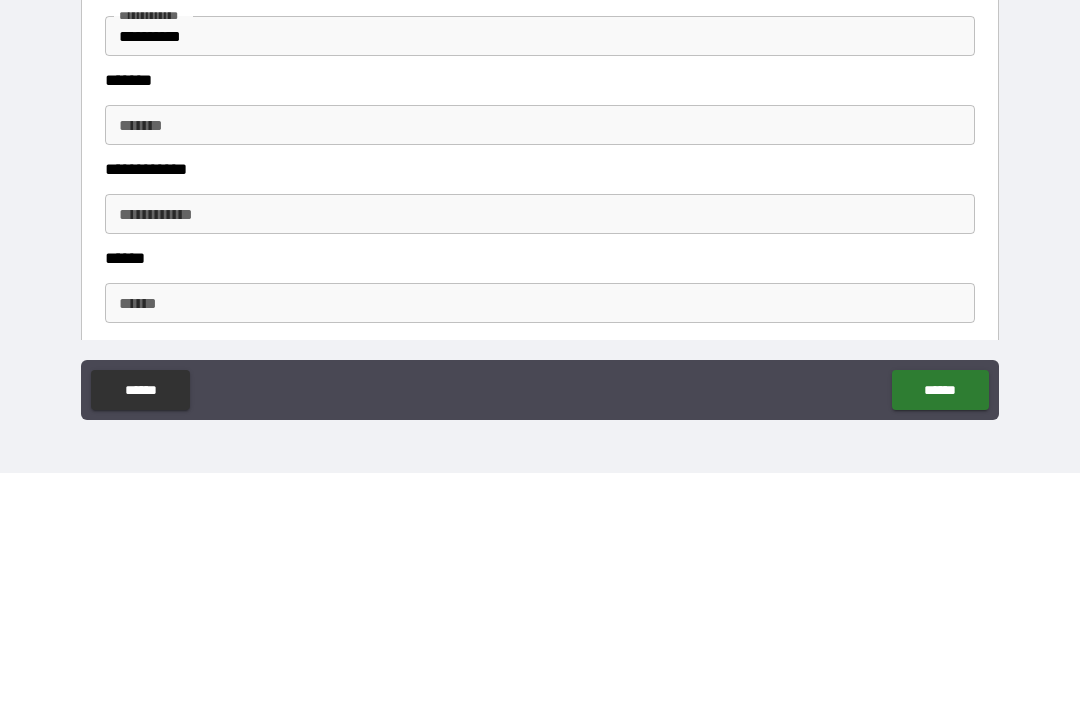 click on "*******" at bounding box center (540, 359) 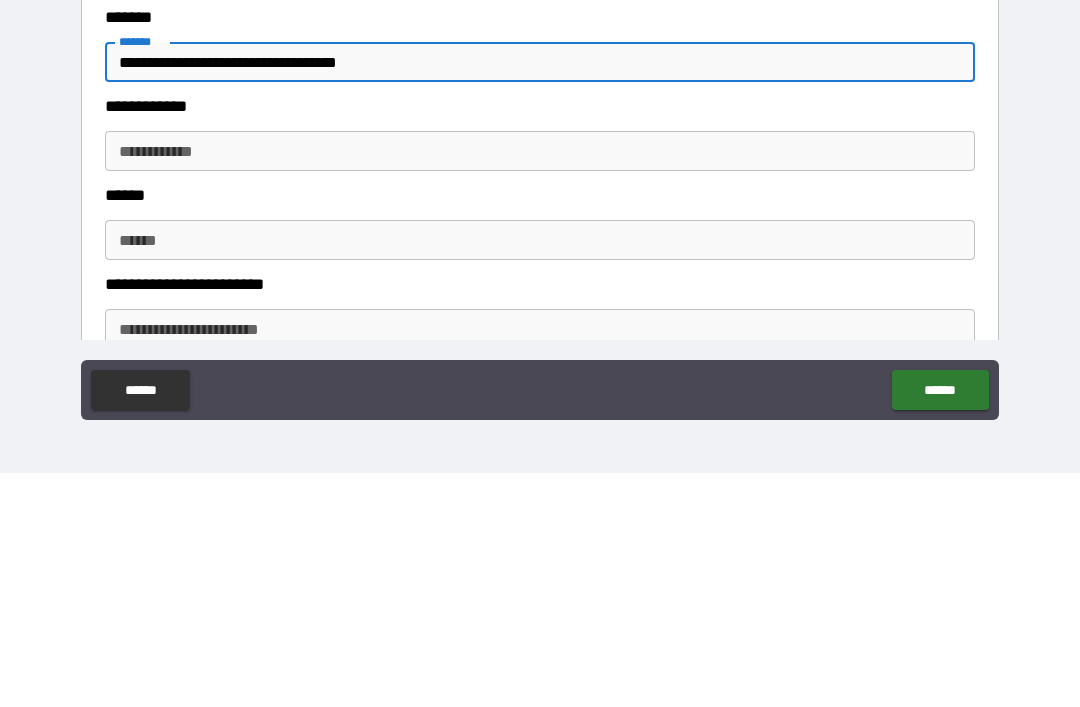 scroll, scrollTop: 1070, scrollLeft: 0, axis: vertical 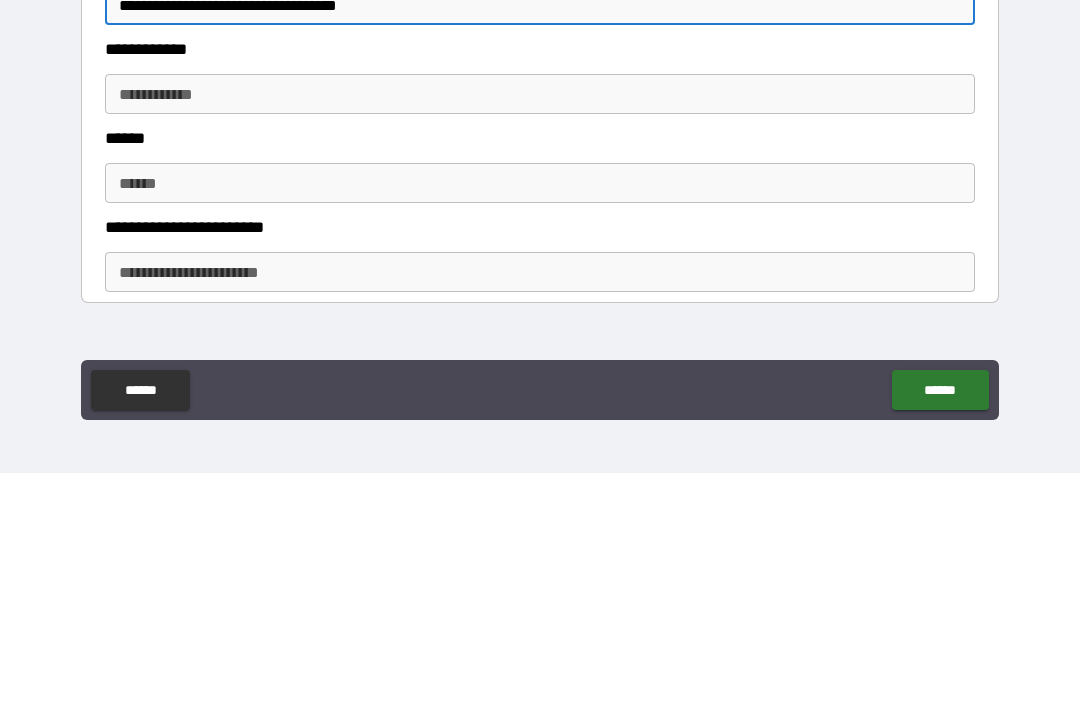 click on "**********" at bounding box center (540, 328) 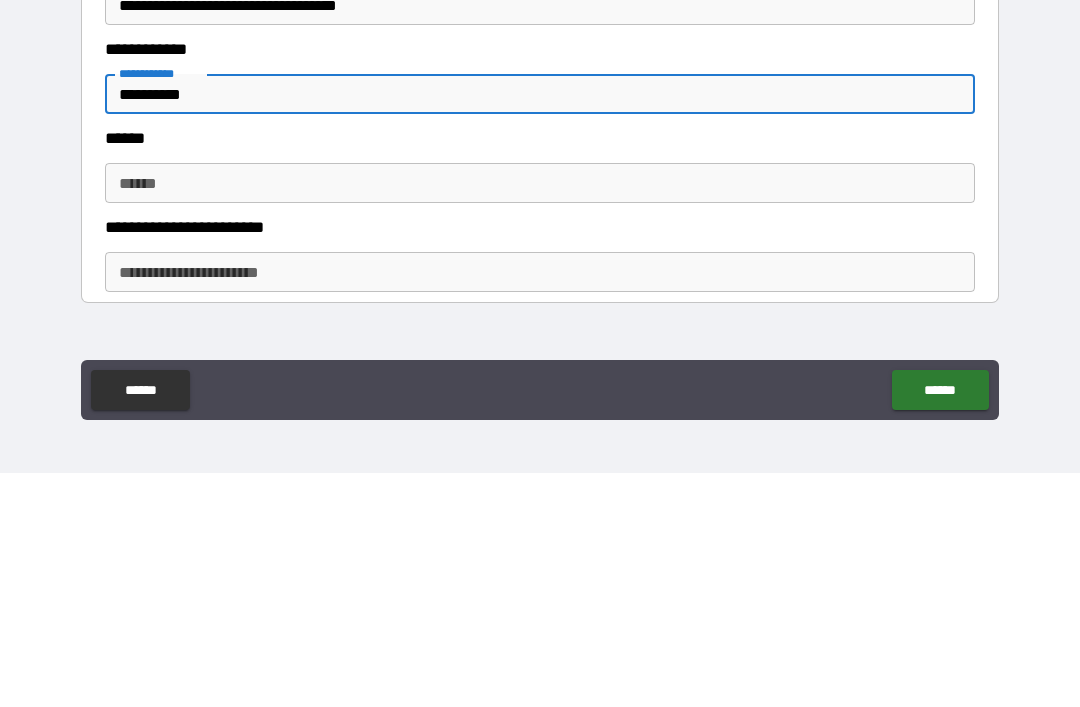 click on "******" at bounding box center [540, 417] 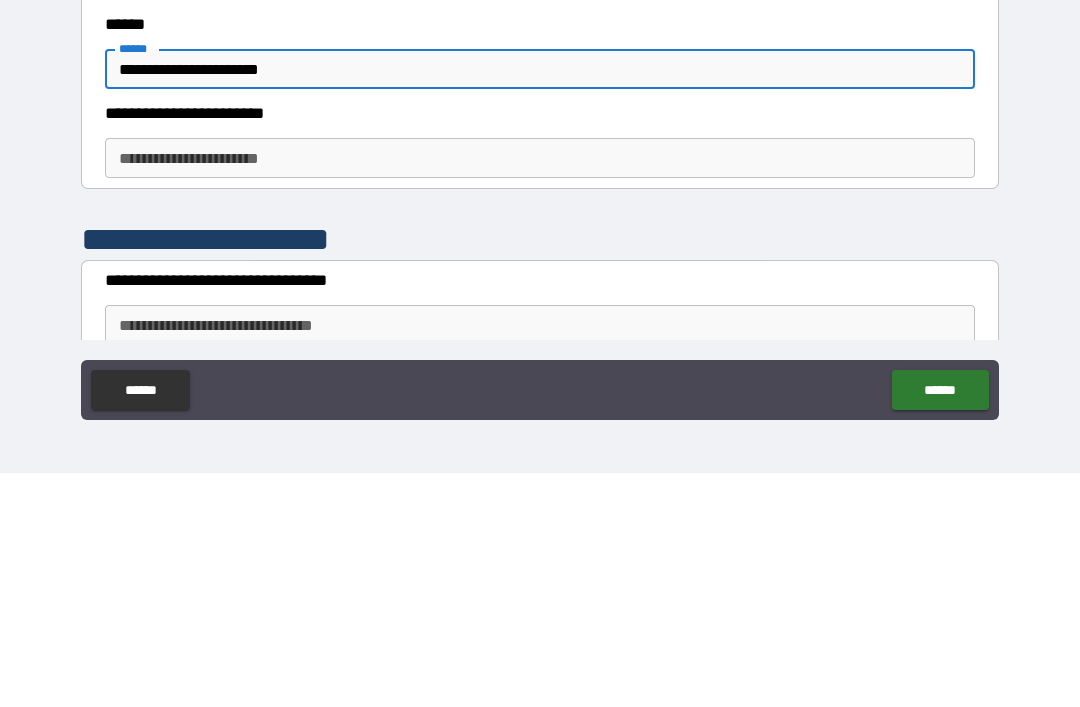 scroll, scrollTop: 1183, scrollLeft: 0, axis: vertical 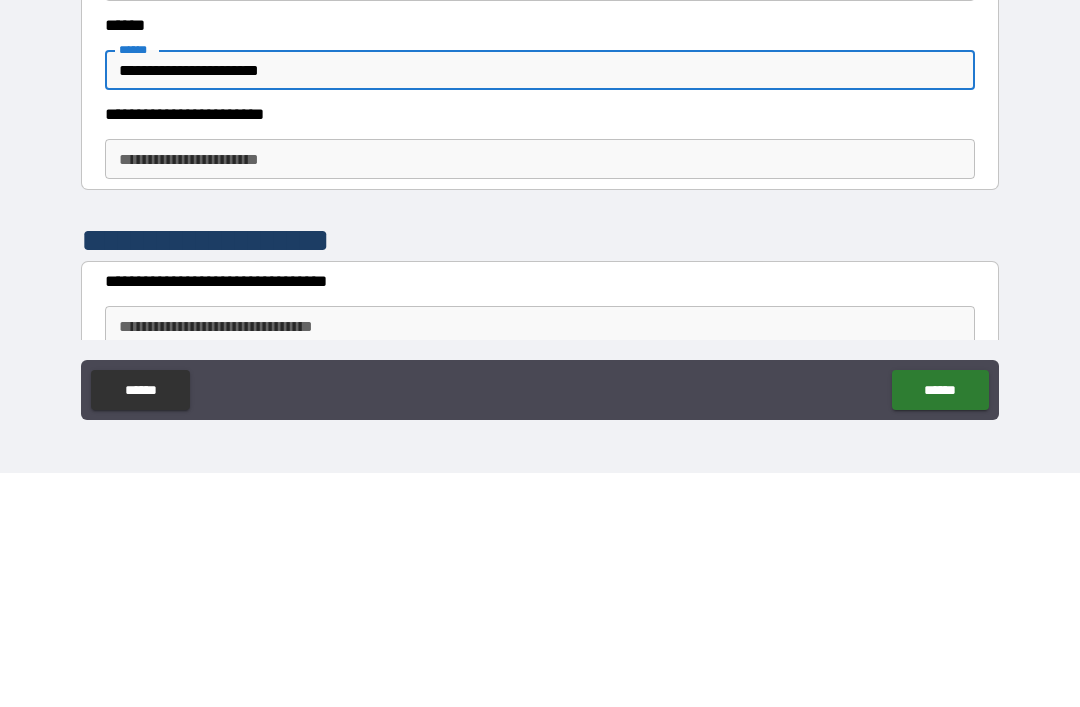 click on "**********" at bounding box center (540, 393) 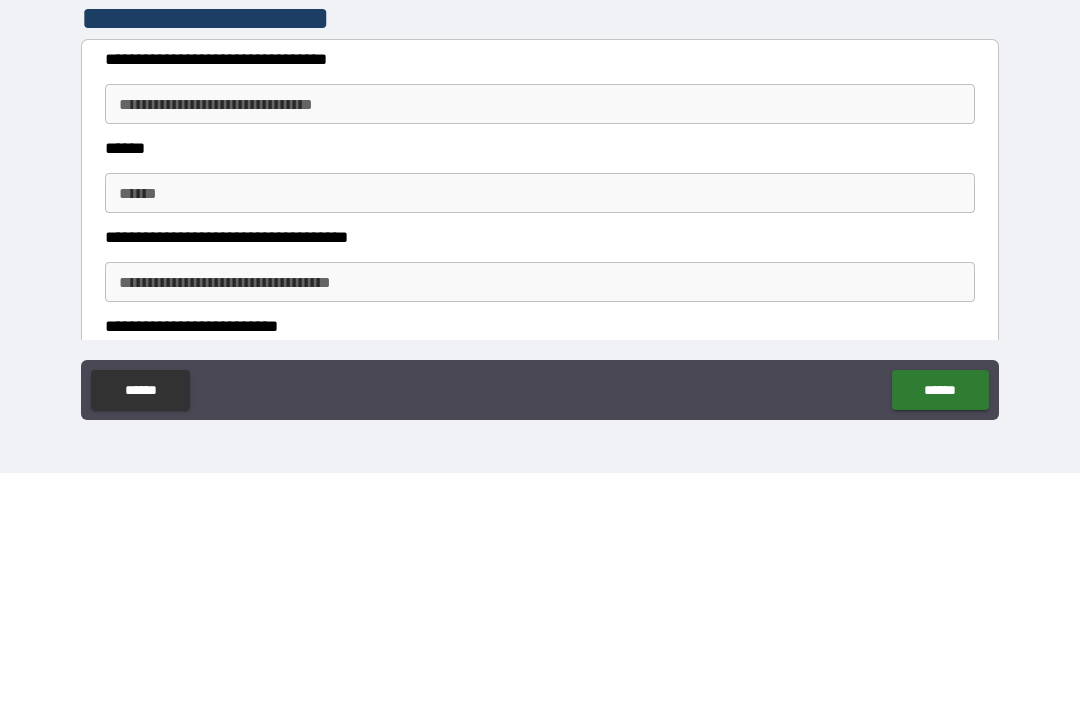 scroll, scrollTop: 1404, scrollLeft: 0, axis: vertical 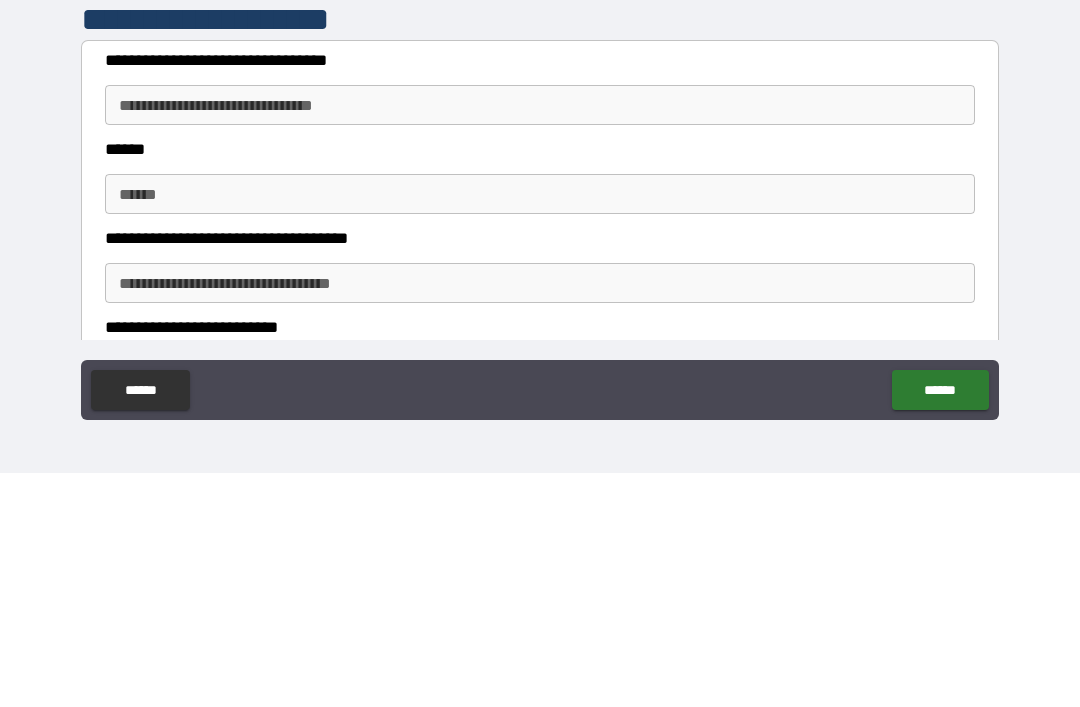 click on "**********" at bounding box center (540, 339) 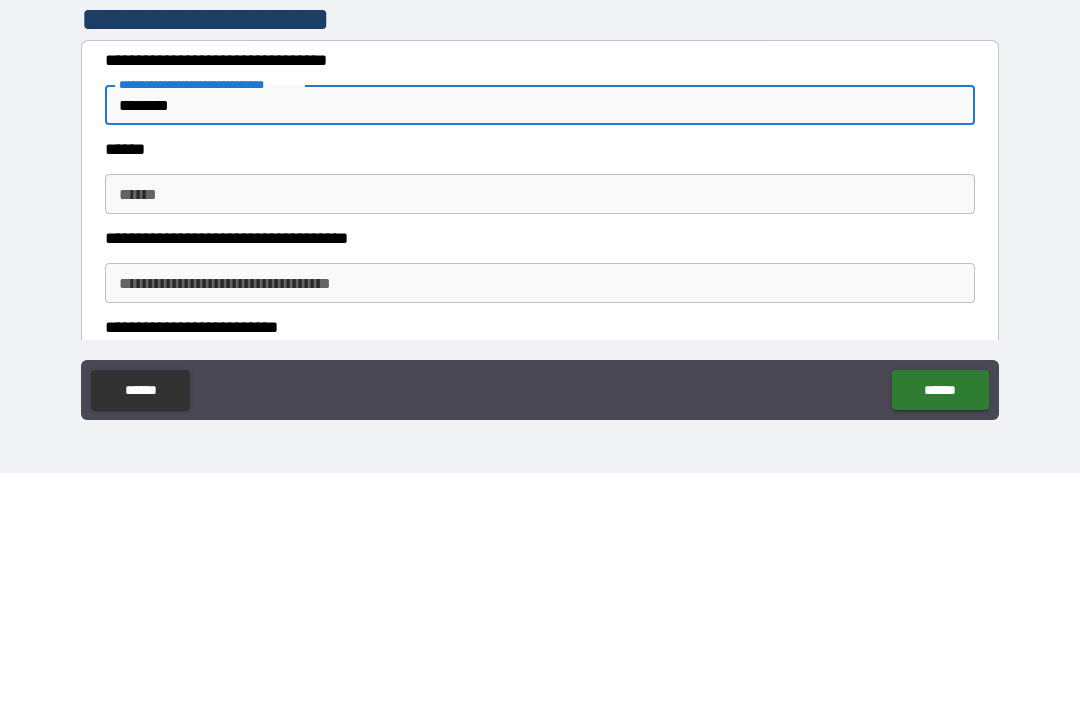 click on "******" at bounding box center (540, 428) 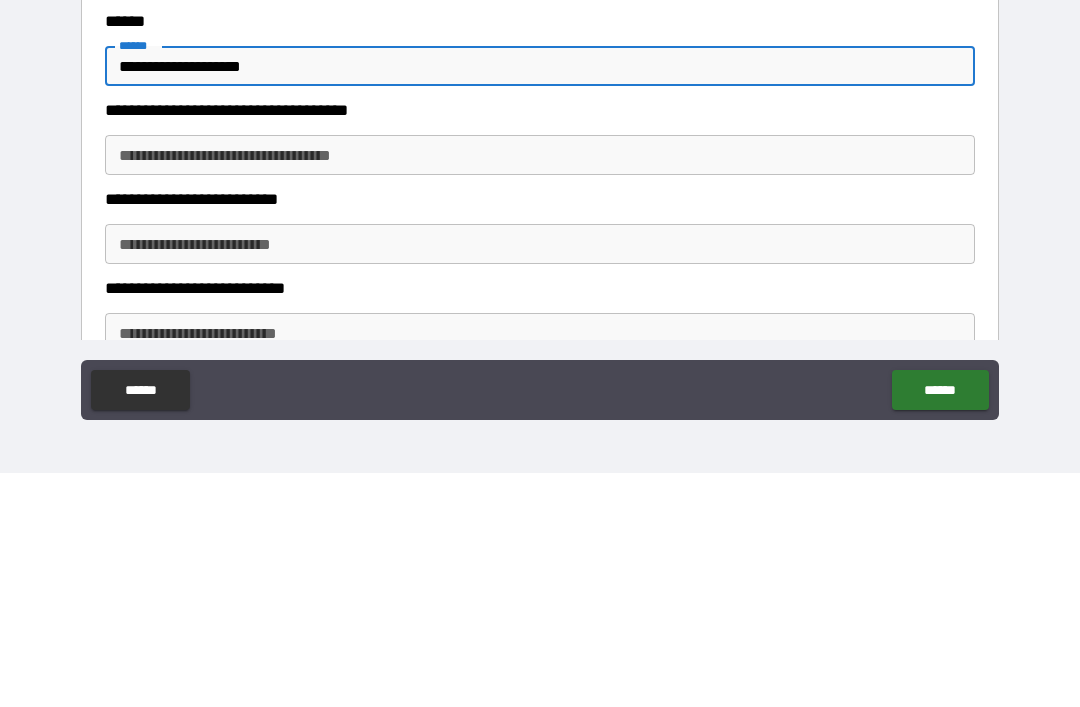 scroll, scrollTop: 1536, scrollLeft: 0, axis: vertical 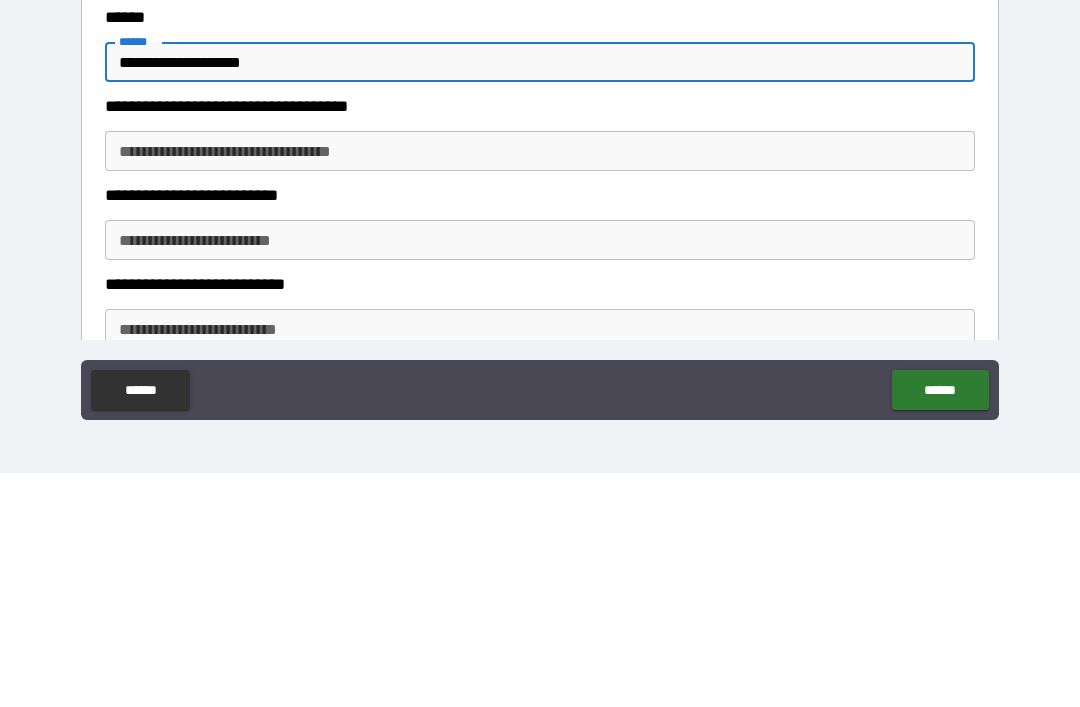 click on "**********" at bounding box center [540, 385] 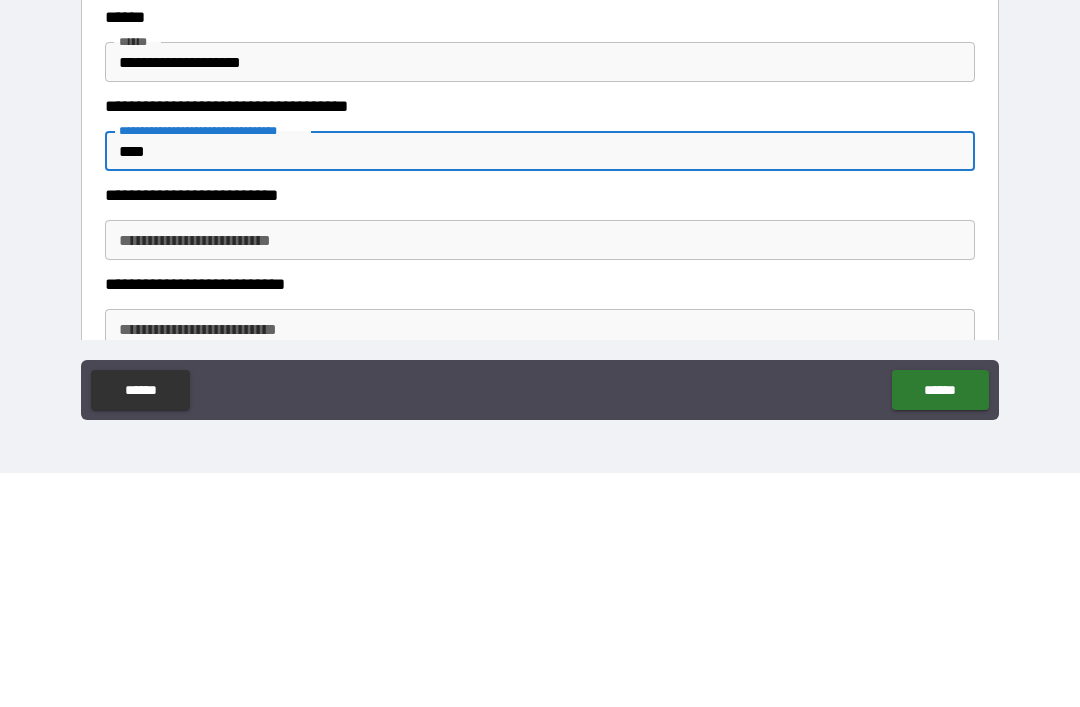 click on "**********" at bounding box center [540, 474] 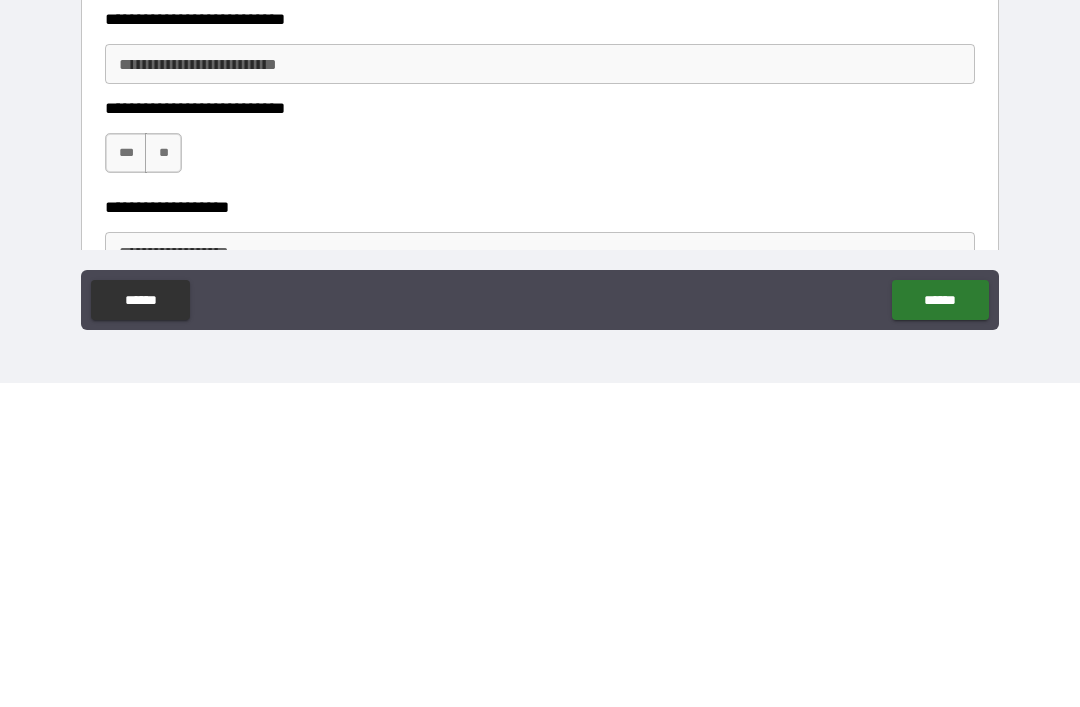 scroll, scrollTop: 1714, scrollLeft: 0, axis: vertical 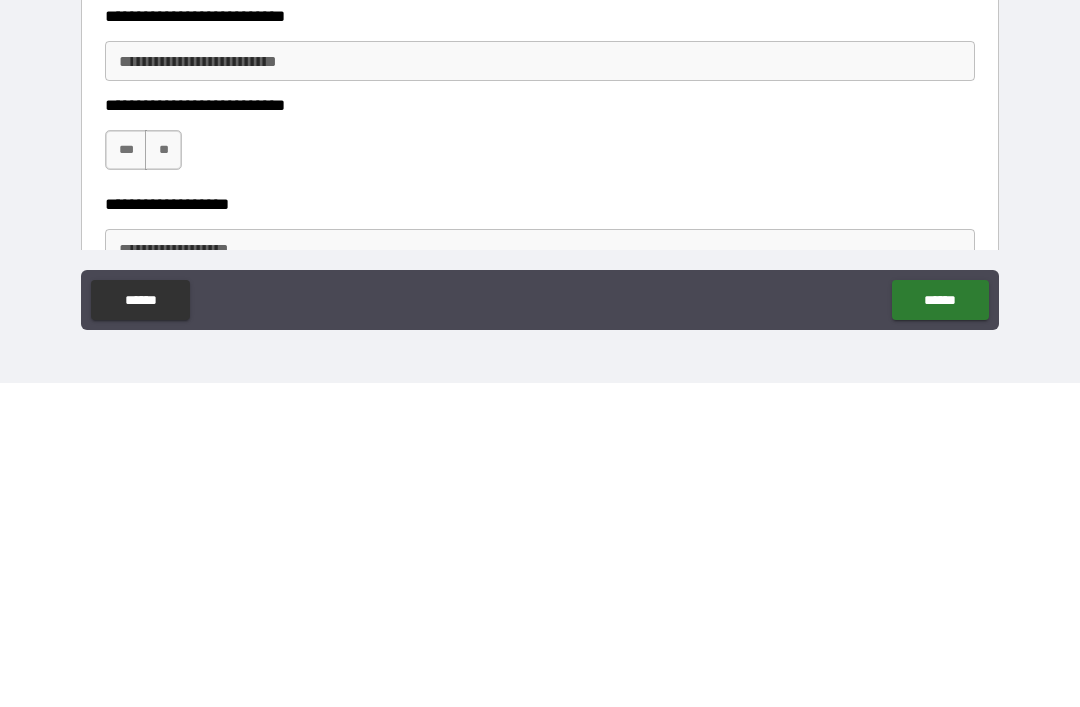 click on "***" at bounding box center [126, 474] 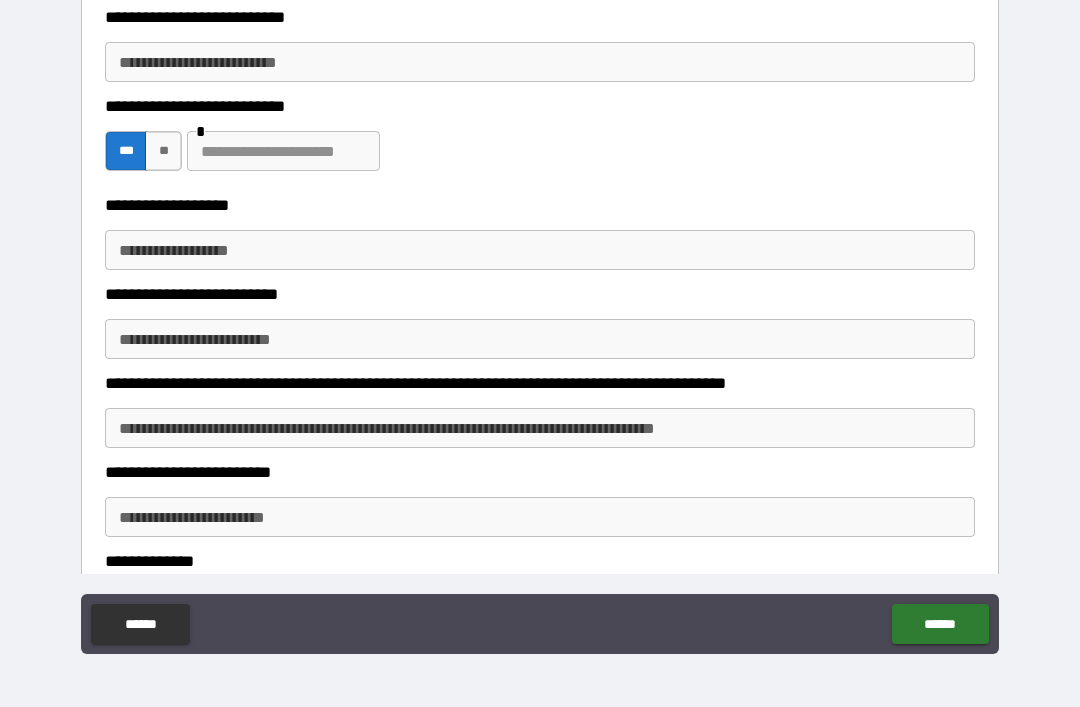 scroll, scrollTop: 2040, scrollLeft: 0, axis: vertical 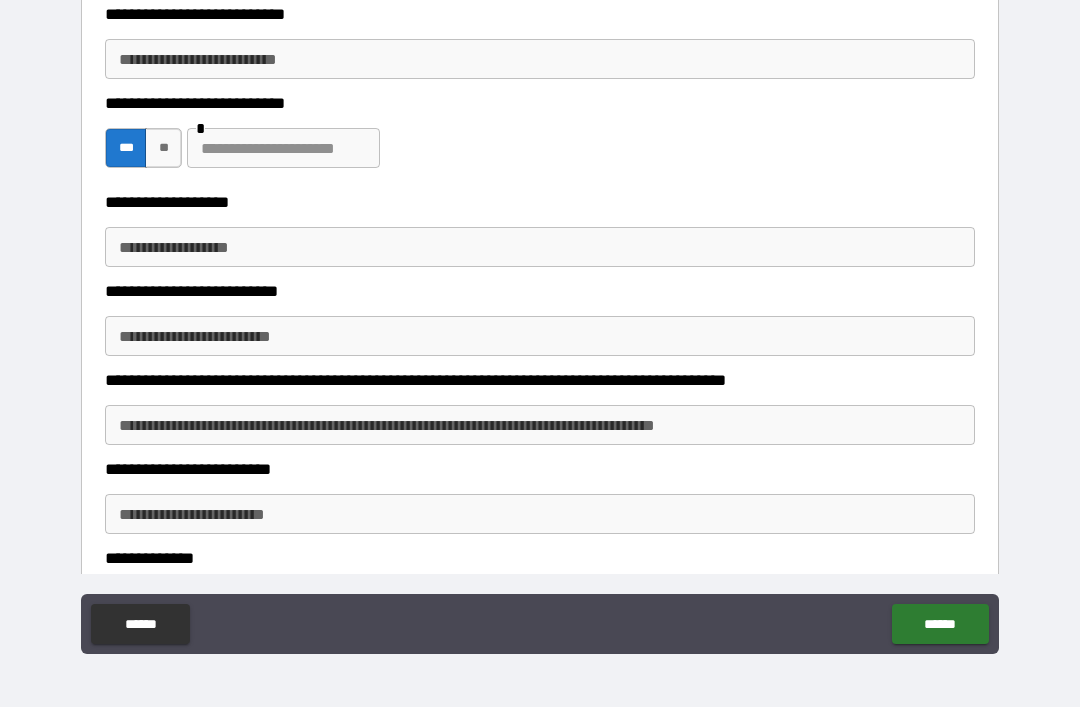 click on "**********" at bounding box center (540, 247) 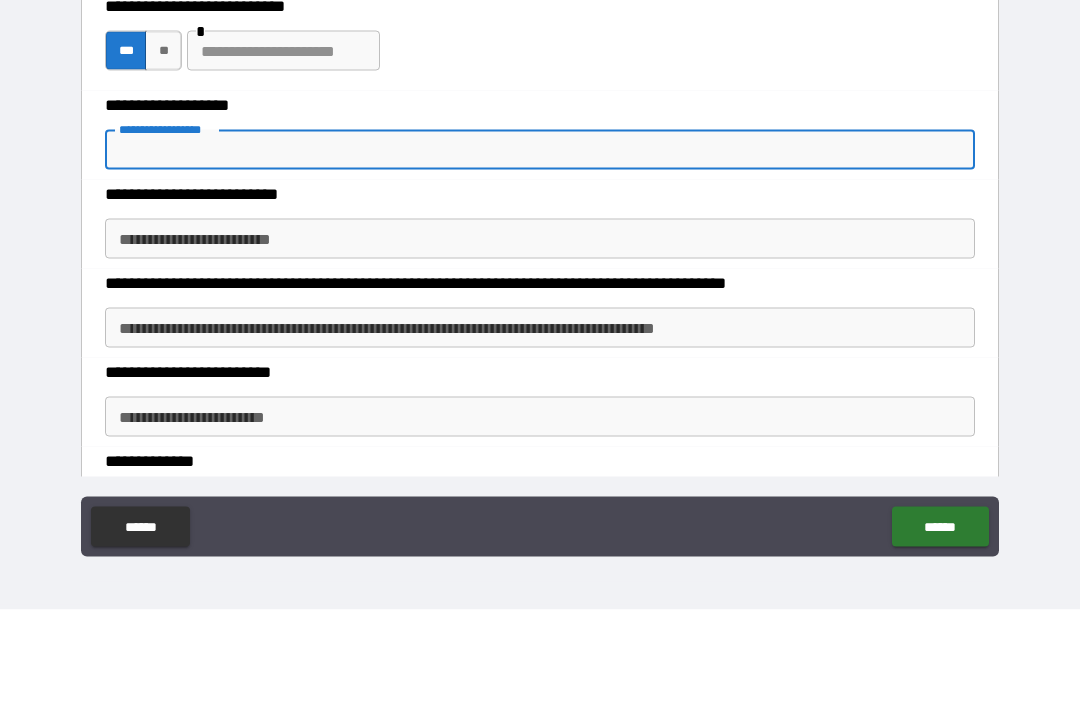 click on "**********" at bounding box center (540, 247) 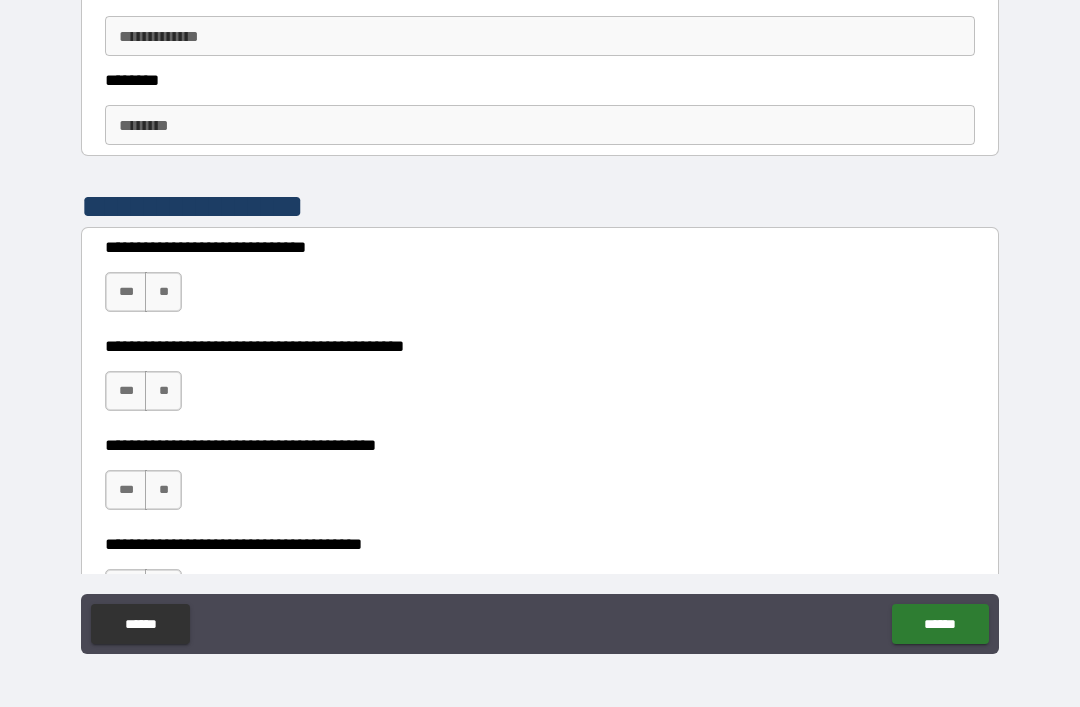 scroll, scrollTop: 2630, scrollLeft: 0, axis: vertical 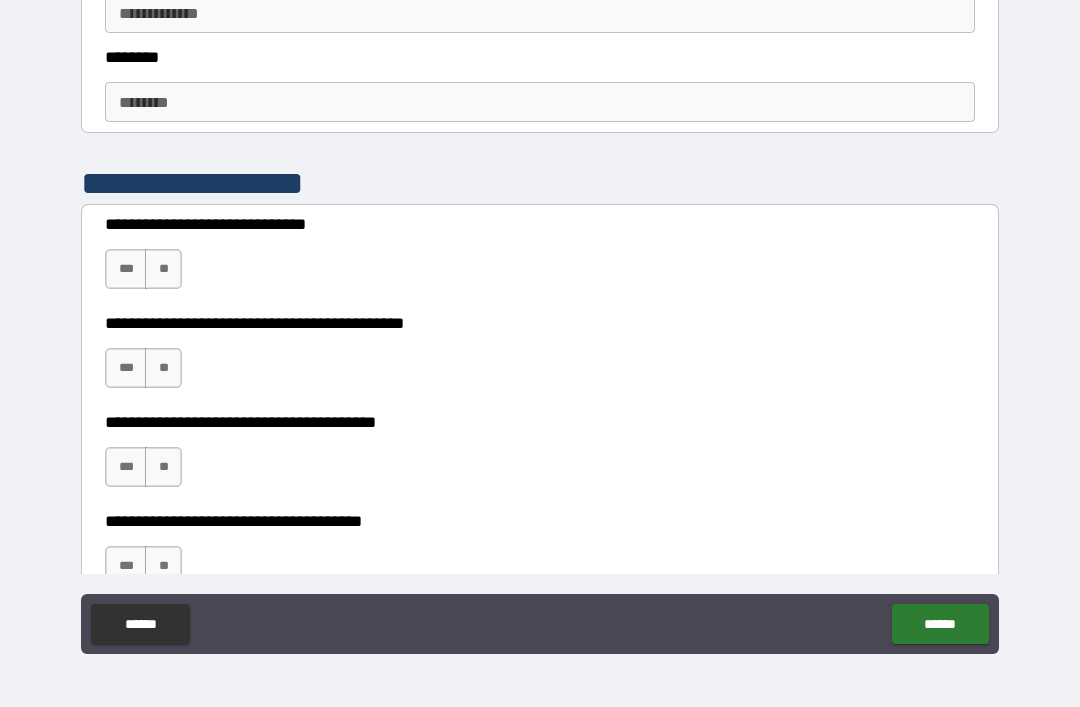 click on "***" at bounding box center (126, 269) 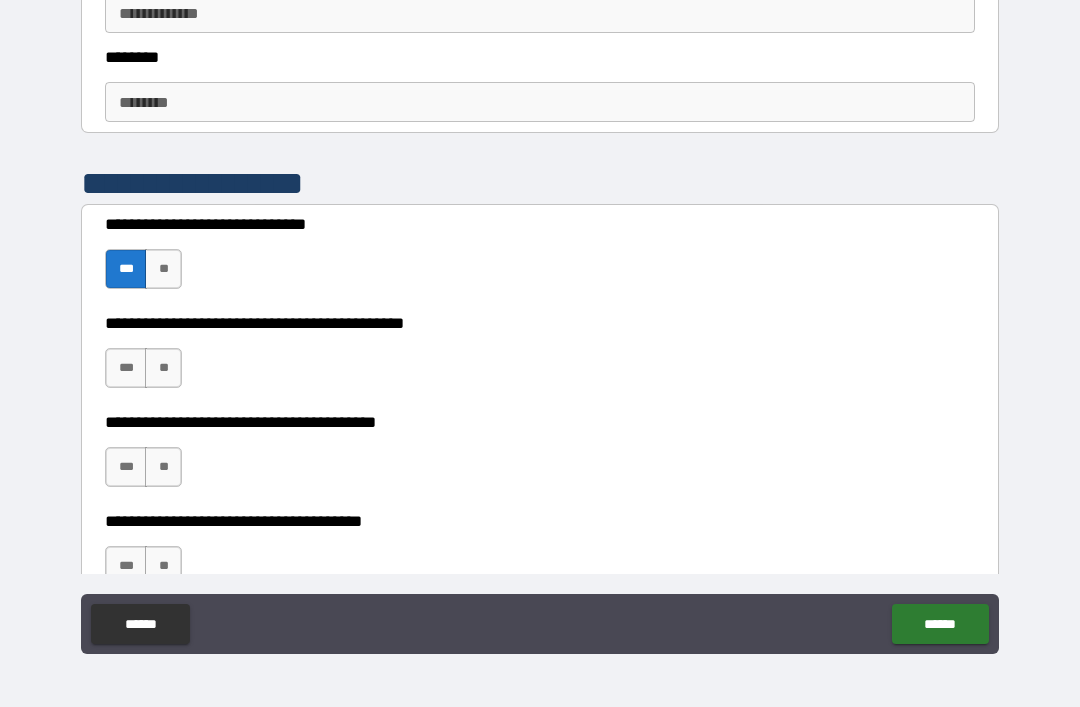 click on "***" at bounding box center [126, 368] 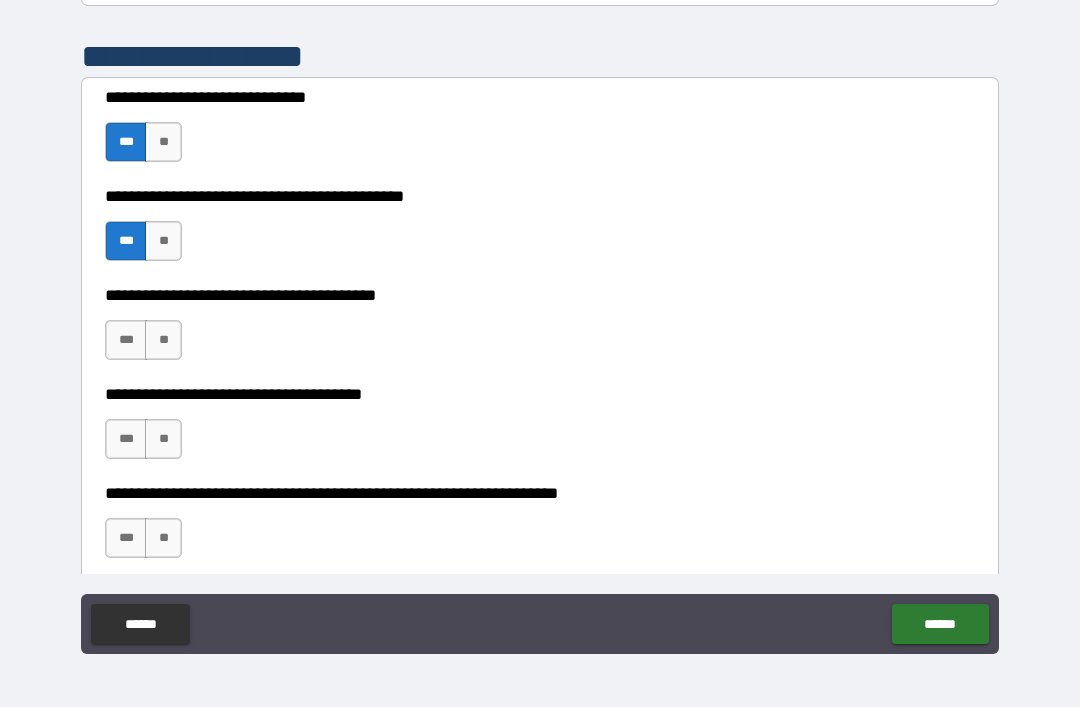 scroll, scrollTop: 2805, scrollLeft: 0, axis: vertical 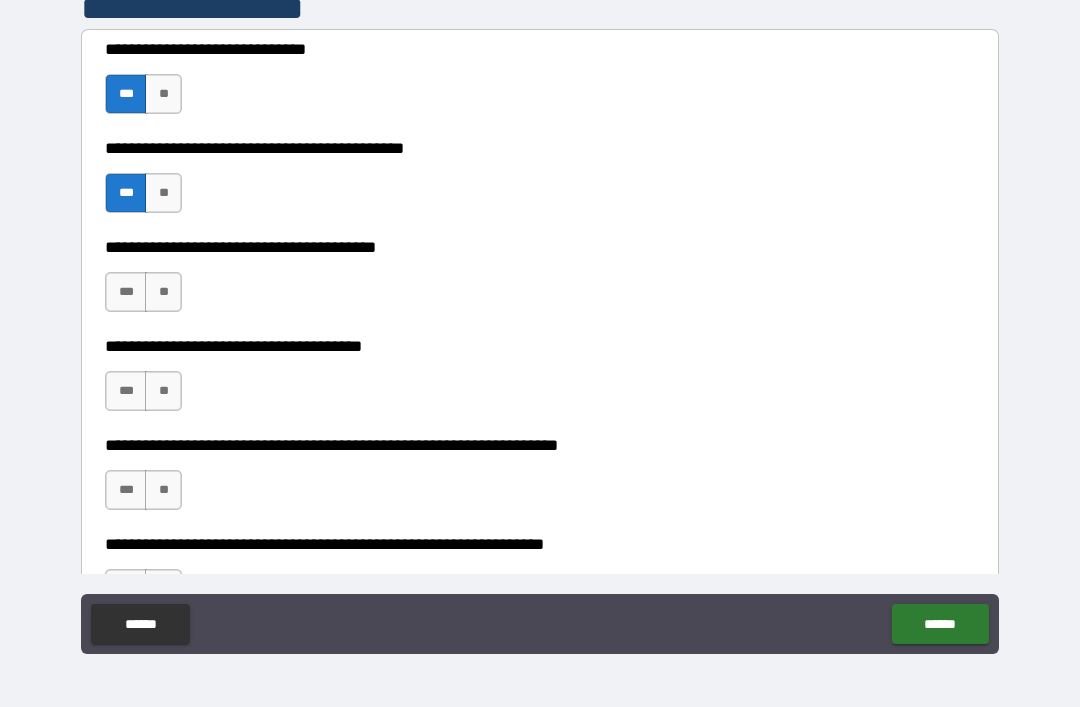 click on "***" at bounding box center (126, 292) 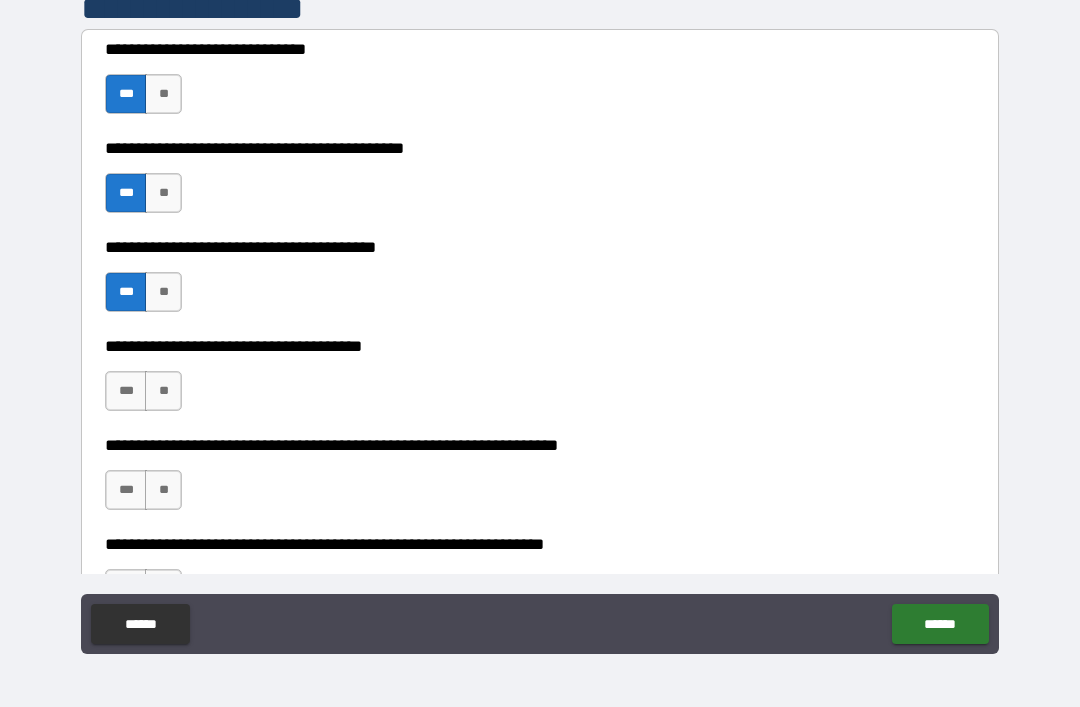 click on "***" at bounding box center (126, 391) 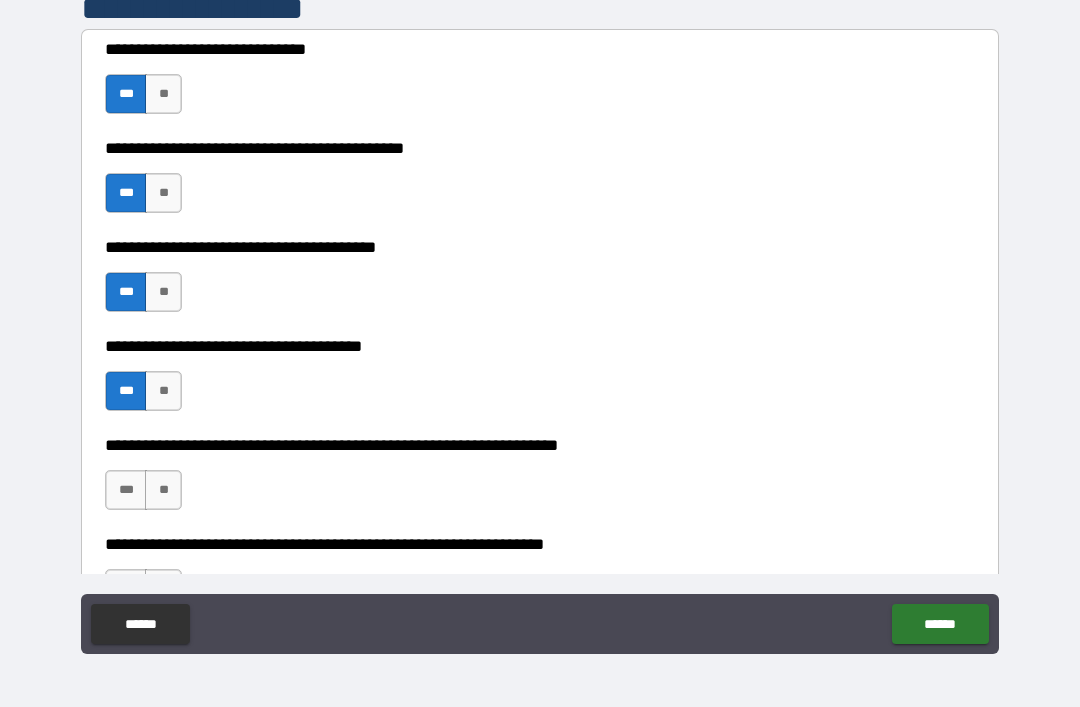 click on "**" at bounding box center (163, 391) 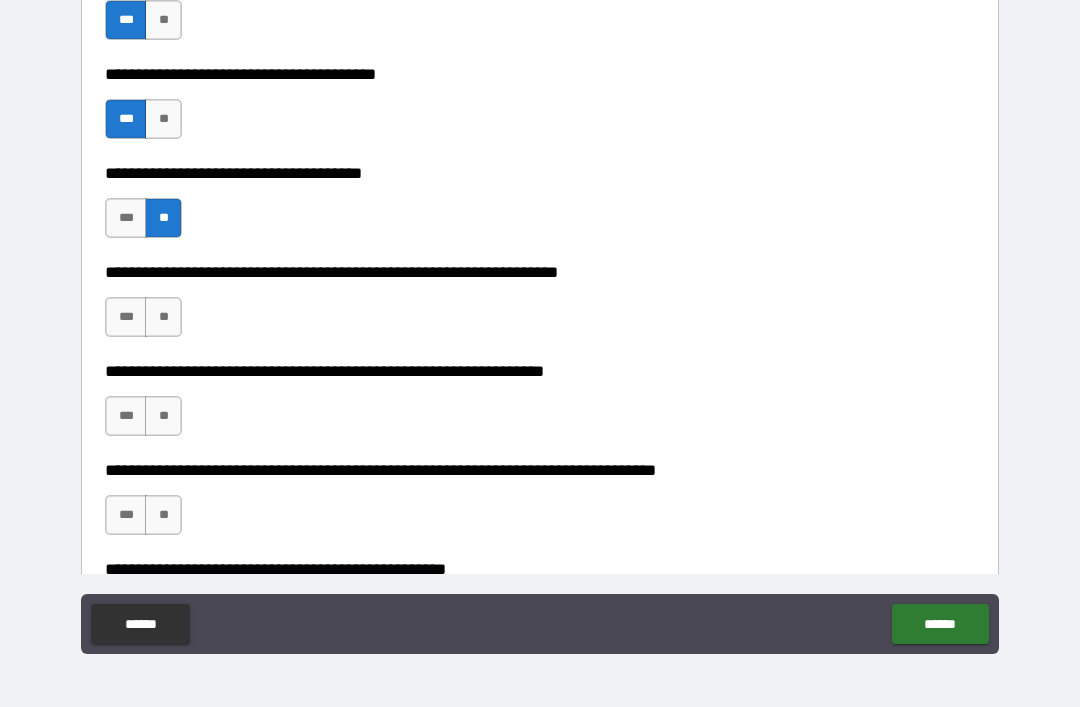 scroll, scrollTop: 2994, scrollLeft: 0, axis: vertical 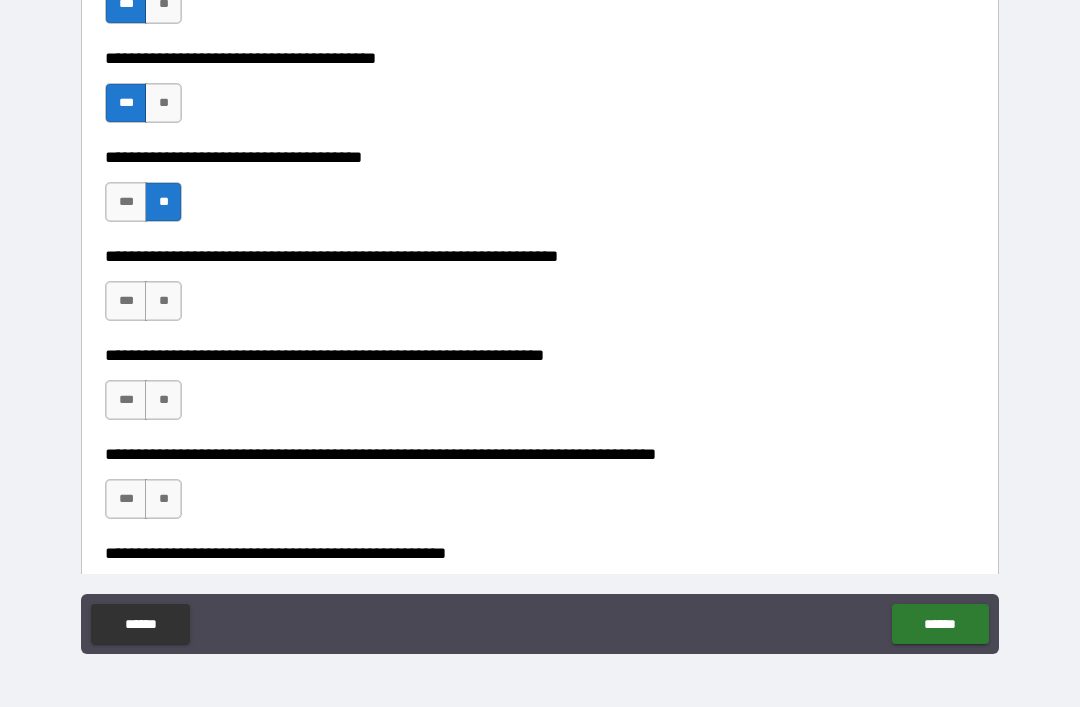 click on "**" at bounding box center (163, 301) 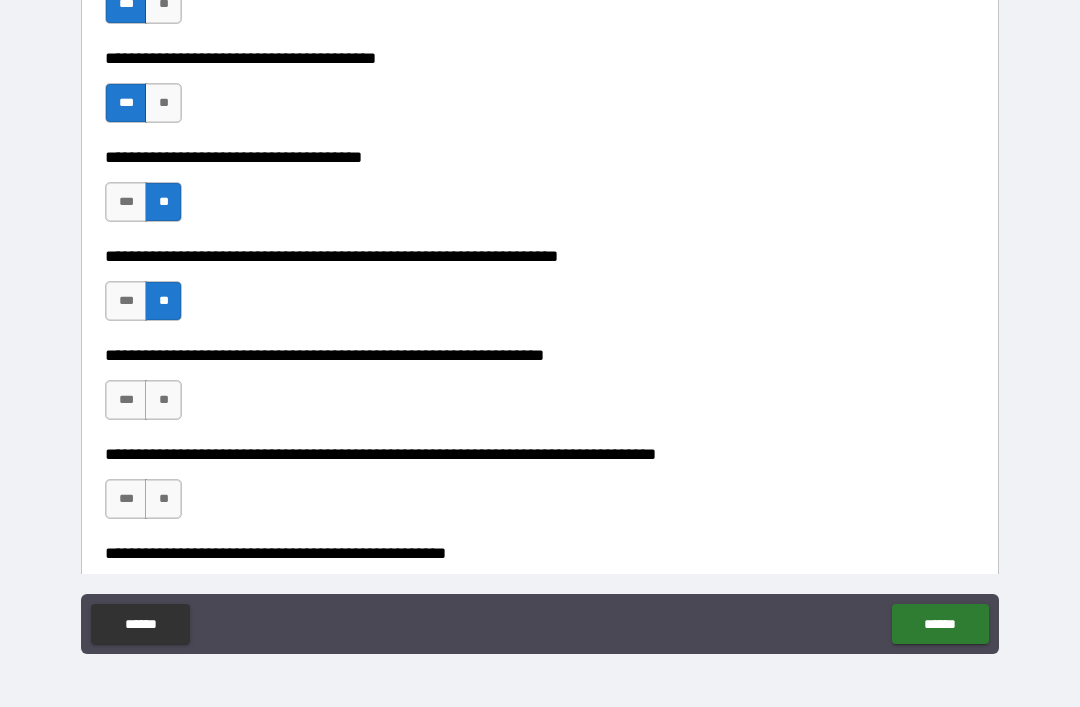 click on "**" at bounding box center [163, 400] 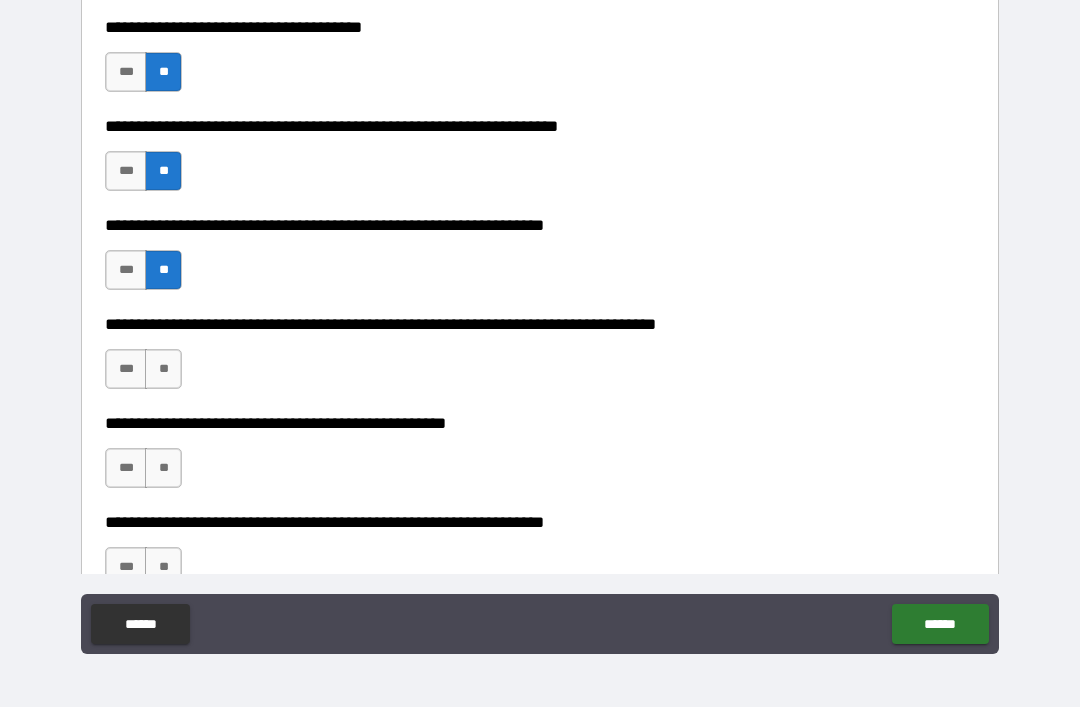 scroll, scrollTop: 3125, scrollLeft: 0, axis: vertical 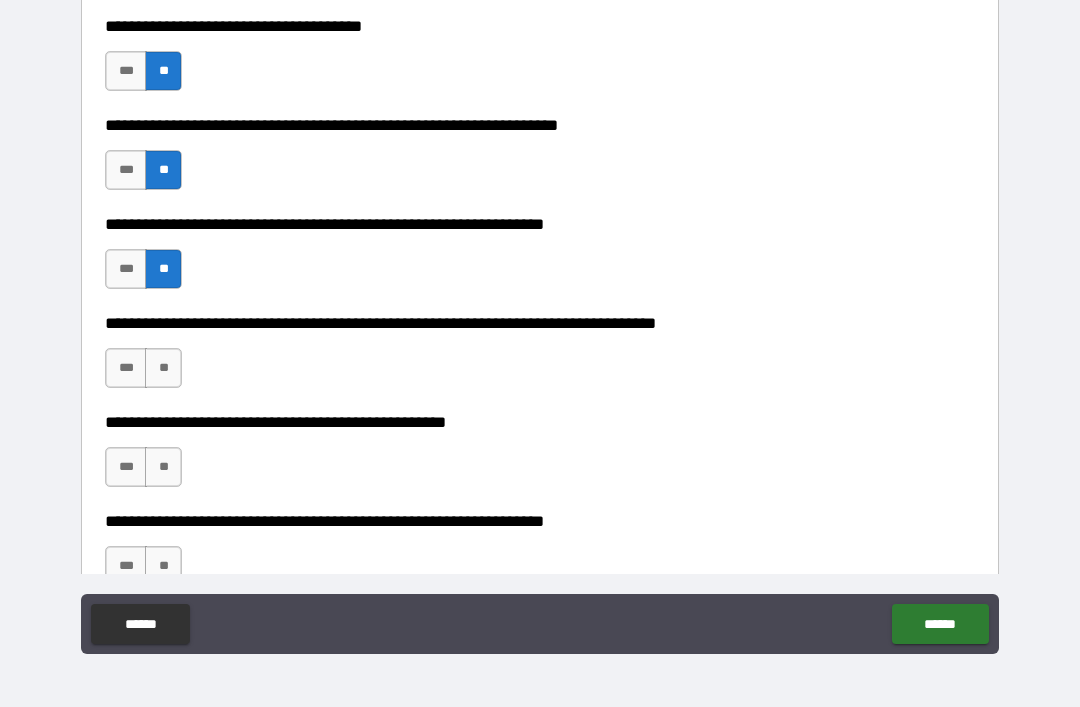 click on "**" at bounding box center (163, 368) 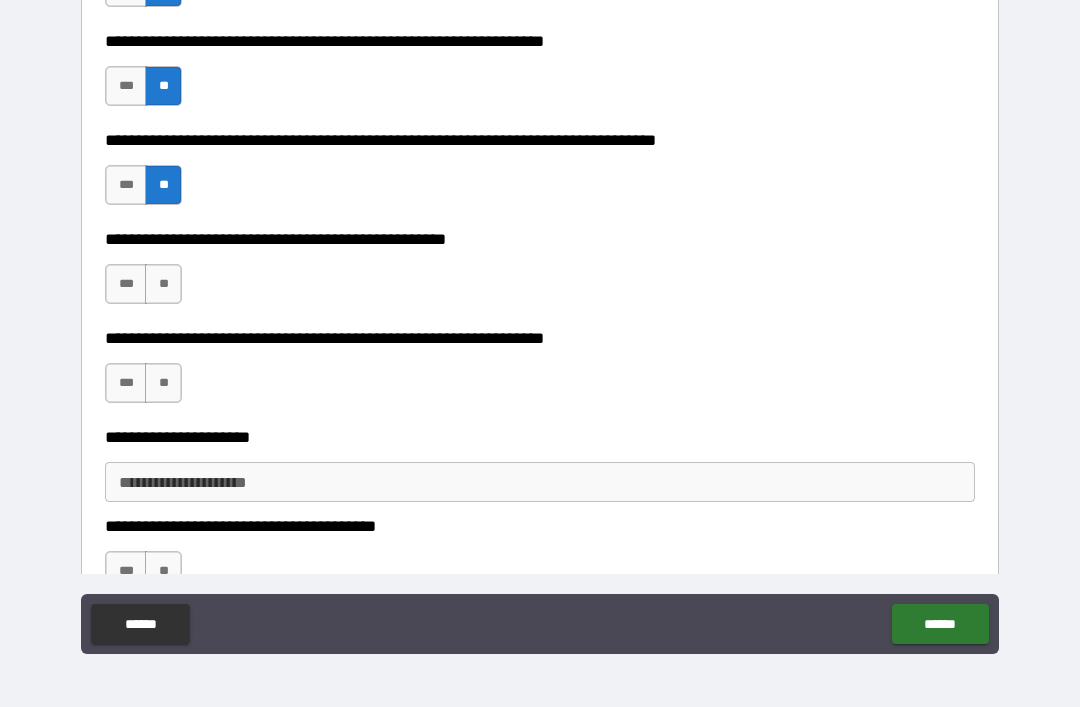 scroll, scrollTop: 3321, scrollLeft: 0, axis: vertical 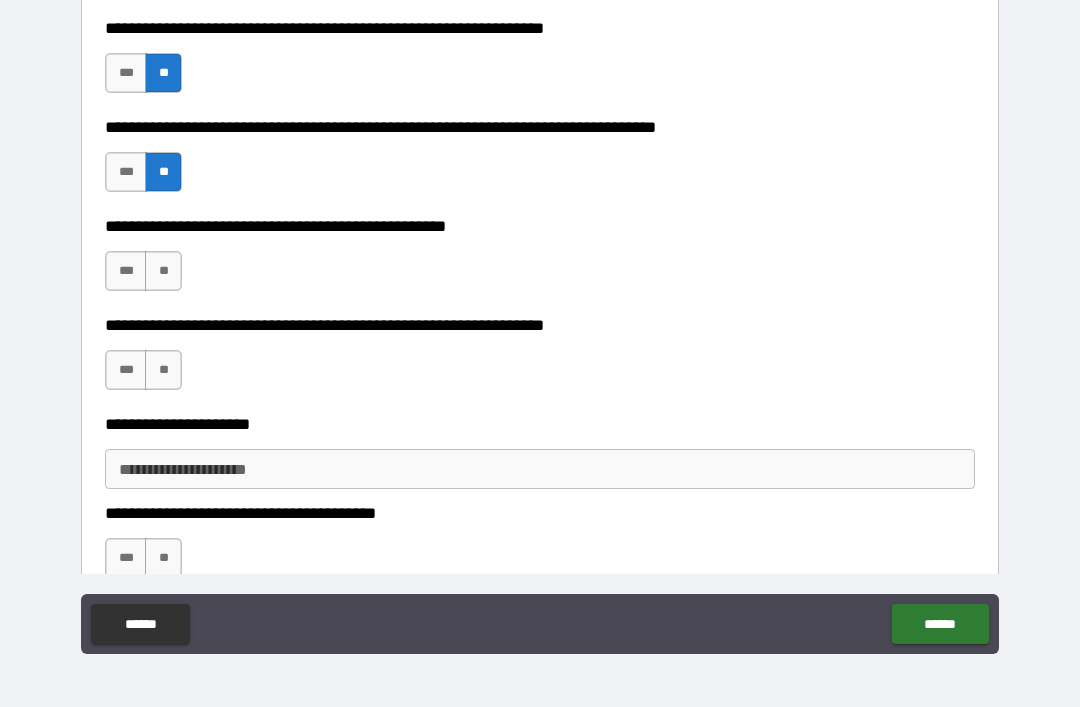 click on "**" at bounding box center [163, 271] 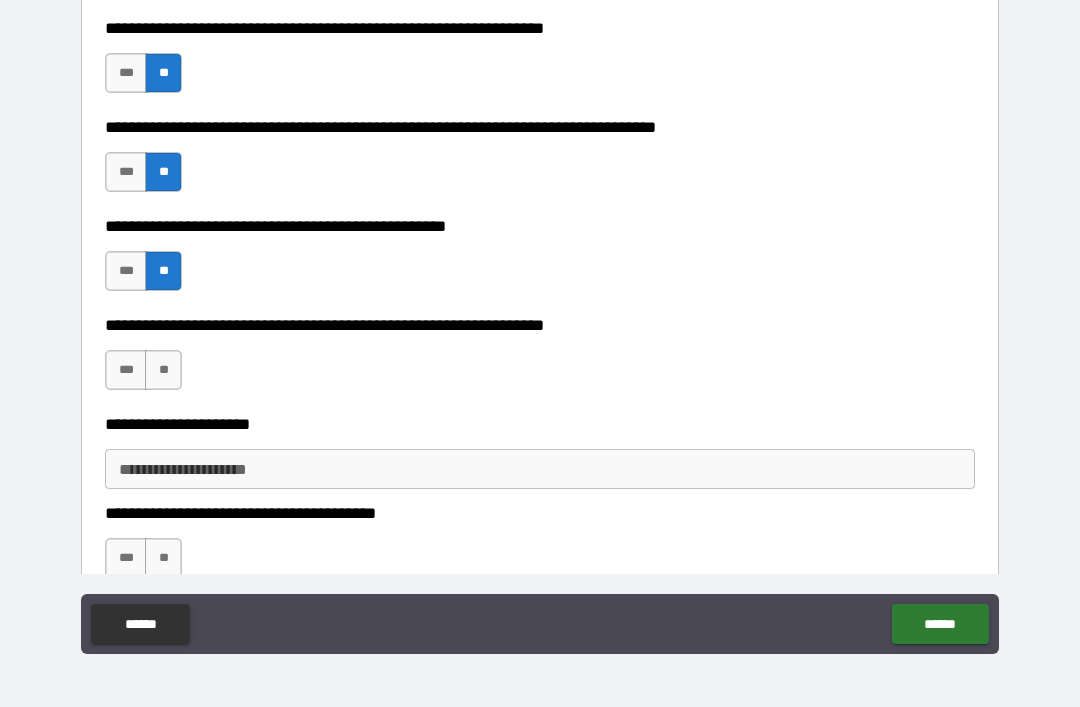 click on "***" at bounding box center [126, 370] 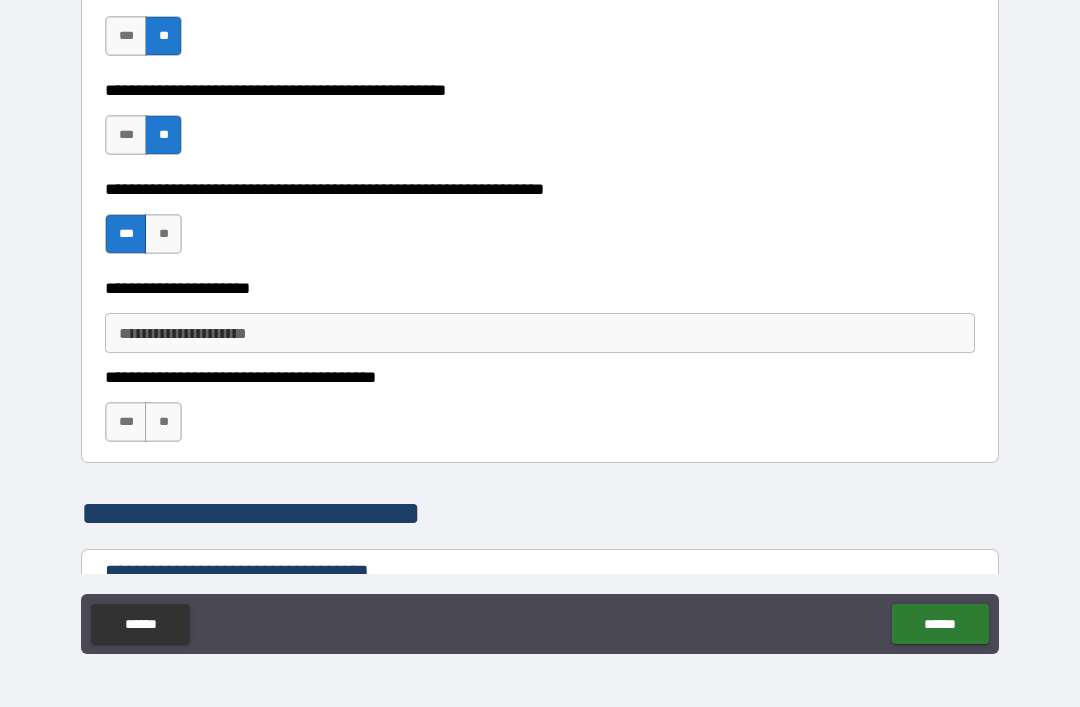 scroll, scrollTop: 3477, scrollLeft: 0, axis: vertical 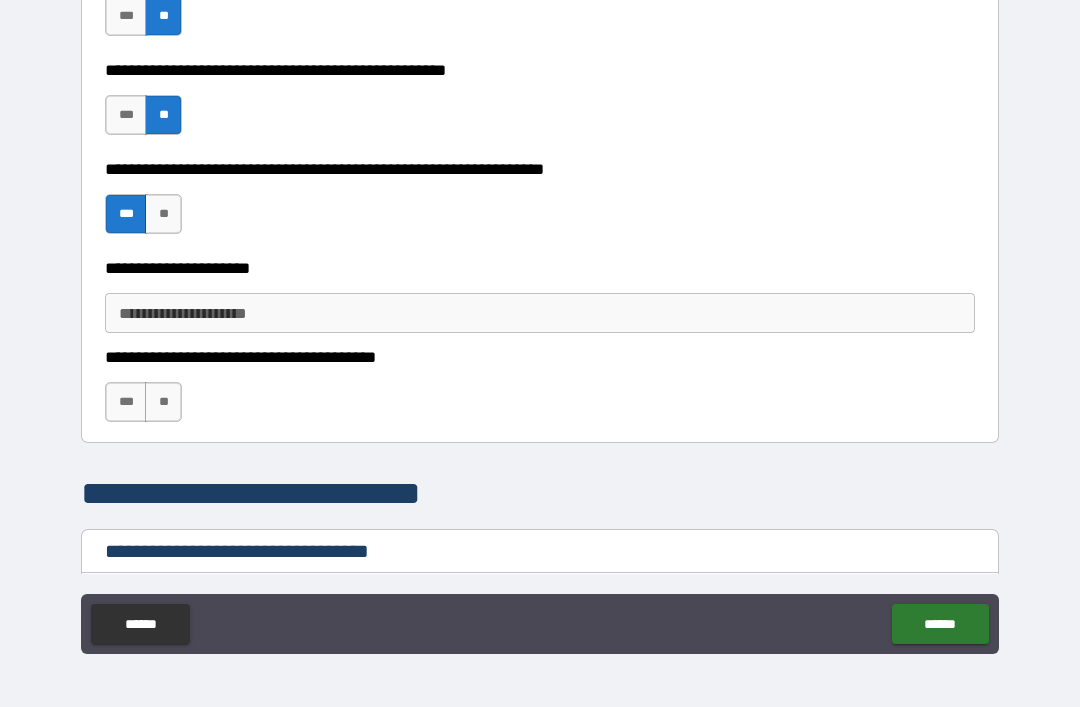 click on "**********" at bounding box center [540, 313] 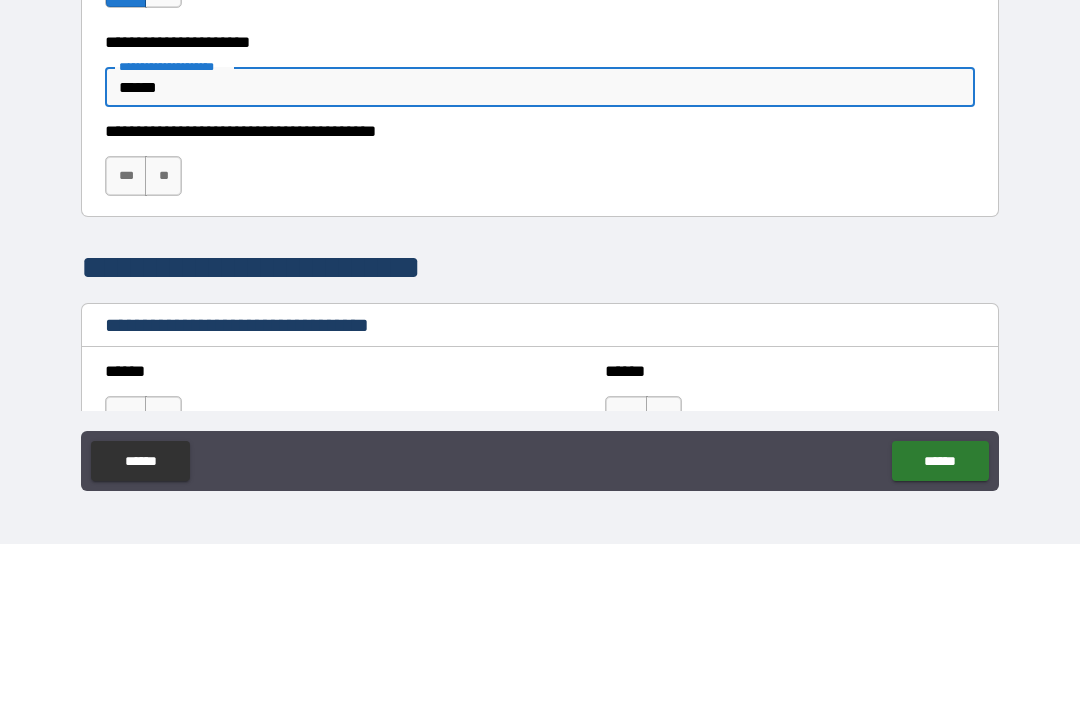 scroll, scrollTop: 3545, scrollLeft: 0, axis: vertical 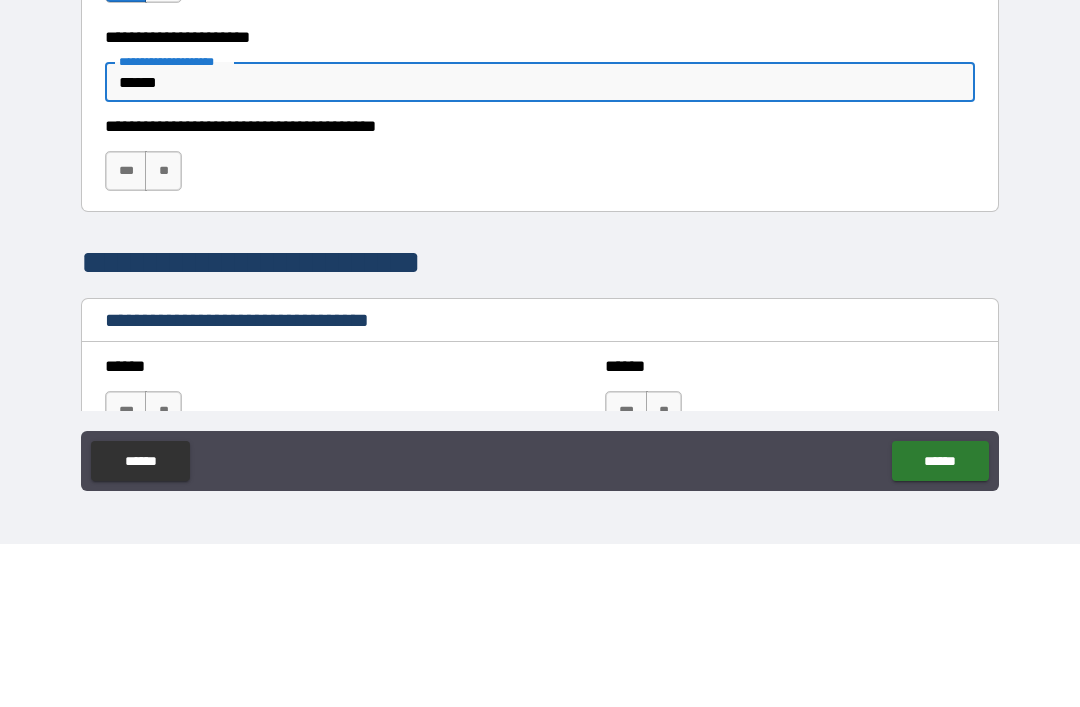 click on "***" at bounding box center (126, 334) 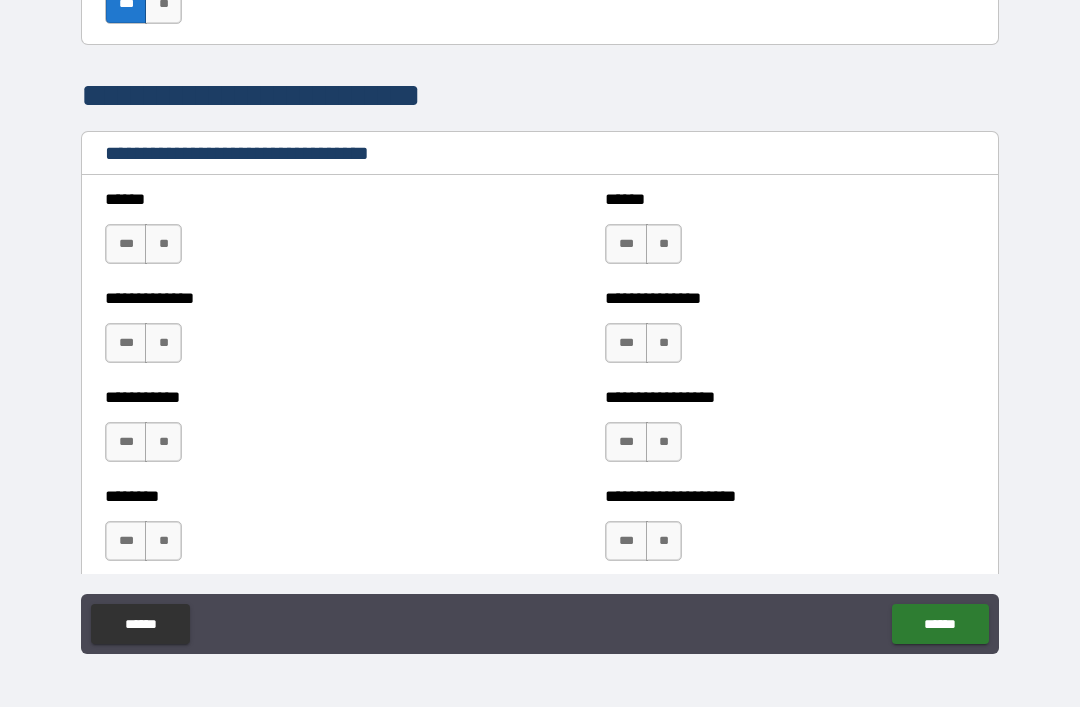 scroll, scrollTop: 3876, scrollLeft: 0, axis: vertical 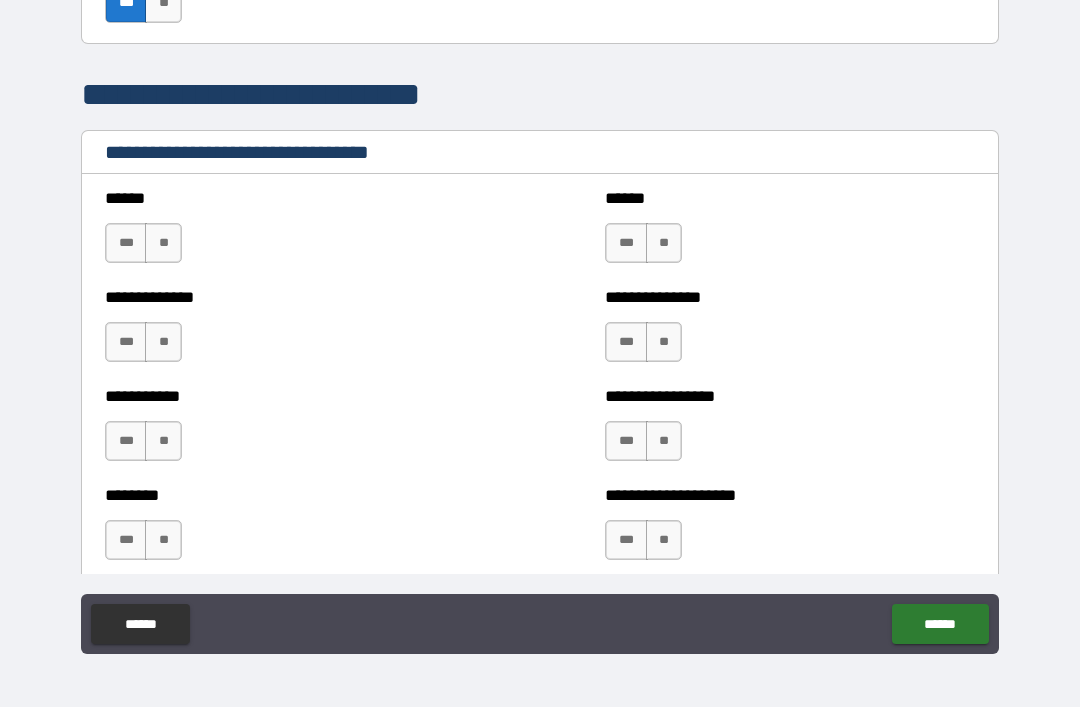 click on "**" at bounding box center [163, 243] 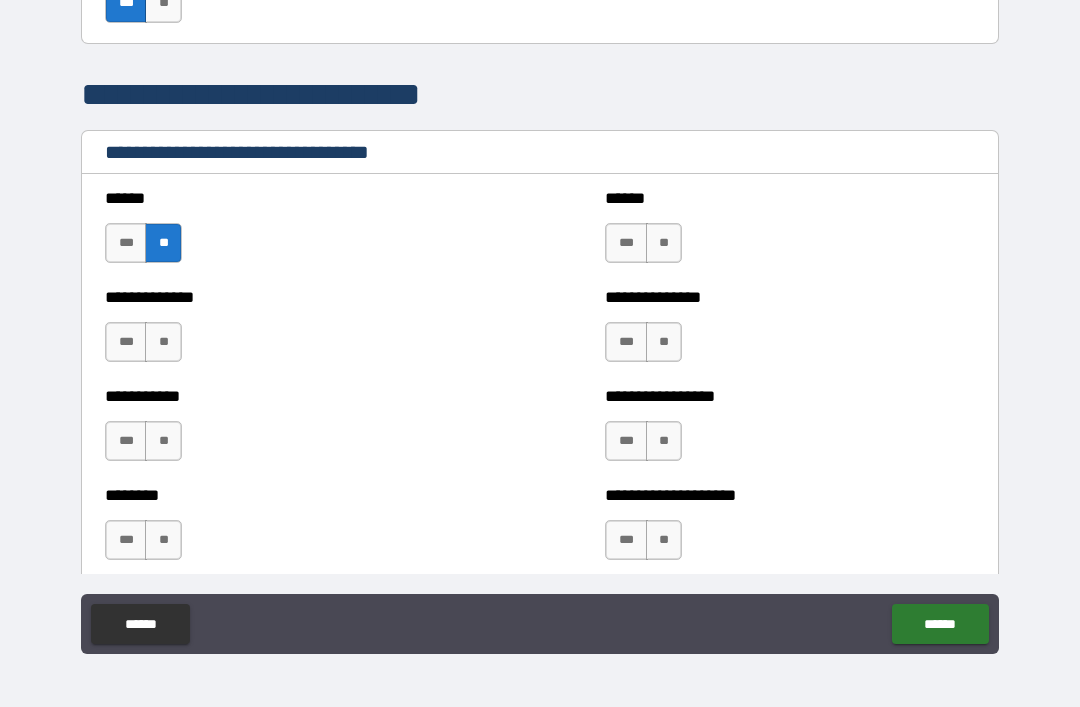 click on "**" at bounding box center [163, 342] 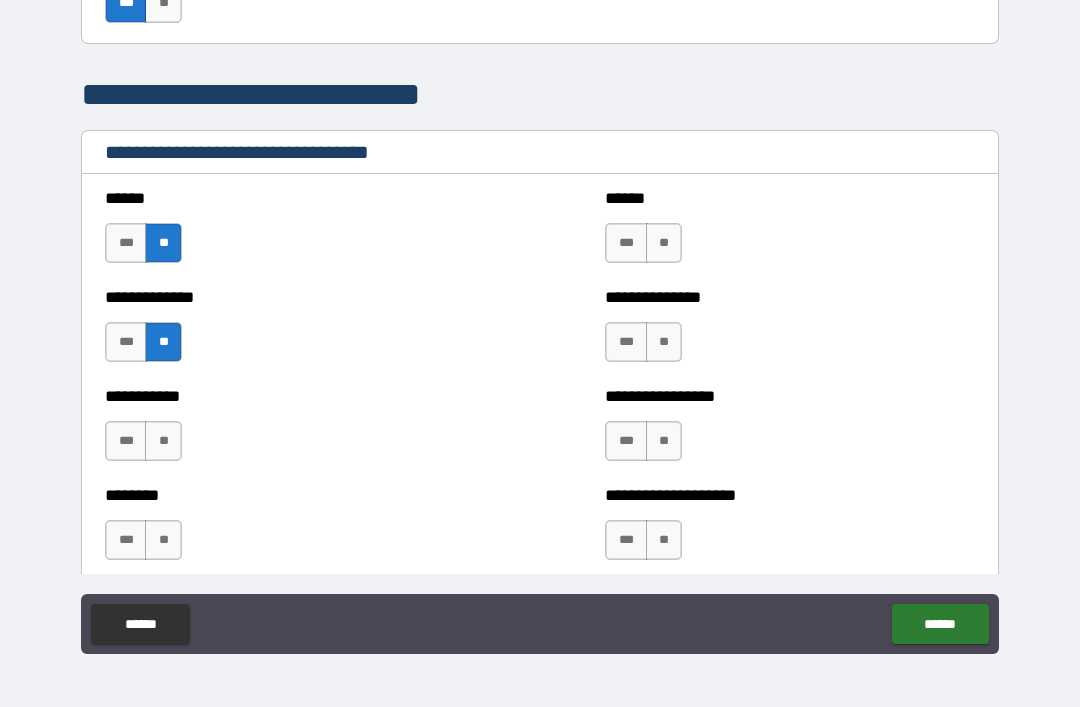 click on "**" at bounding box center (163, 441) 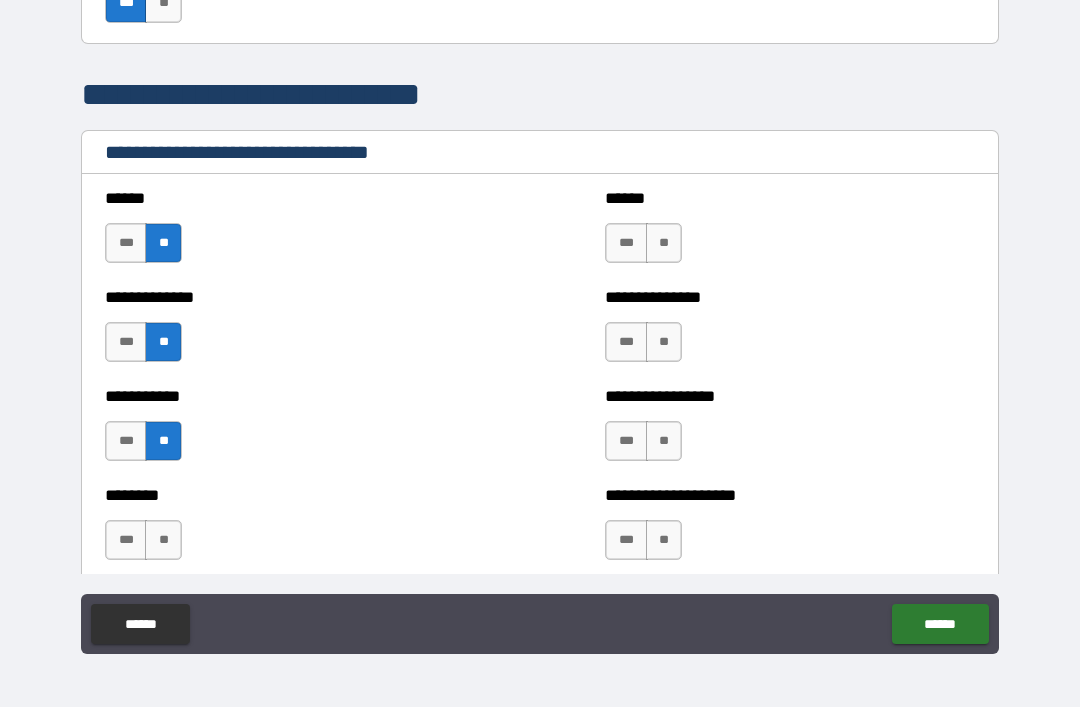click on "**" at bounding box center [163, 540] 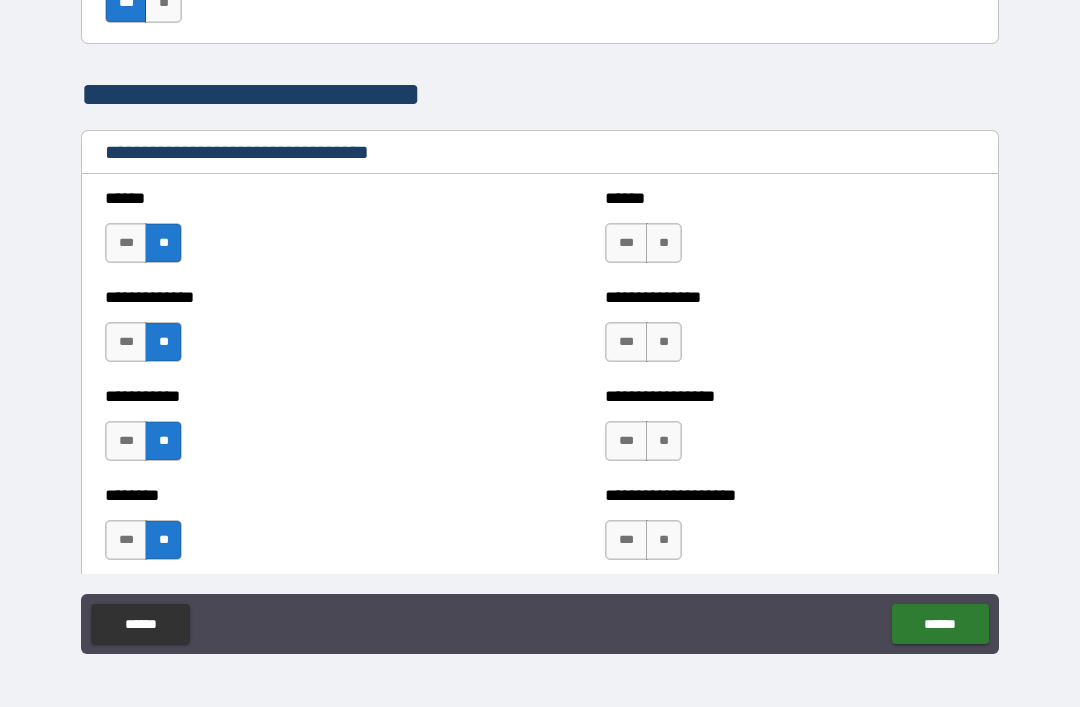 click on "**" at bounding box center (664, 540) 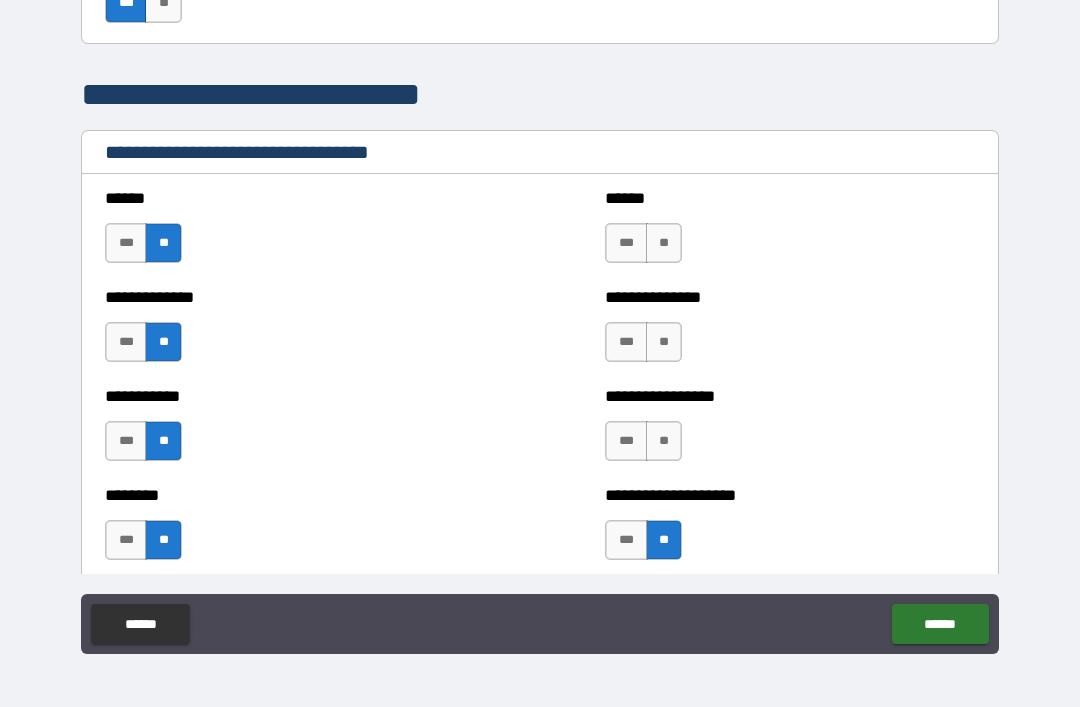 click on "**" at bounding box center (664, 441) 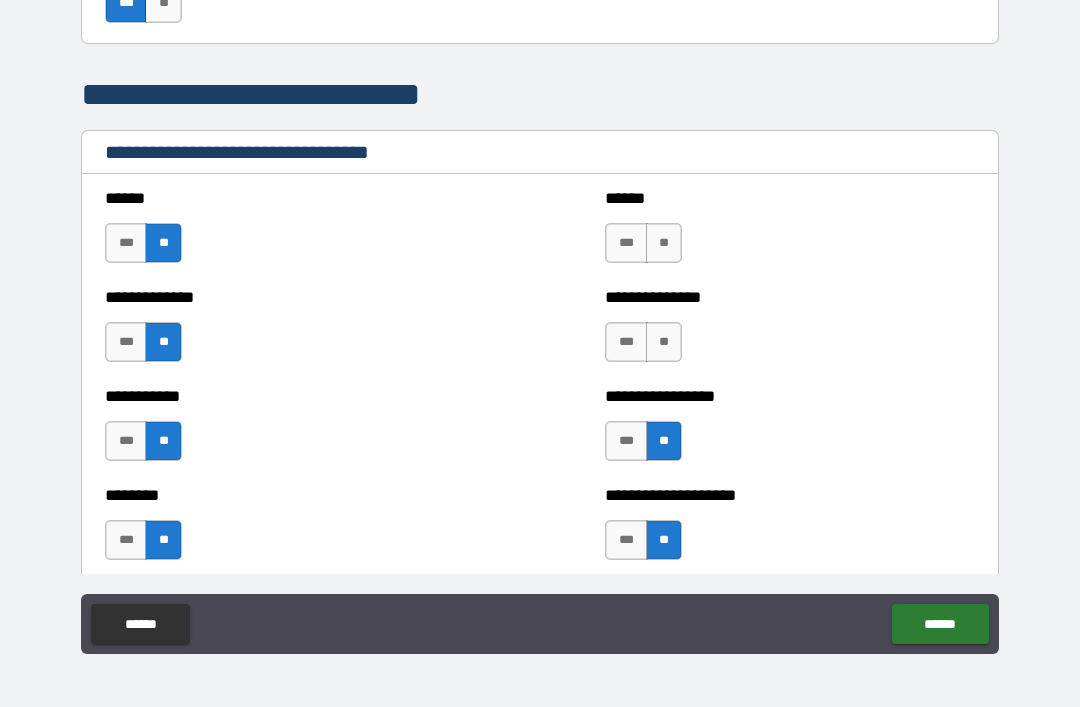 click on "**" at bounding box center [664, 342] 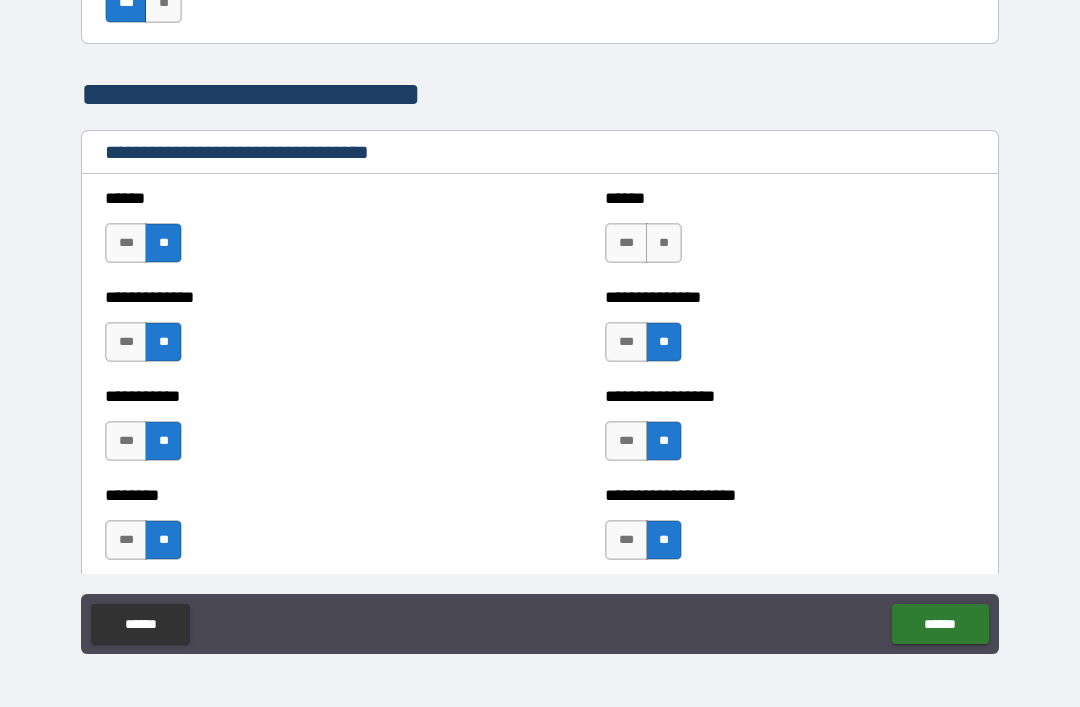 click on "**" at bounding box center [664, 243] 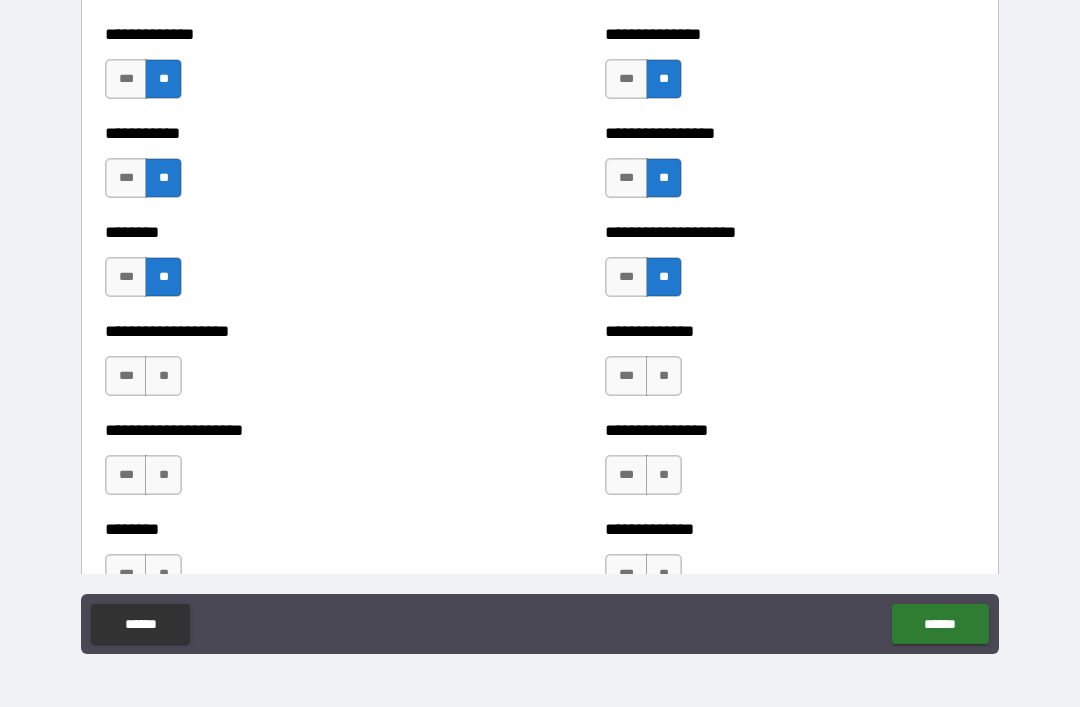 scroll, scrollTop: 4141, scrollLeft: 0, axis: vertical 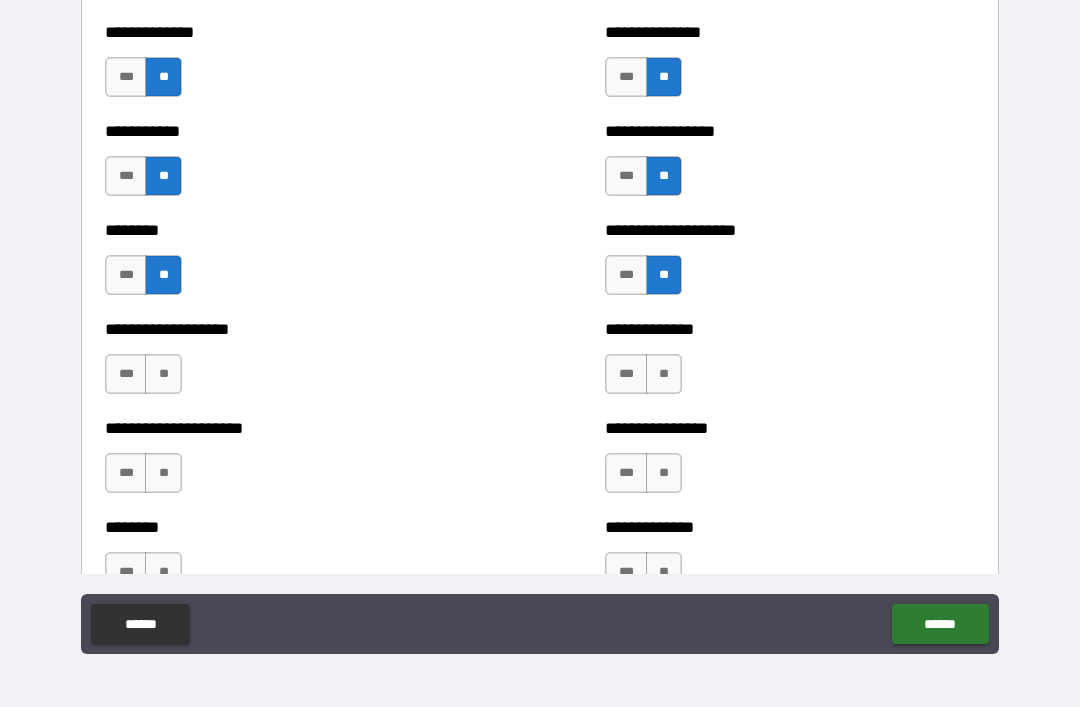 click on "**" at bounding box center (664, 374) 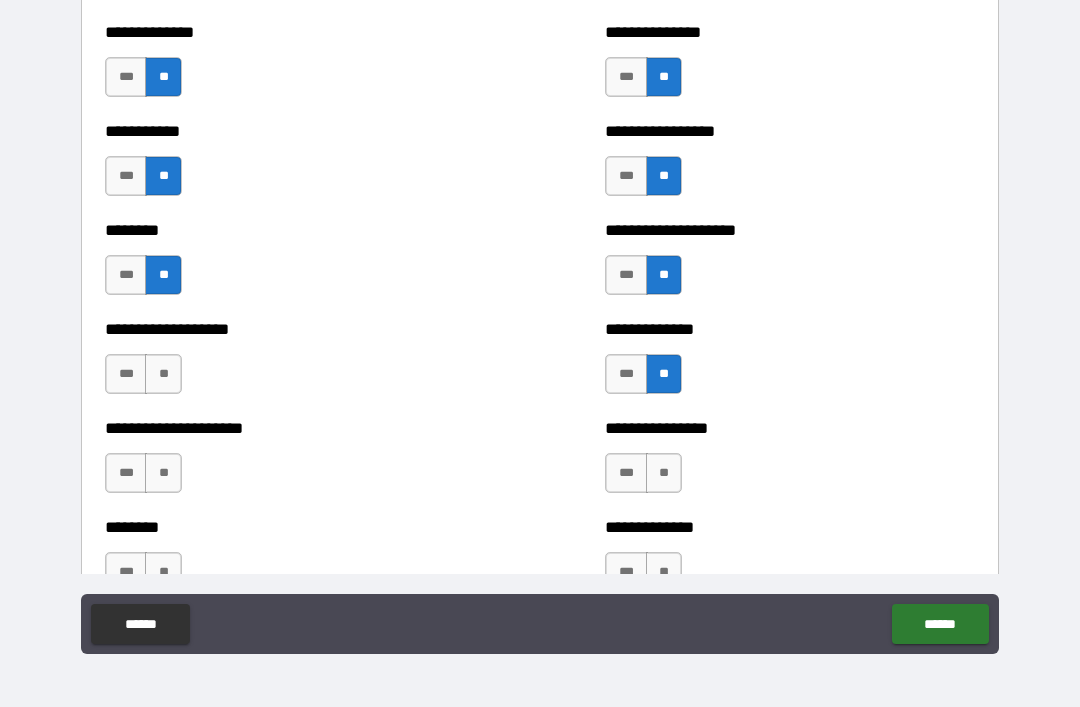 click on "**" at bounding box center [163, 374] 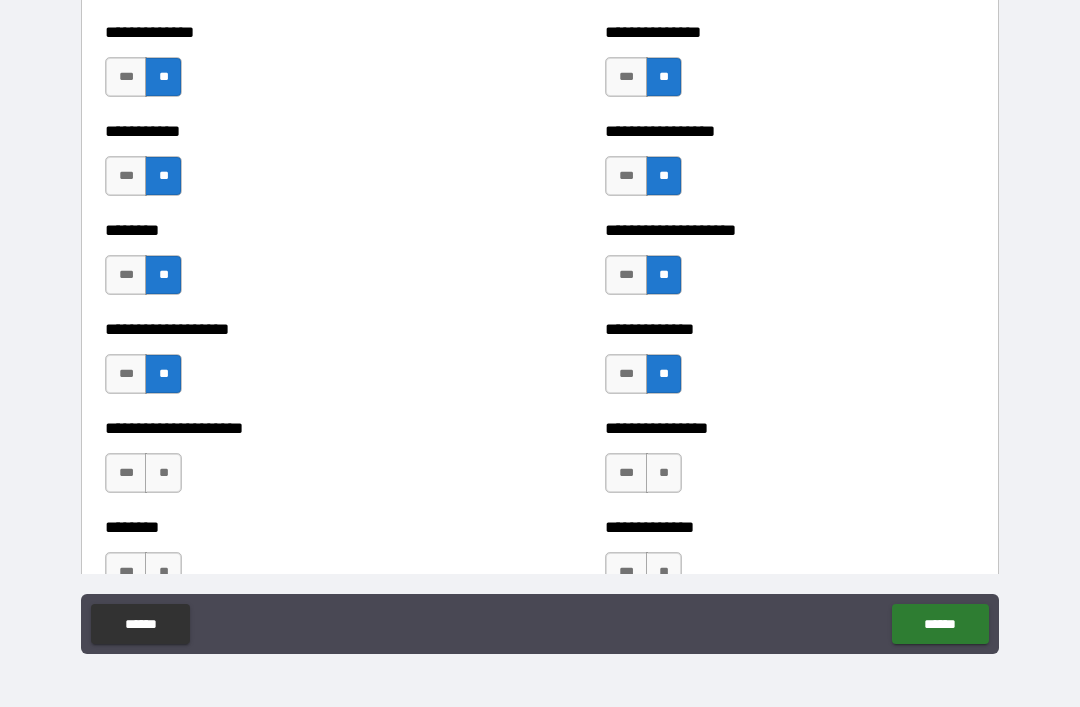 click on "**" at bounding box center [163, 473] 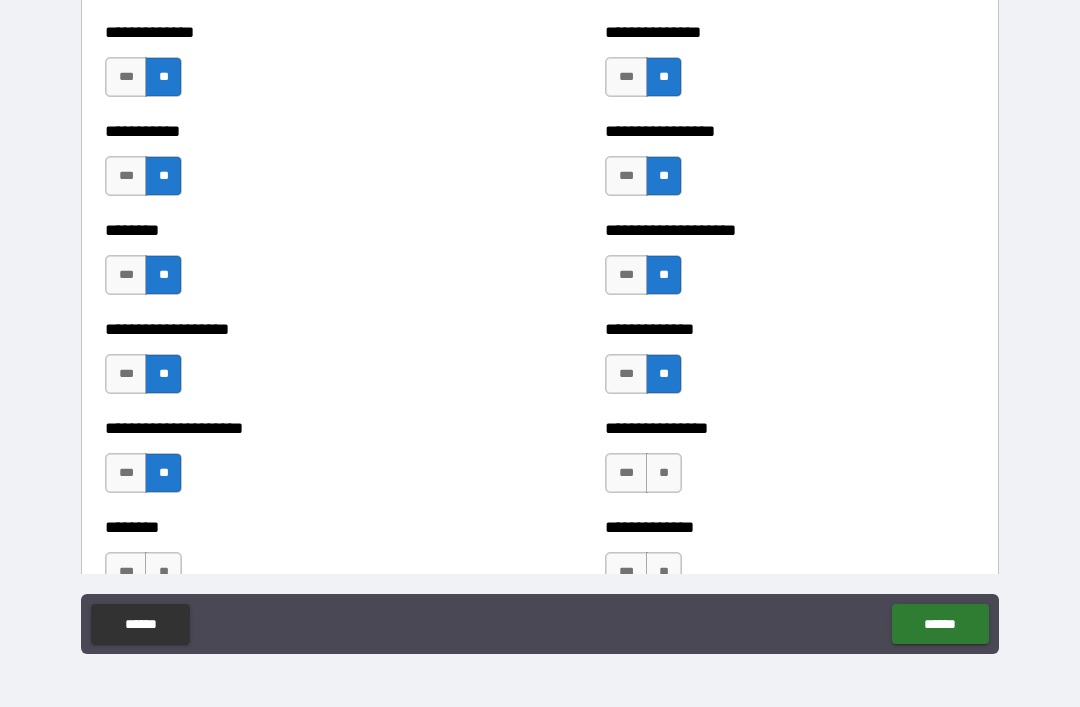 click on "**" at bounding box center [163, 572] 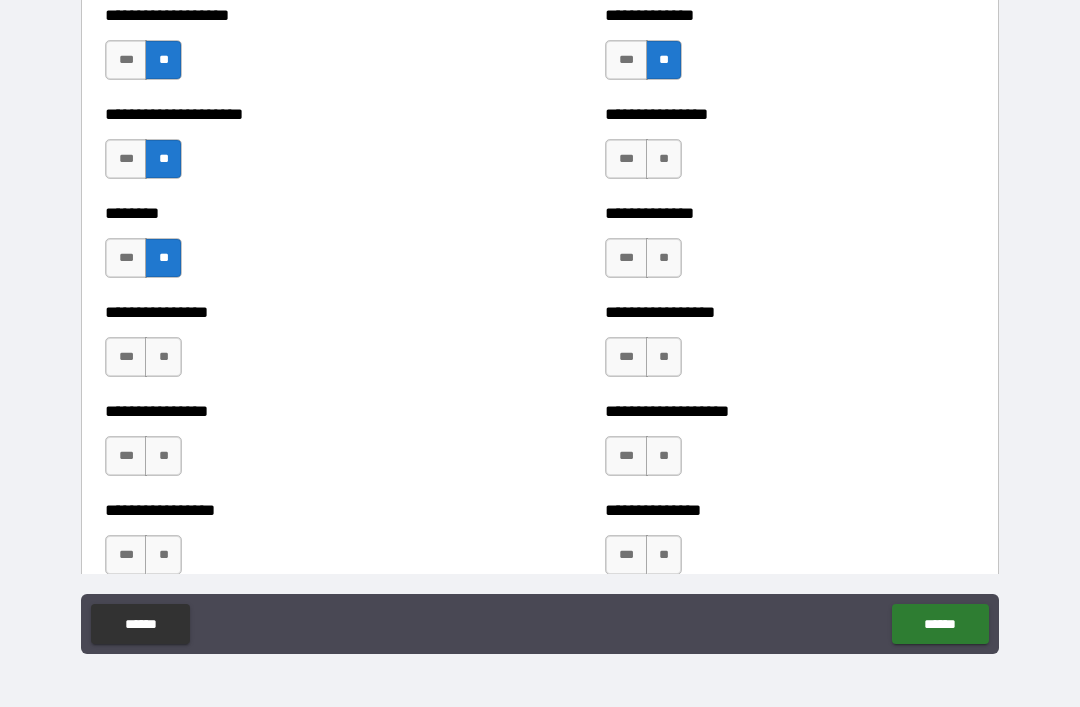 scroll, scrollTop: 4478, scrollLeft: 0, axis: vertical 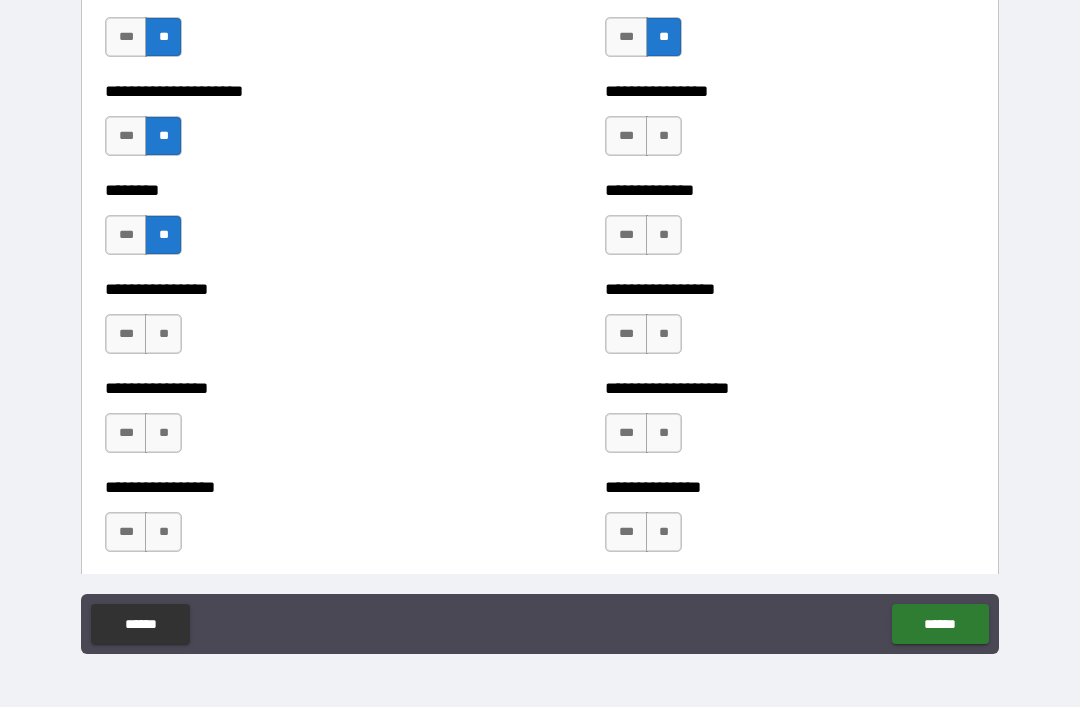 click on "**" at bounding box center (664, 136) 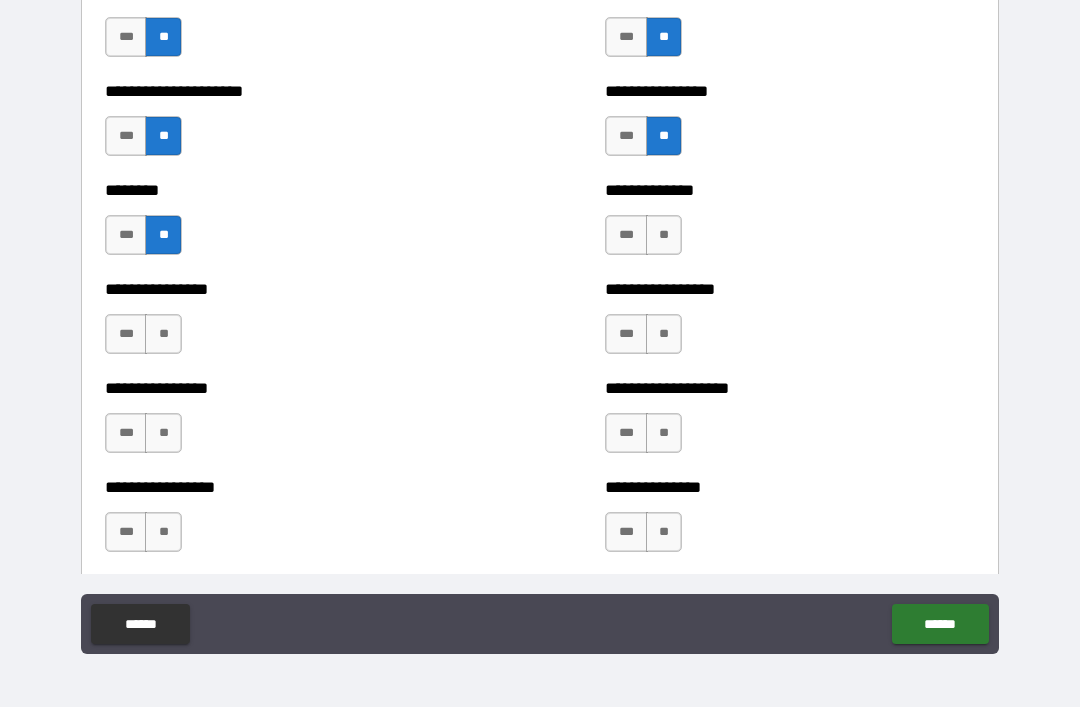click on "**" at bounding box center [664, 235] 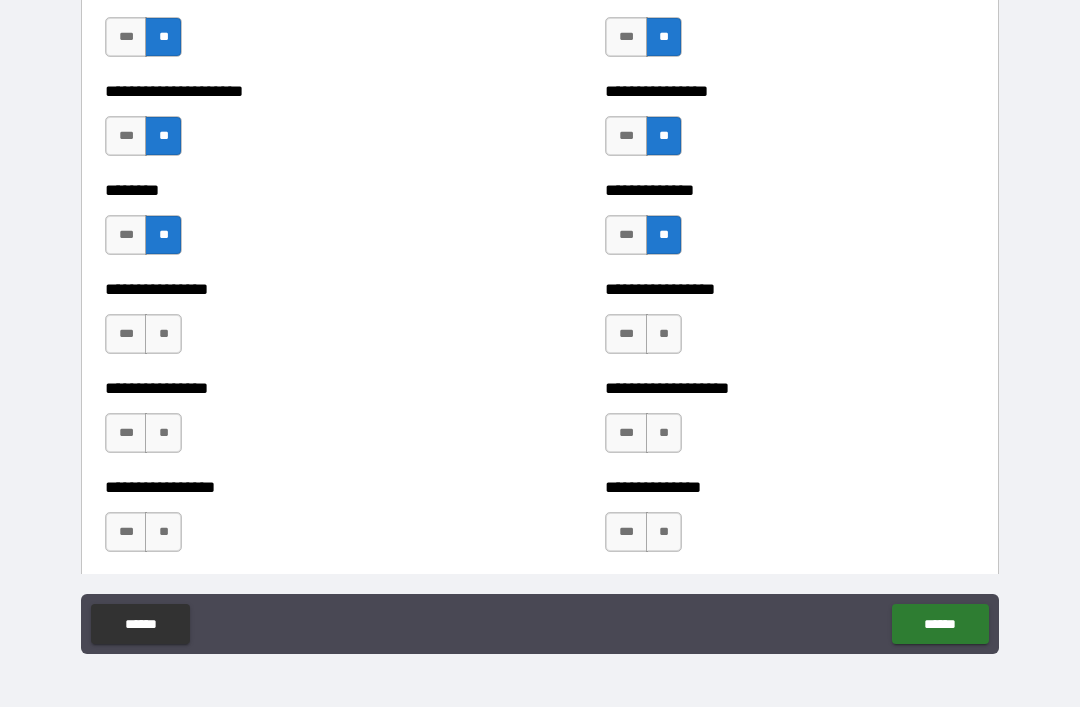 click on "**" at bounding box center (664, 334) 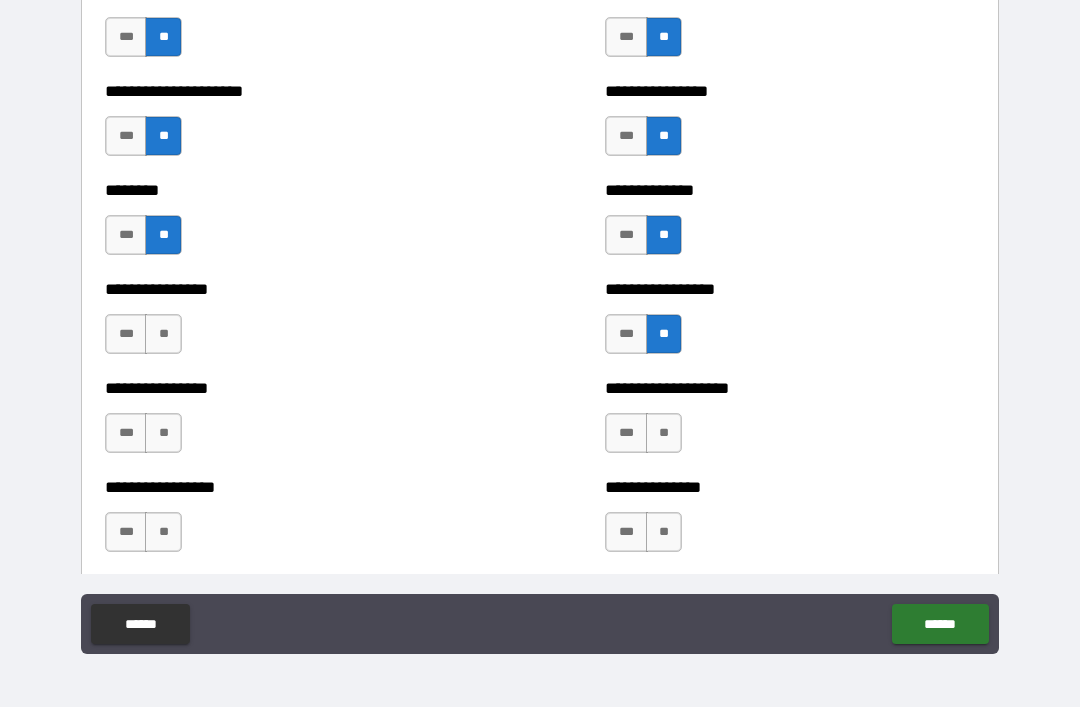 click on "**" at bounding box center [664, 433] 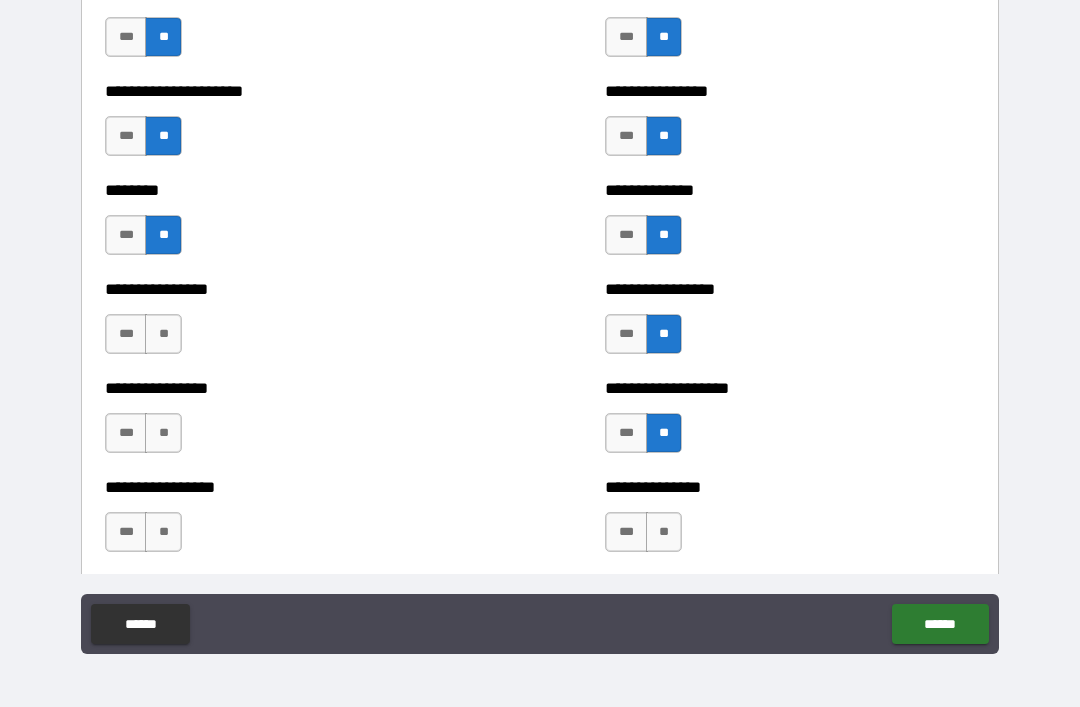 click on "**" at bounding box center [664, 532] 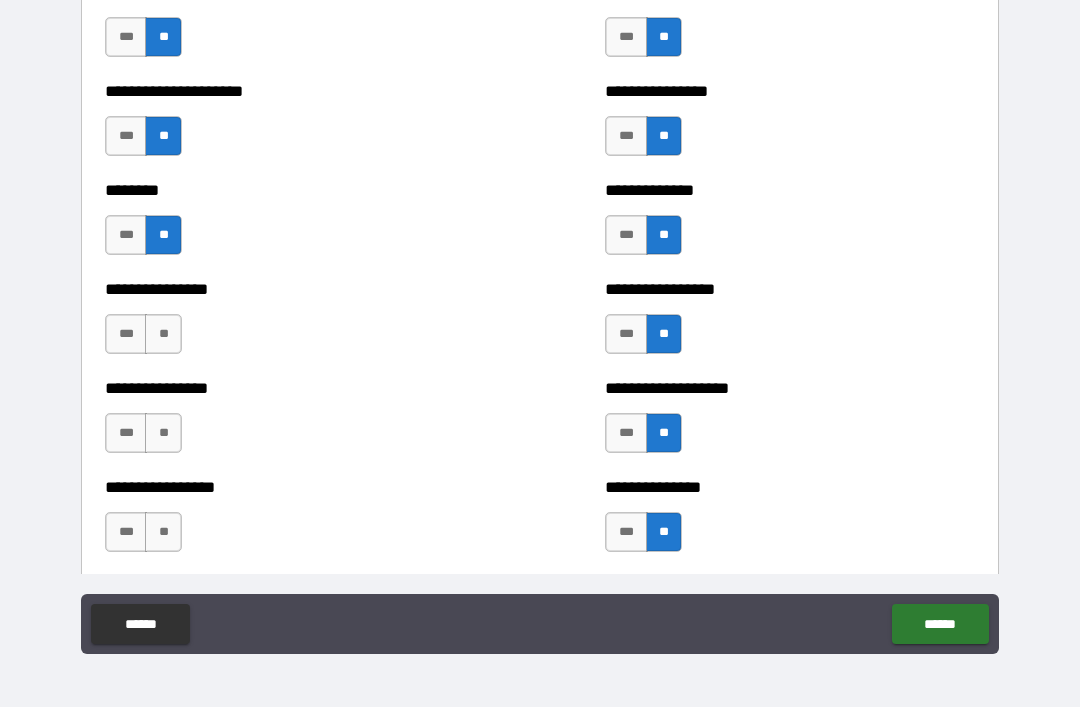 click on "**" at bounding box center (163, 334) 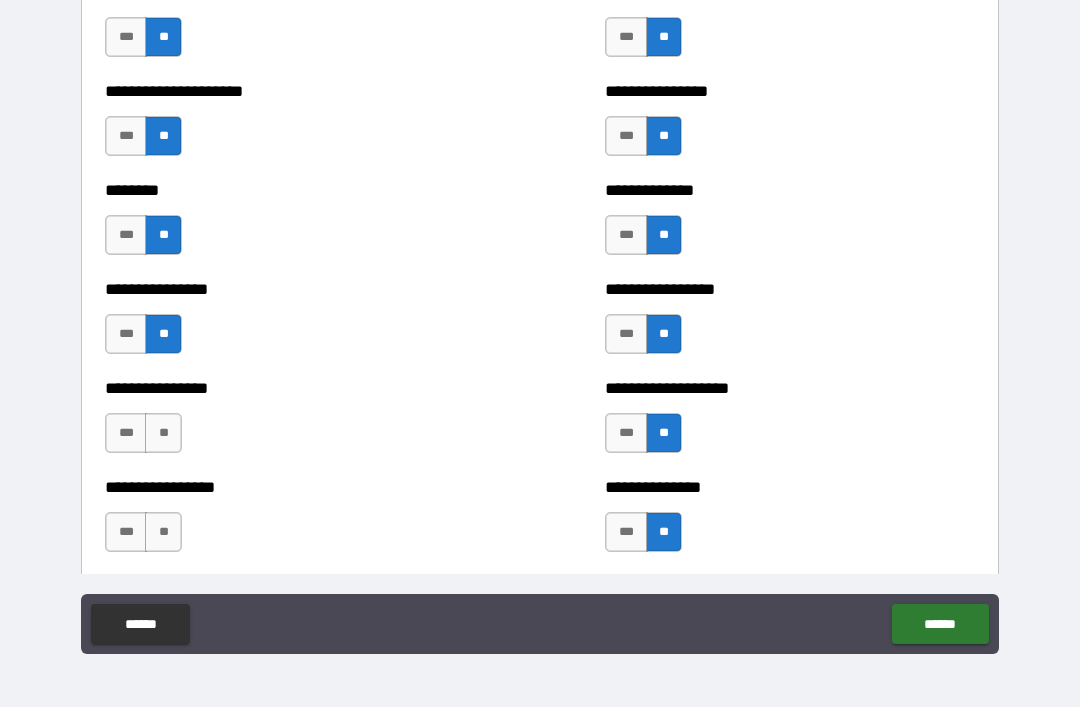 click on "**" at bounding box center (163, 433) 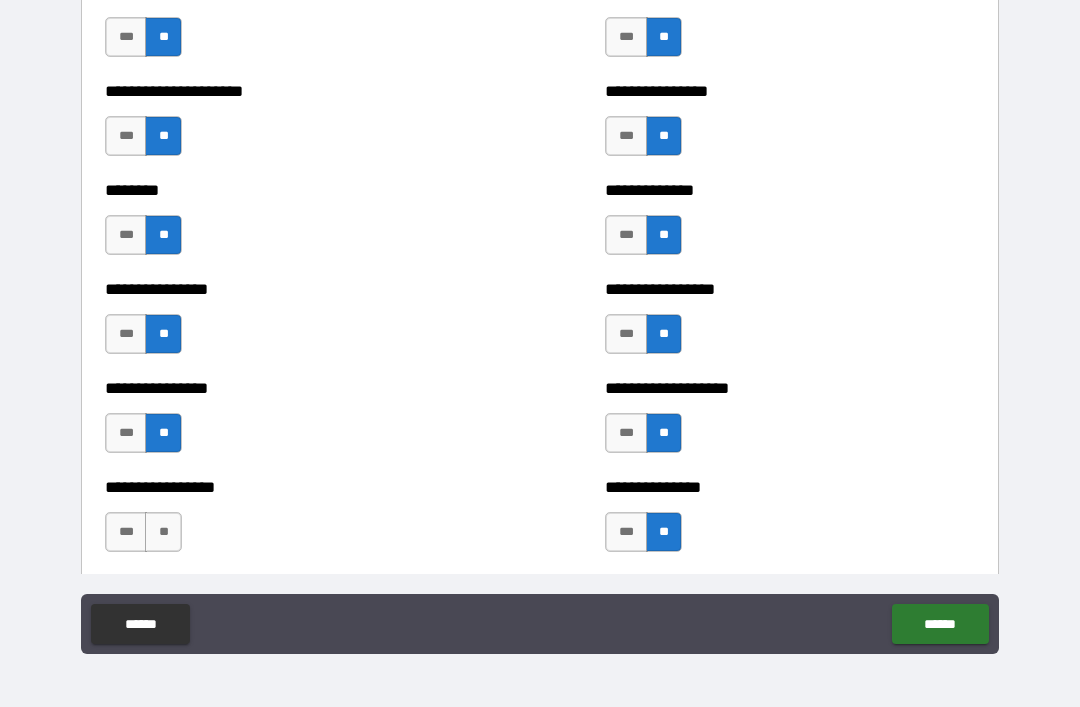 click on "**" at bounding box center [163, 532] 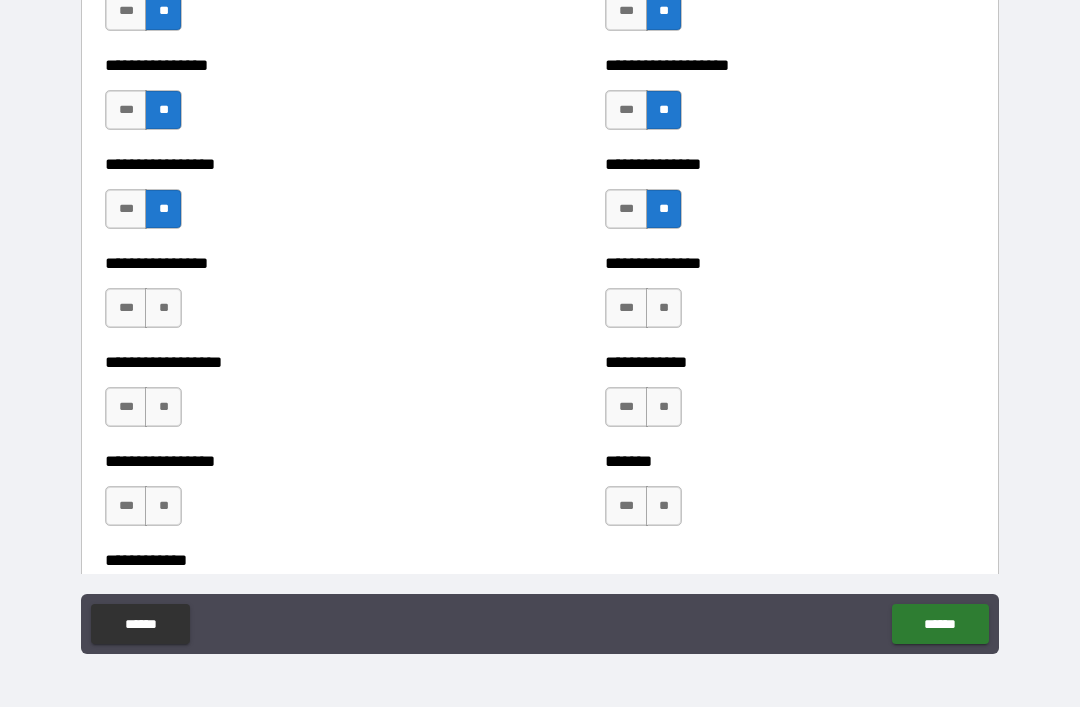 scroll, scrollTop: 4814, scrollLeft: 0, axis: vertical 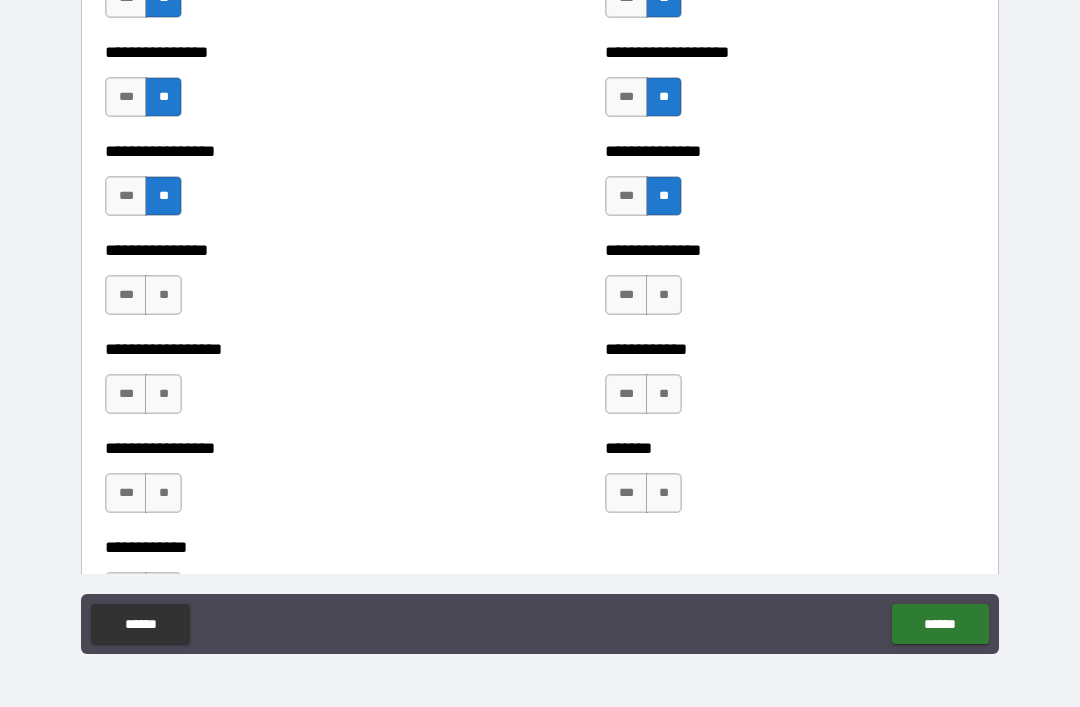 click on "**" at bounding box center (163, 295) 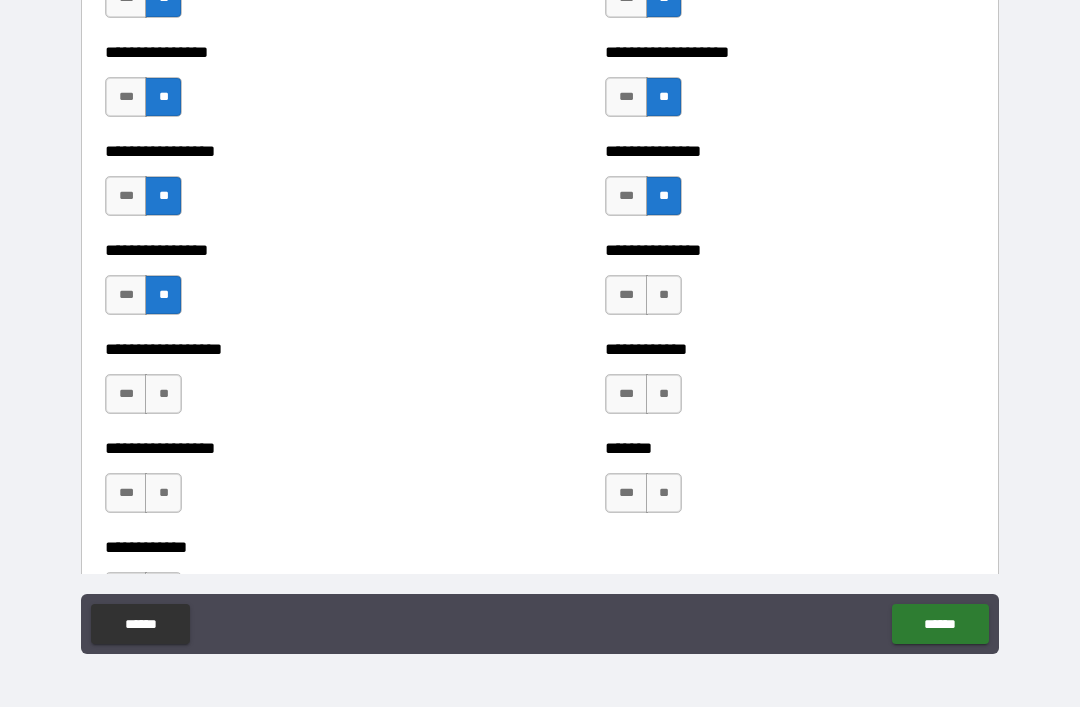 click on "**" at bounding box center (163, 394) 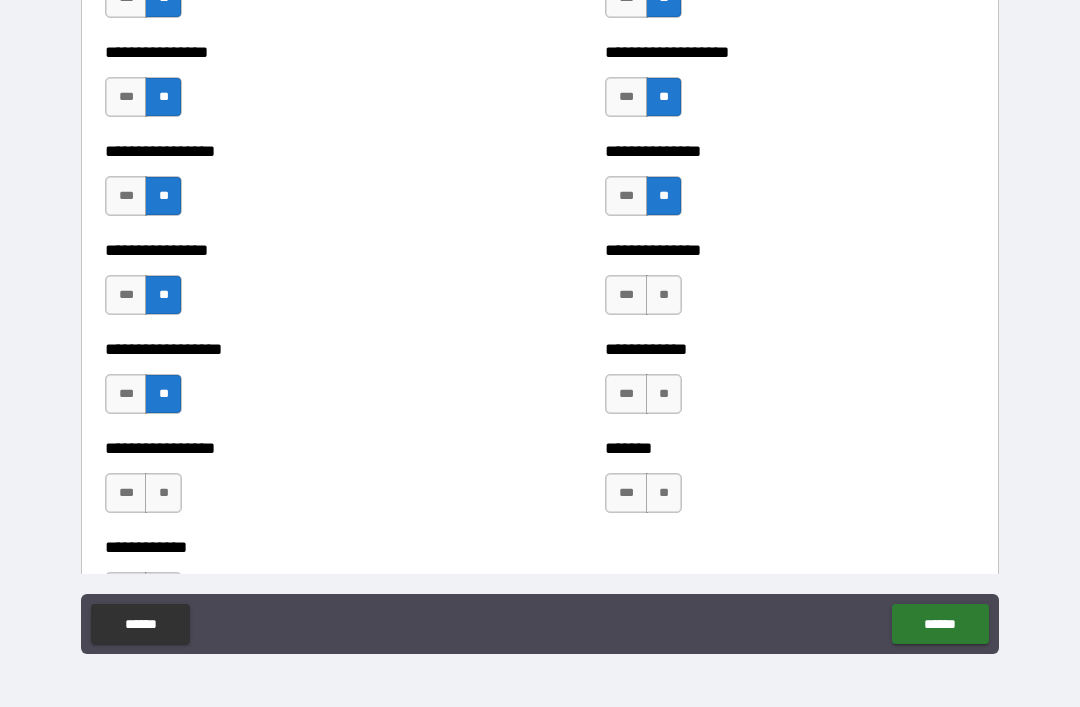click on "**" at bounding box center [163, 493] 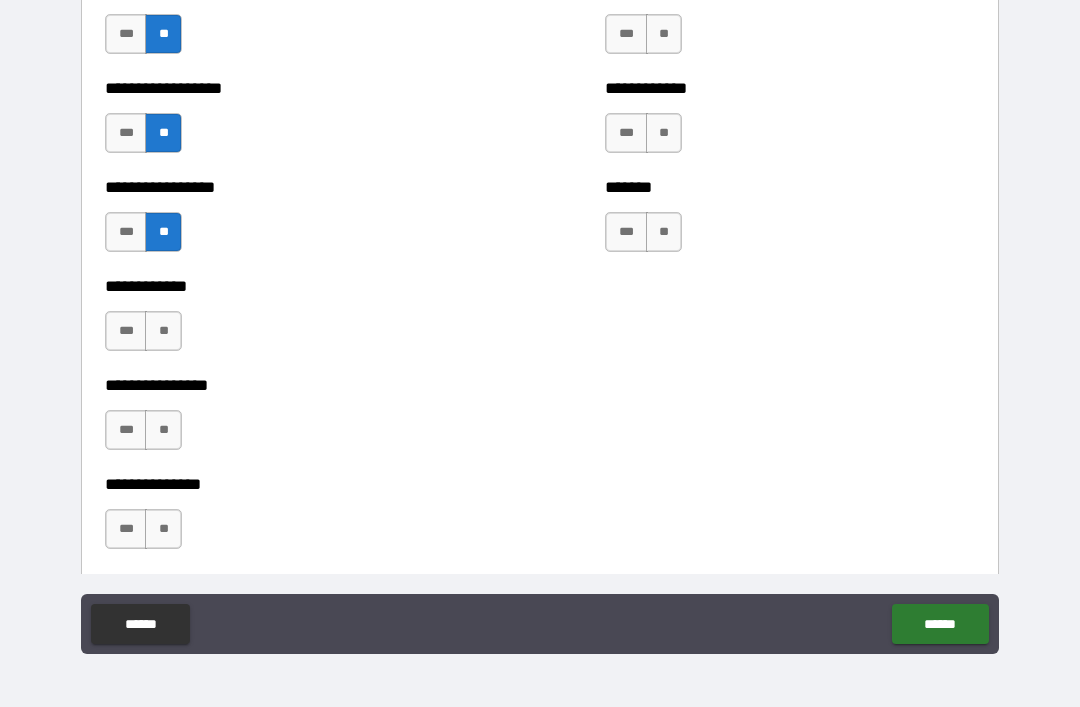 scroll, scrollTop: 5087, scrollLeft: 0, axis: vertical 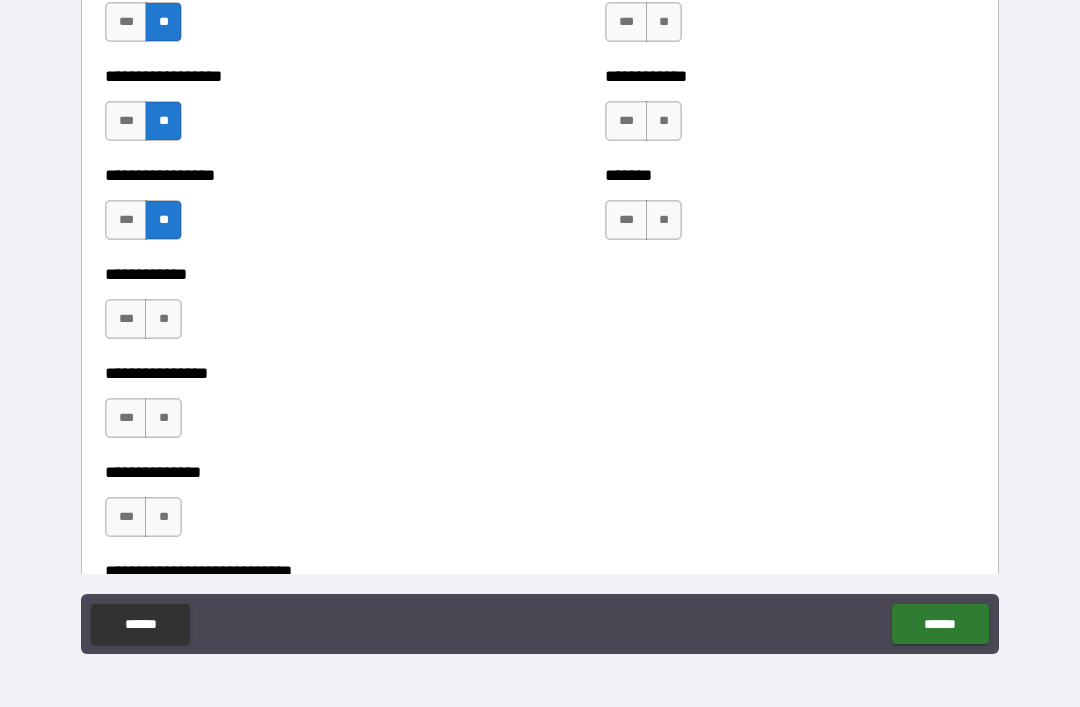 click on "**" at bounding box center [163, 319] 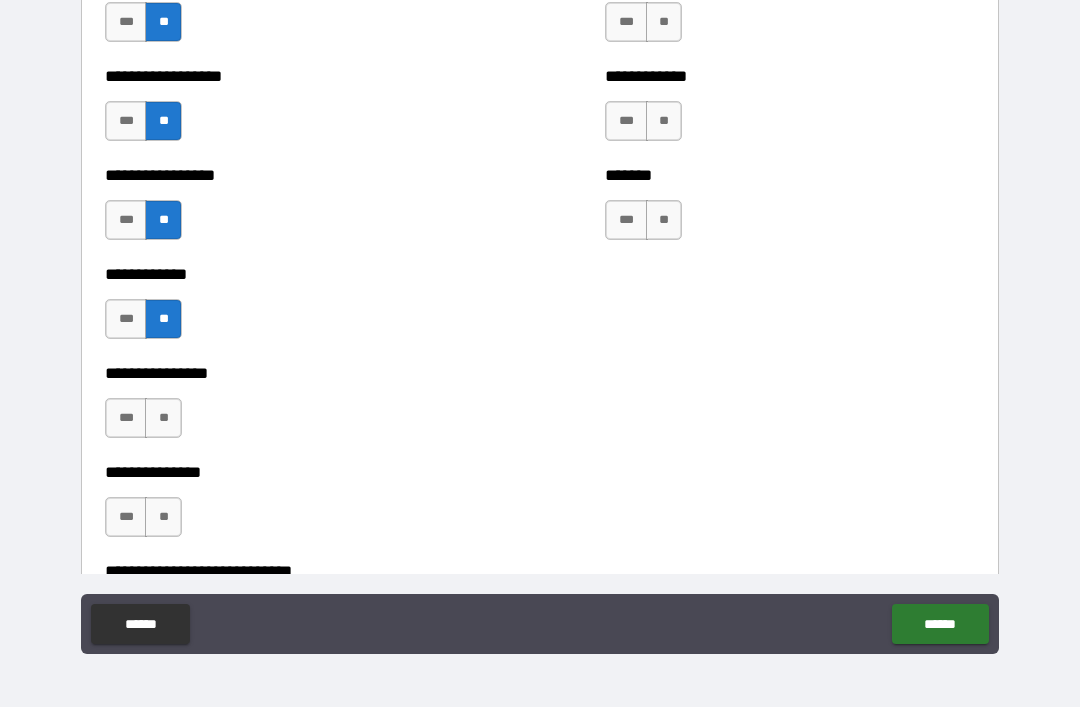 click on "**" at bounding box center (163, 418) 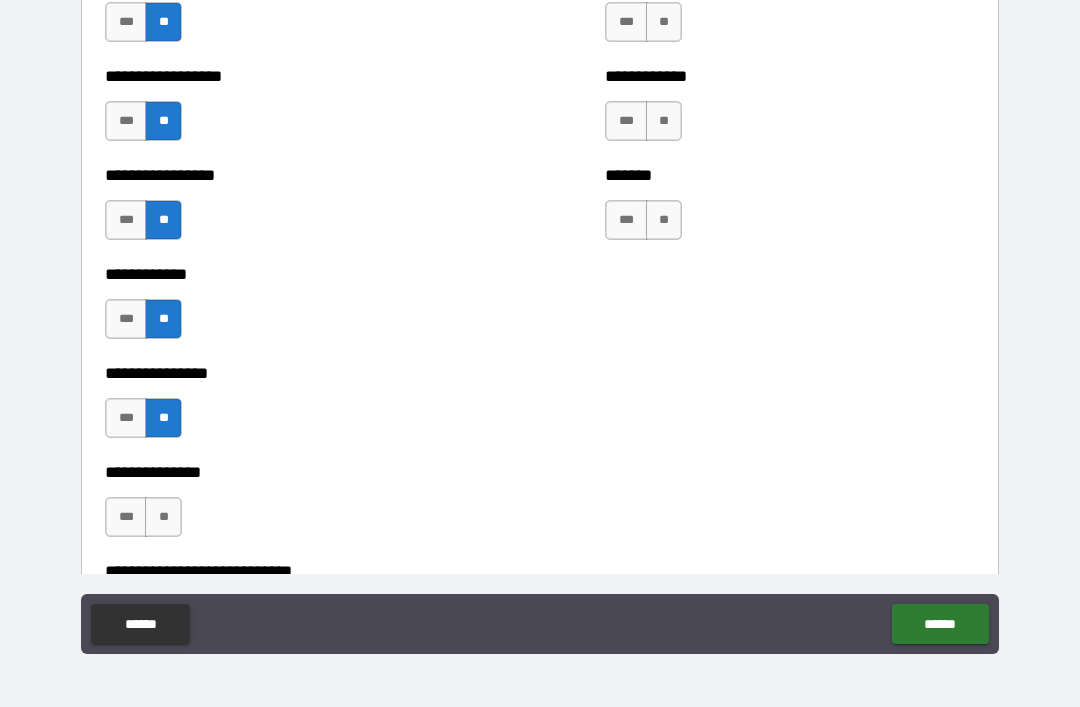 click on "**" at bounding box center [163, 517] 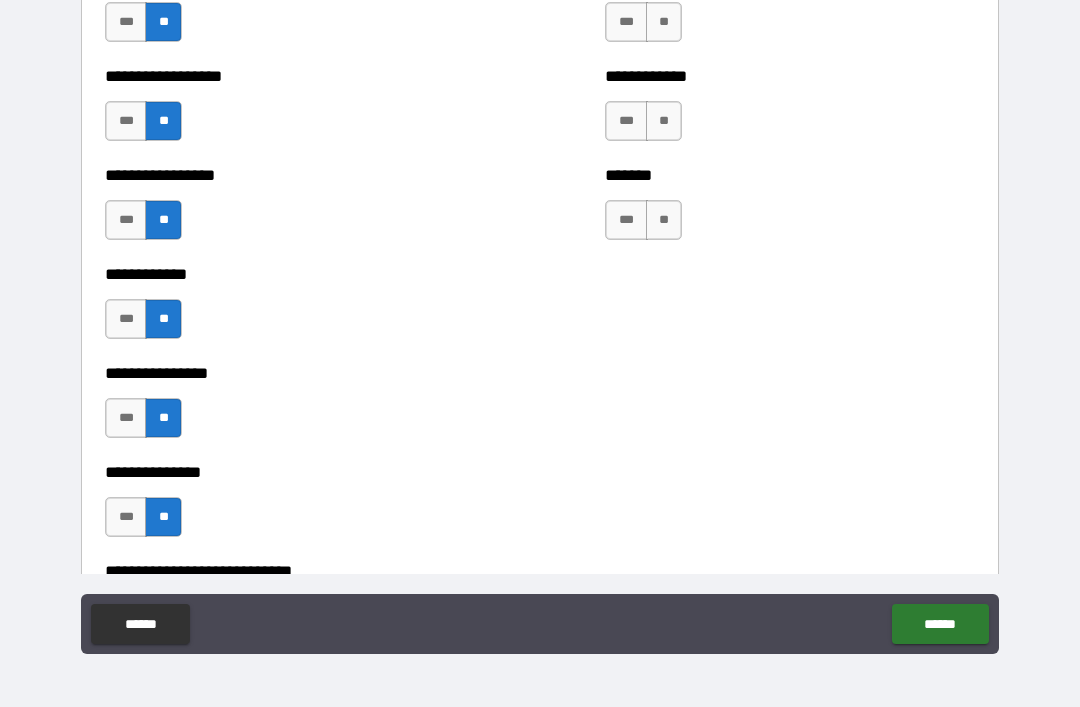 click on "**" at bounding box center (664, 220) 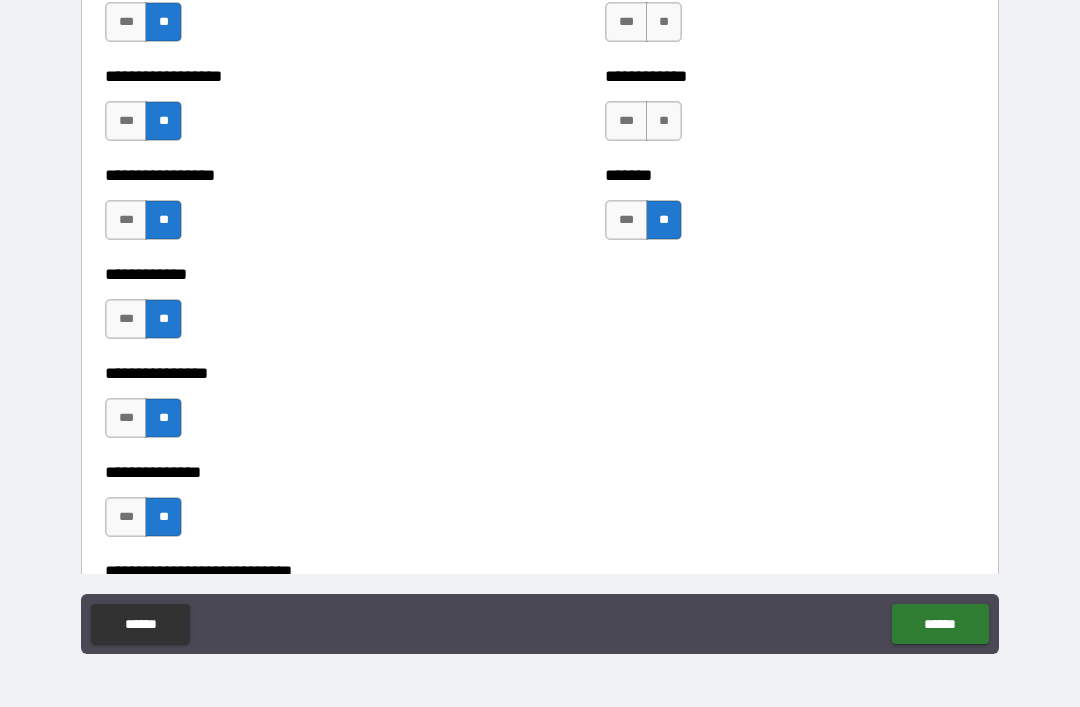 click on "**" at bounding box center (664, 121) 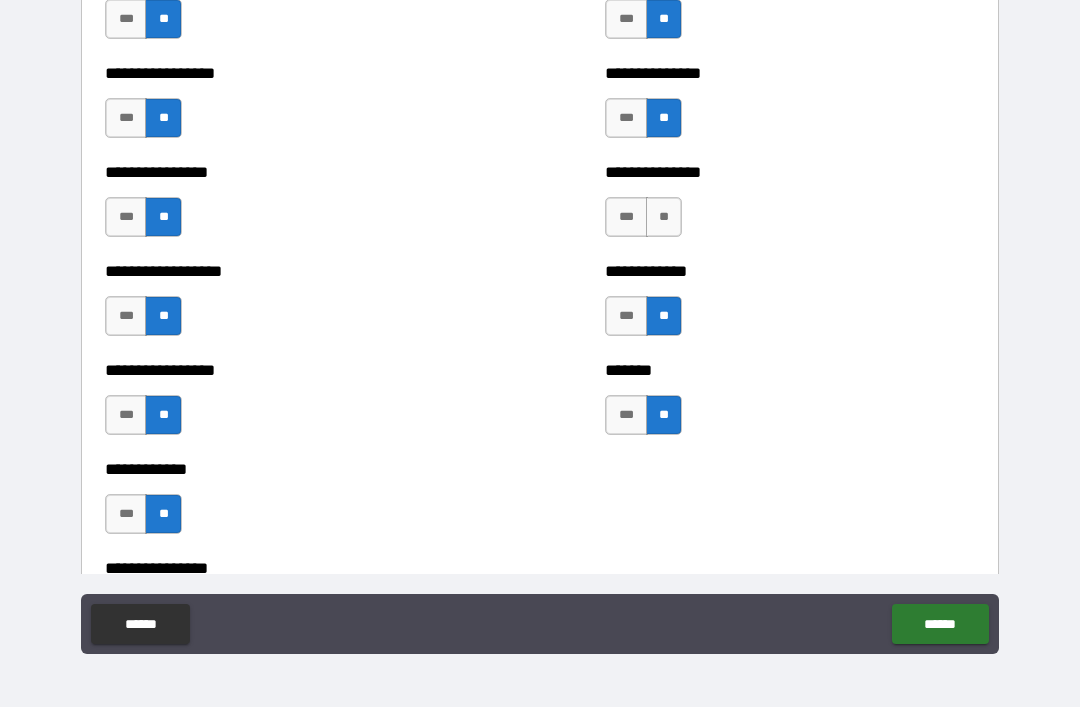 scroll, scrollTop: 4871, scrollLeft: 0, axis: vertical 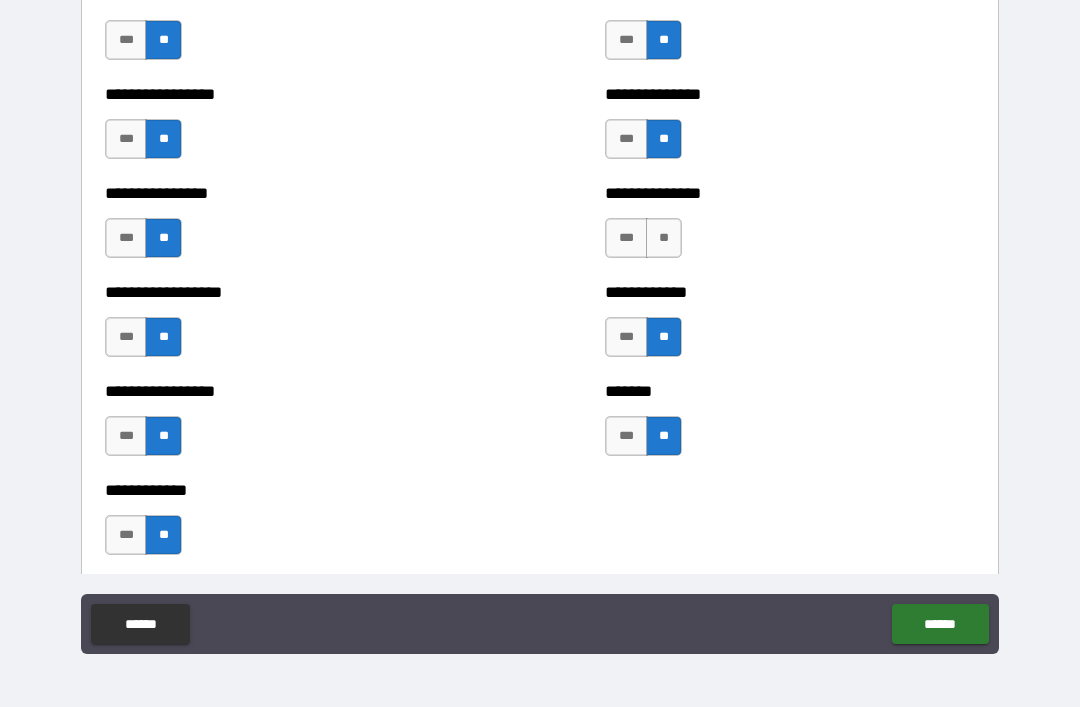 click on "**" at bounding box center [664, 238] 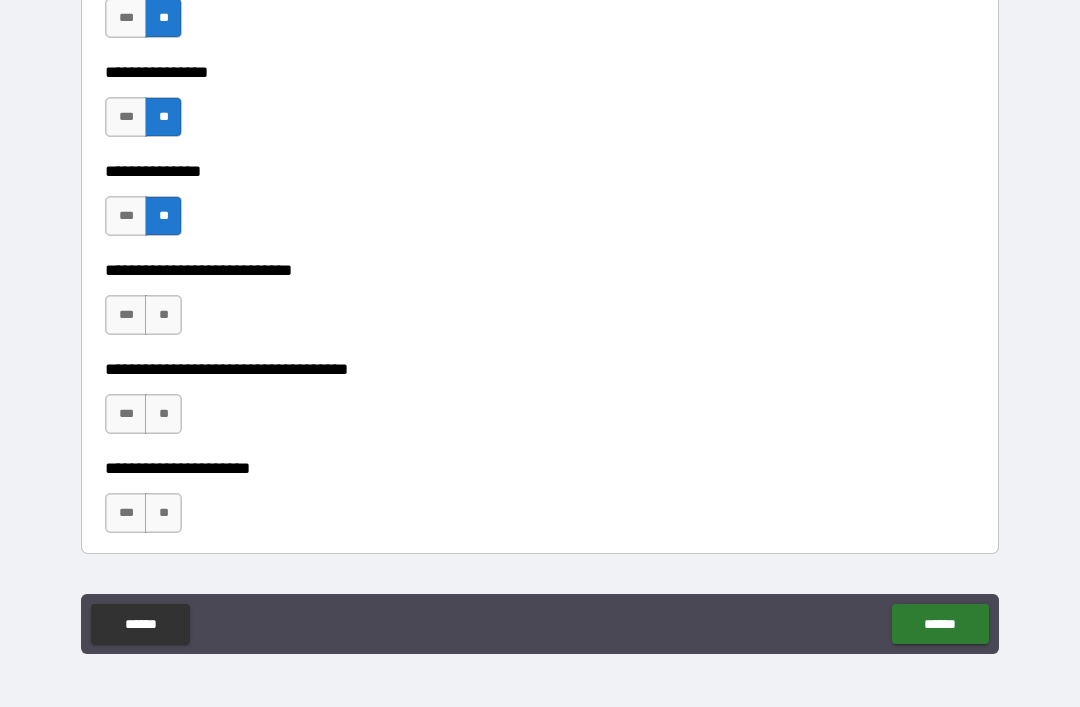 scroll, scrollTop: 5389, scrollLeft: 0, axis: vertical 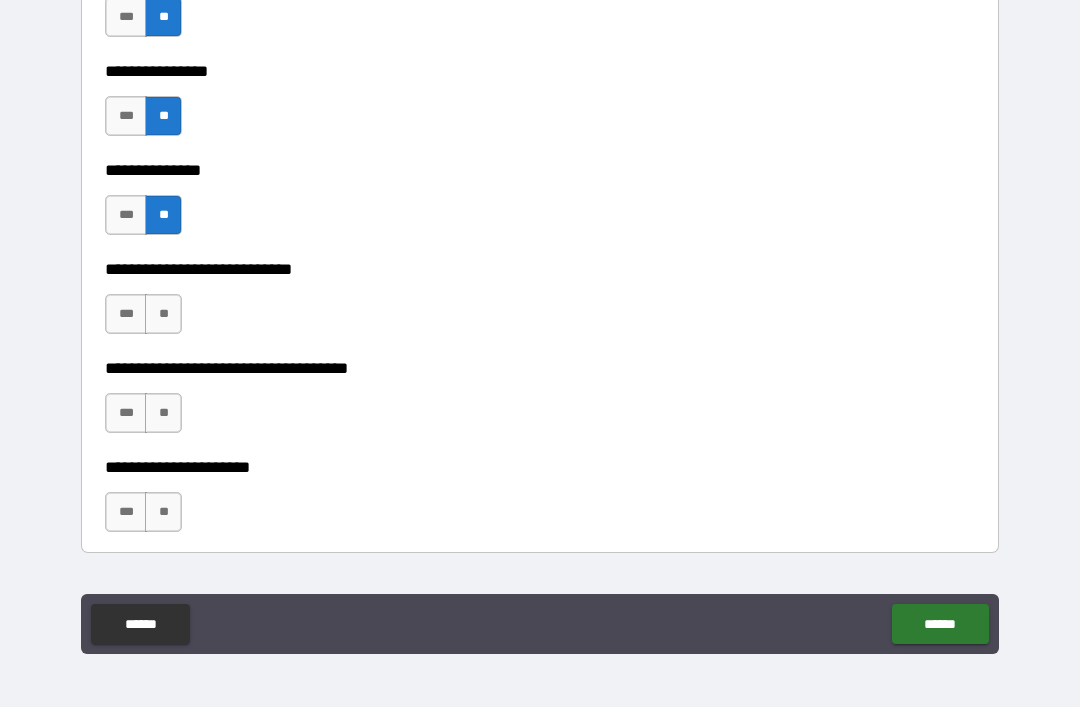 click on "**" at bounding box center (163, 314) 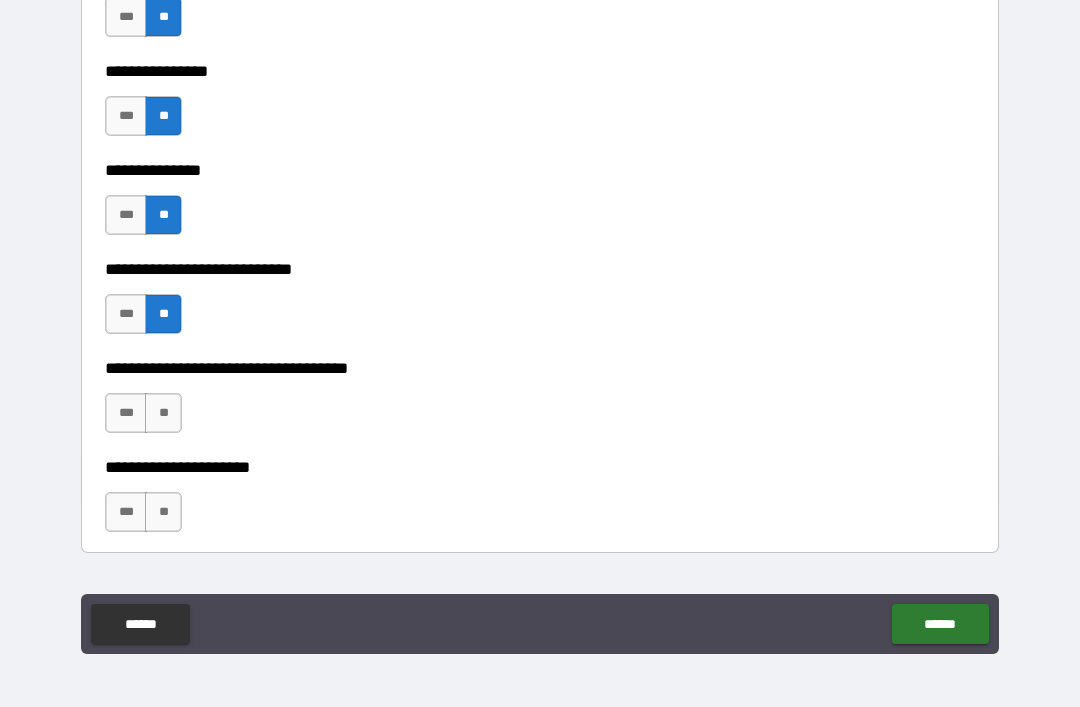 click on "**" at bounding box center (163, 413) 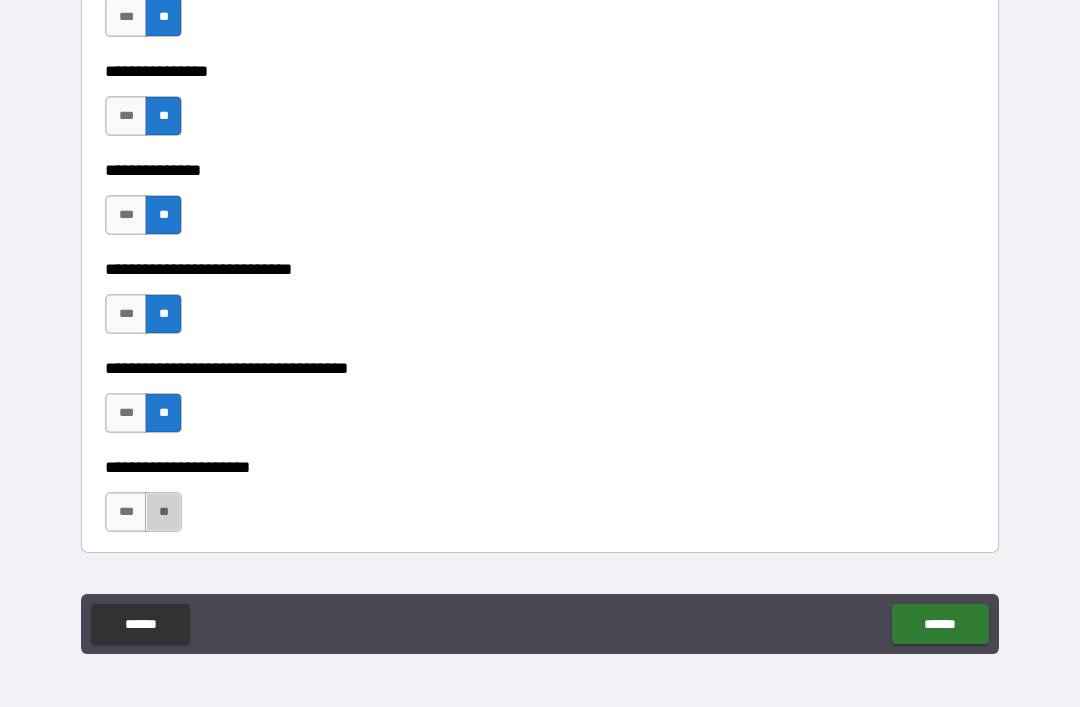 click on "**" at bounding box center [163, 512] 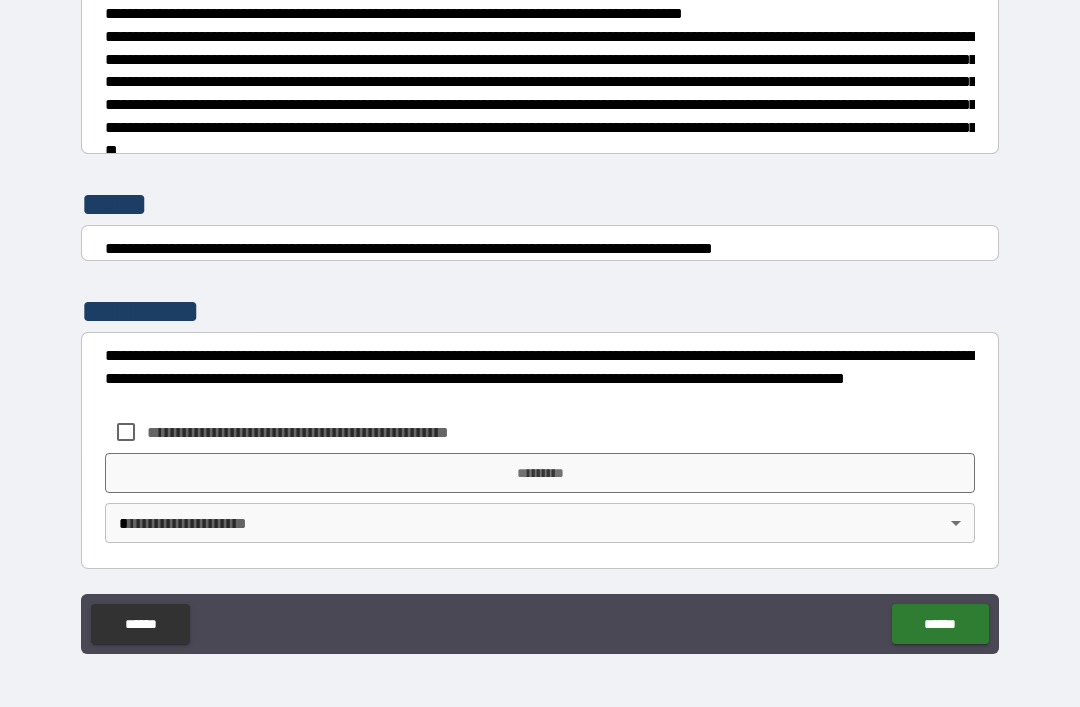 scroll, scrollTop: 7448, scrollLeft: 0, axis: vertical 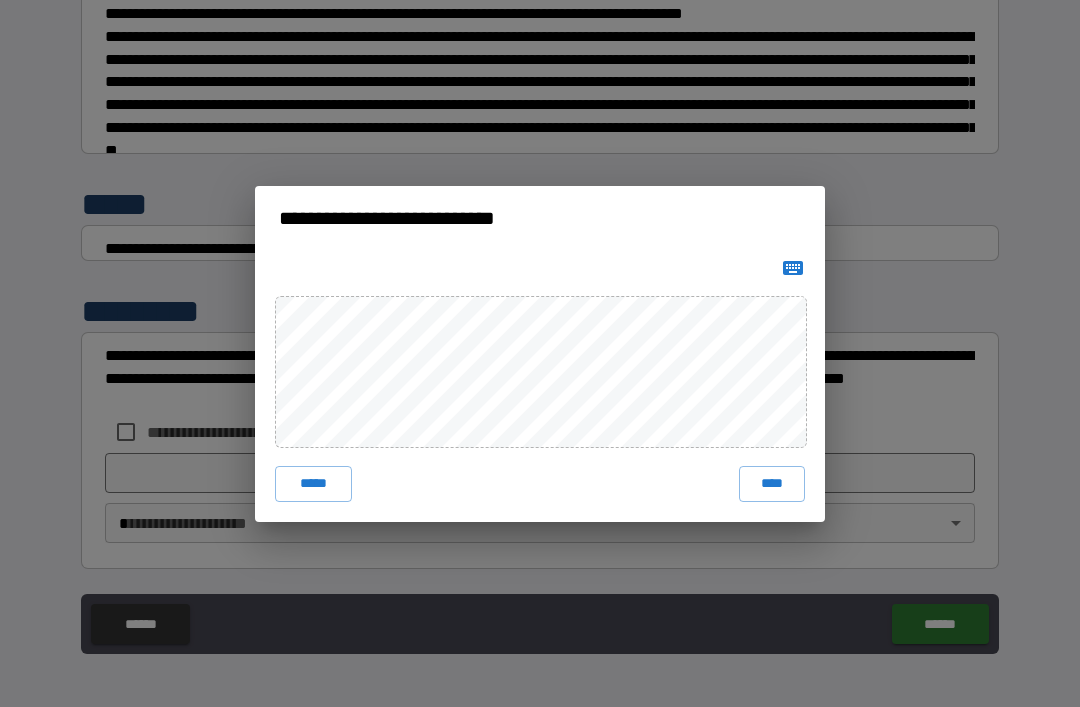 click on "****" at bounding box center (772, 484) 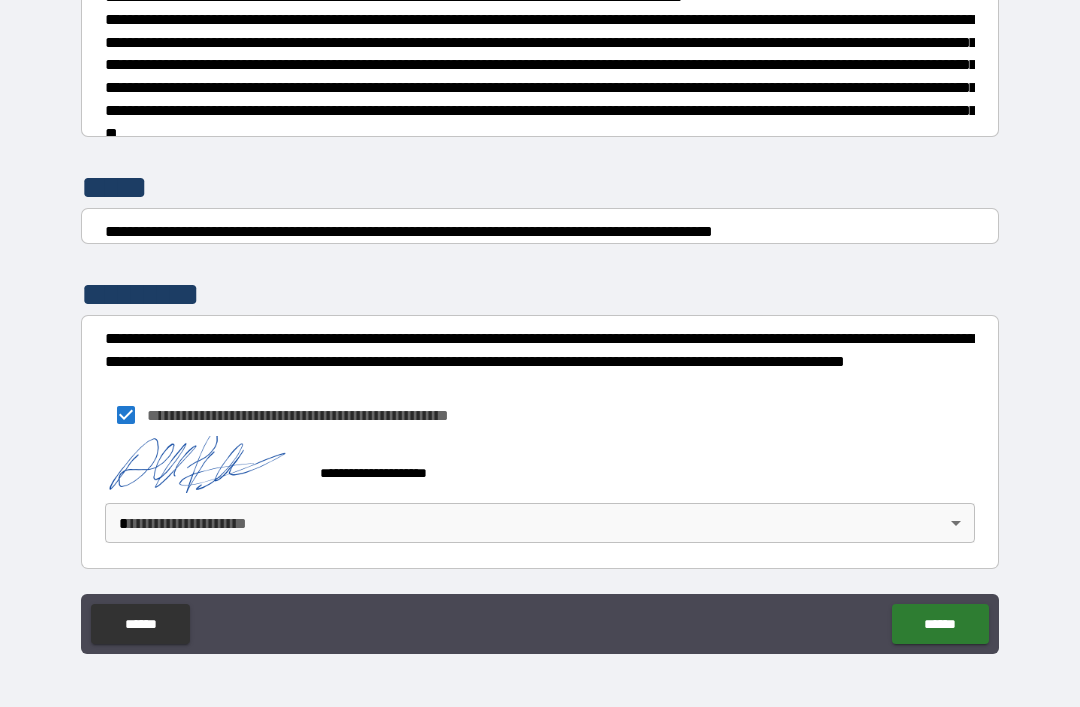 scroll, scrollTop: 7465, scrollLeft: 0, axis: vertical 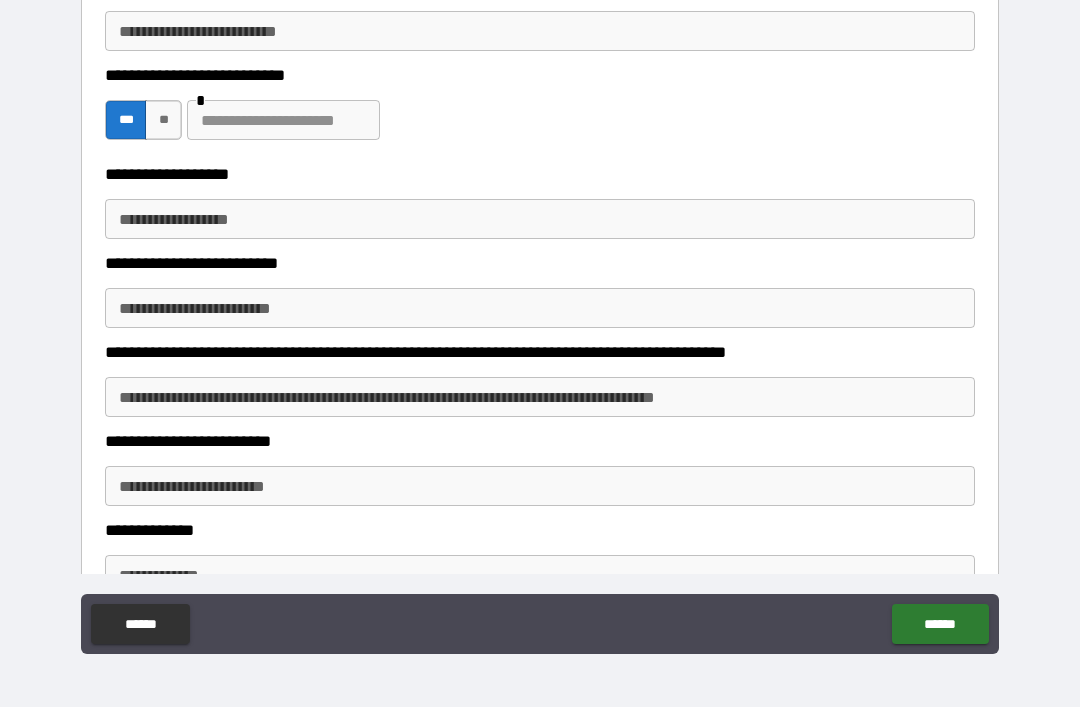 click on "**********" at bounding box center [540, 219] 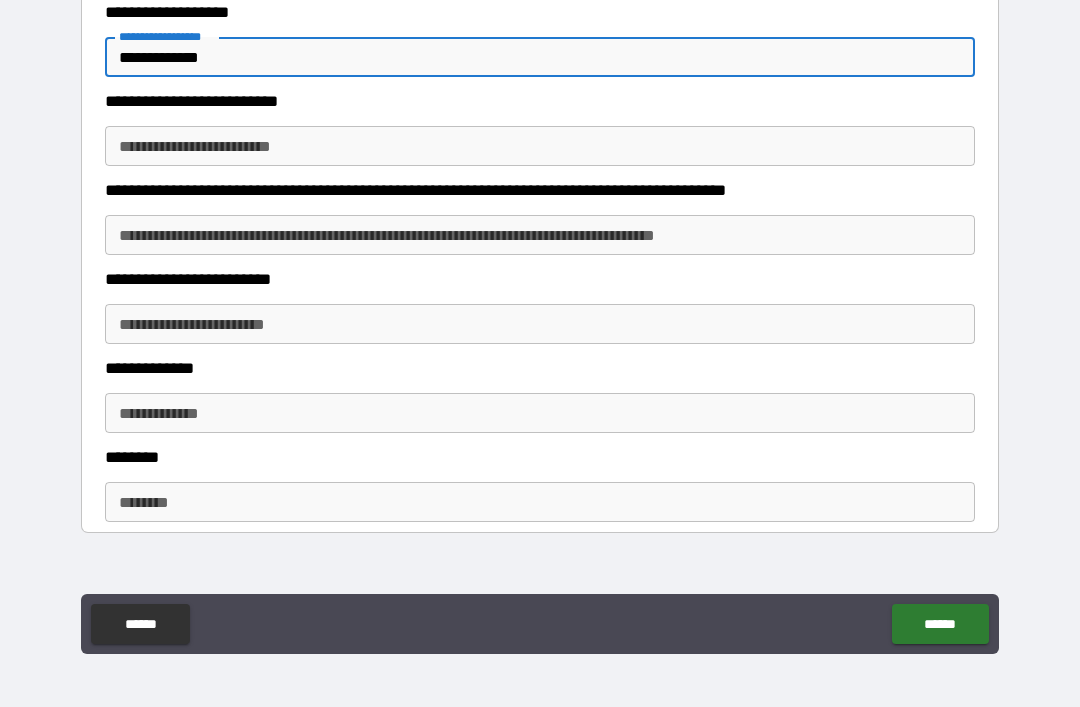 scroll, scrollTop: 2227, scrollLeft: 0, axis: vertical 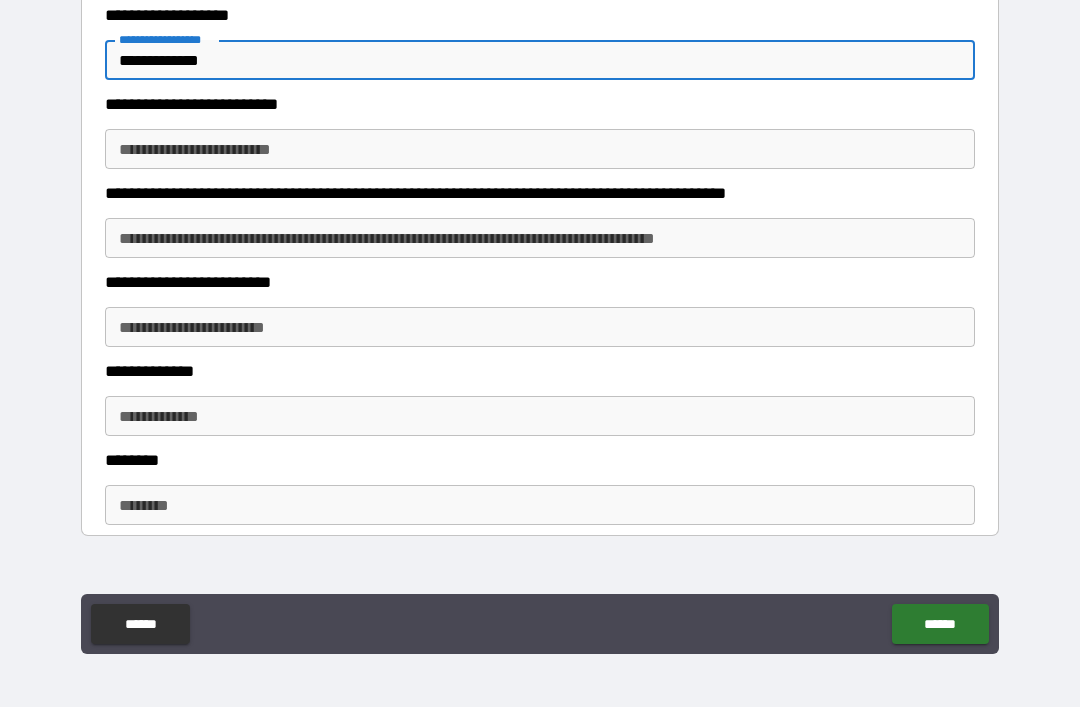 click on "**********" at bounding box center (540, 149) 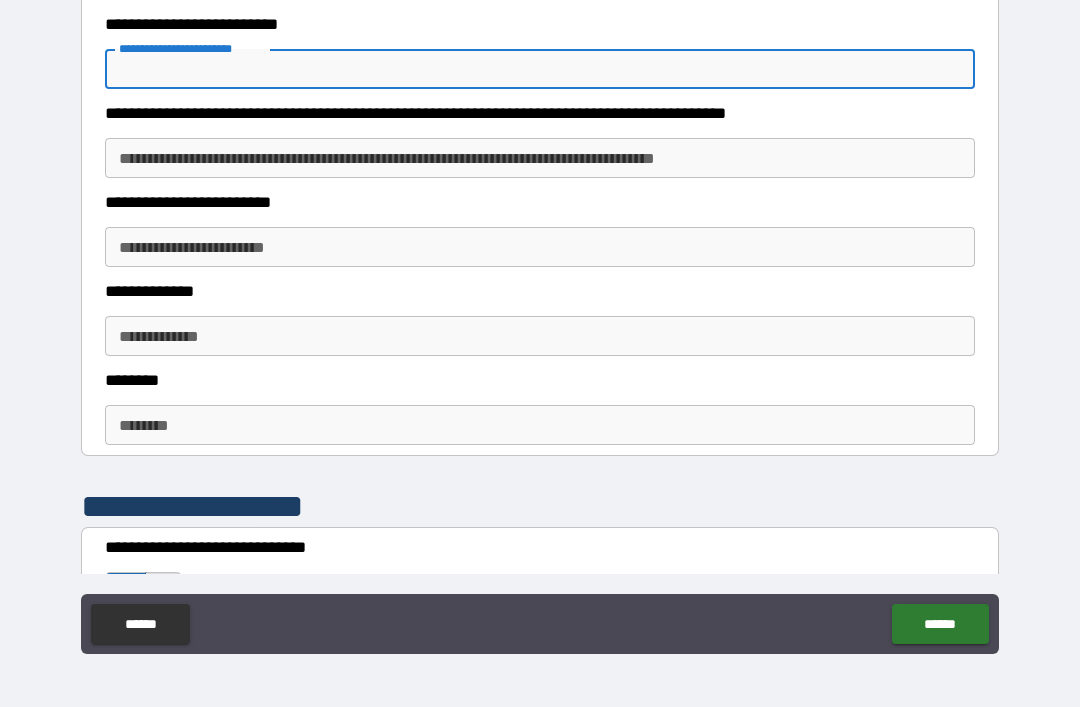 scroll, scrollTop: 2308, scrollLeft: 0, axis: vertical 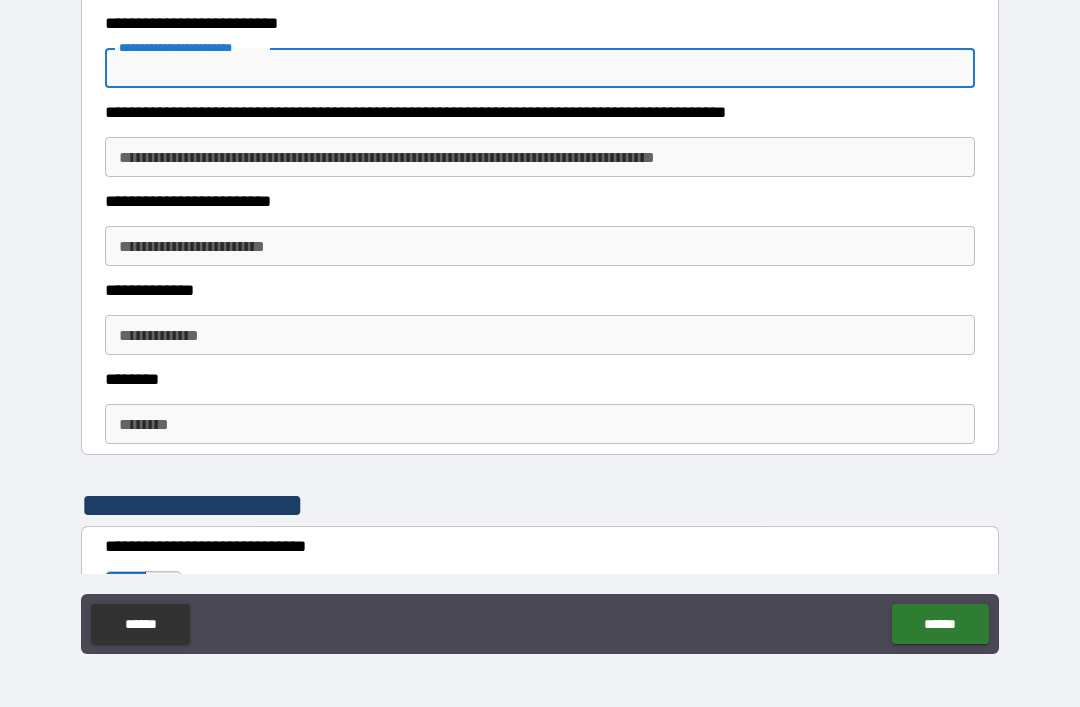click on "**********" at bounding box center [540, 157] 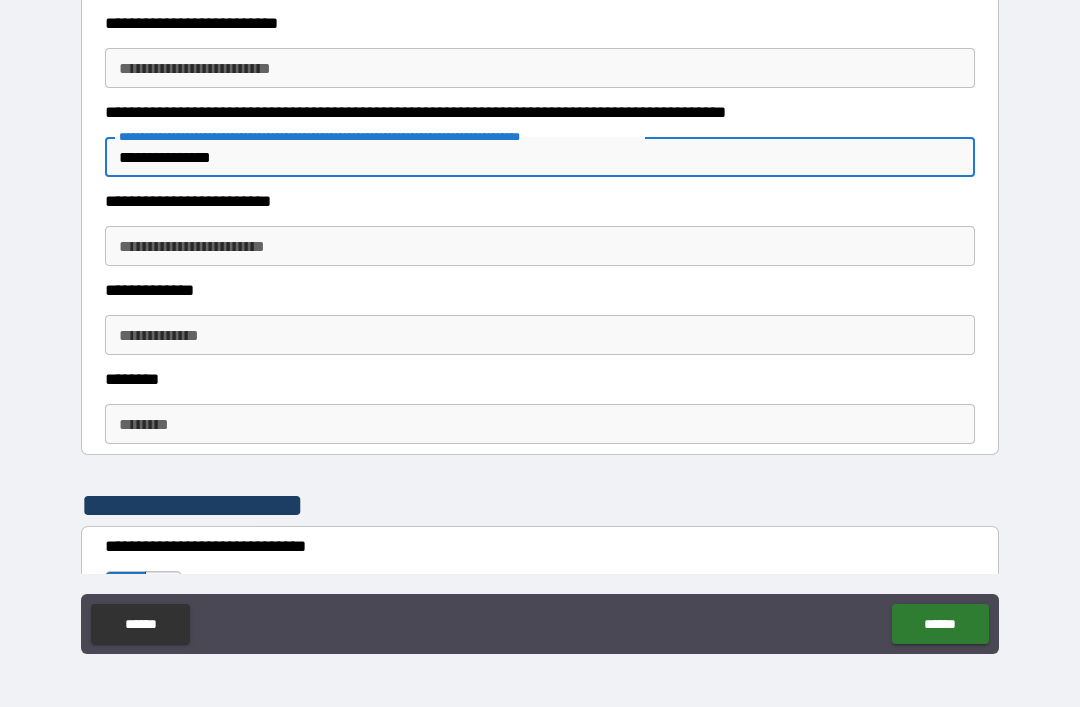 click on "**********" at bounding box center (540, 246) 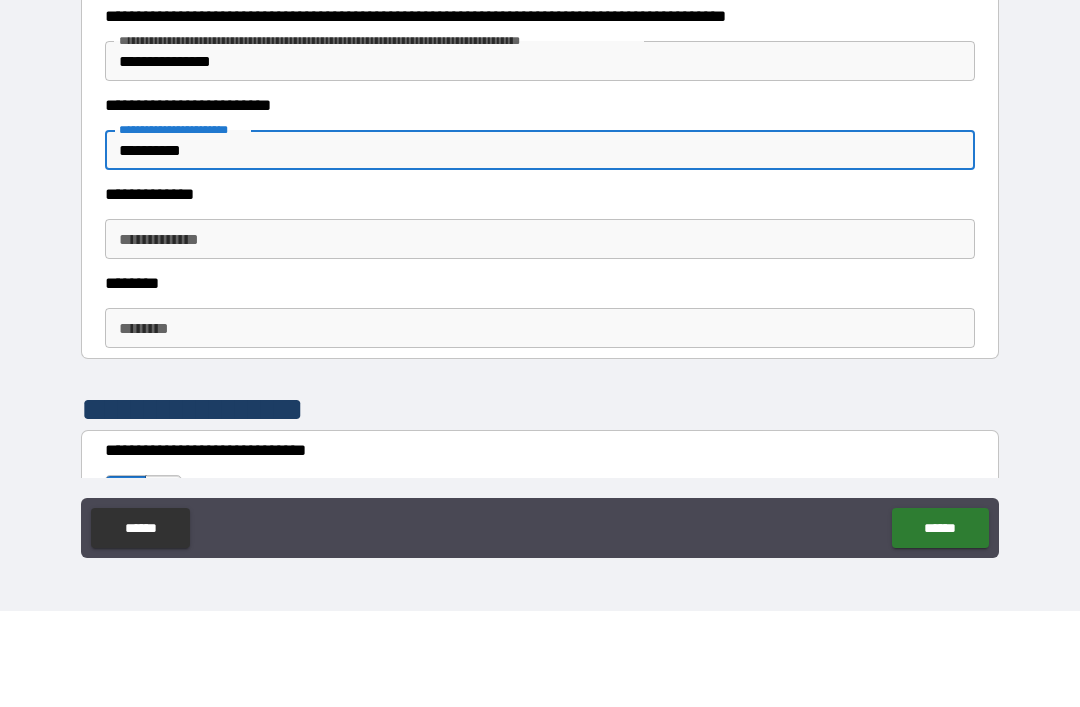 click on "**********" at bounding box center (540, 335) 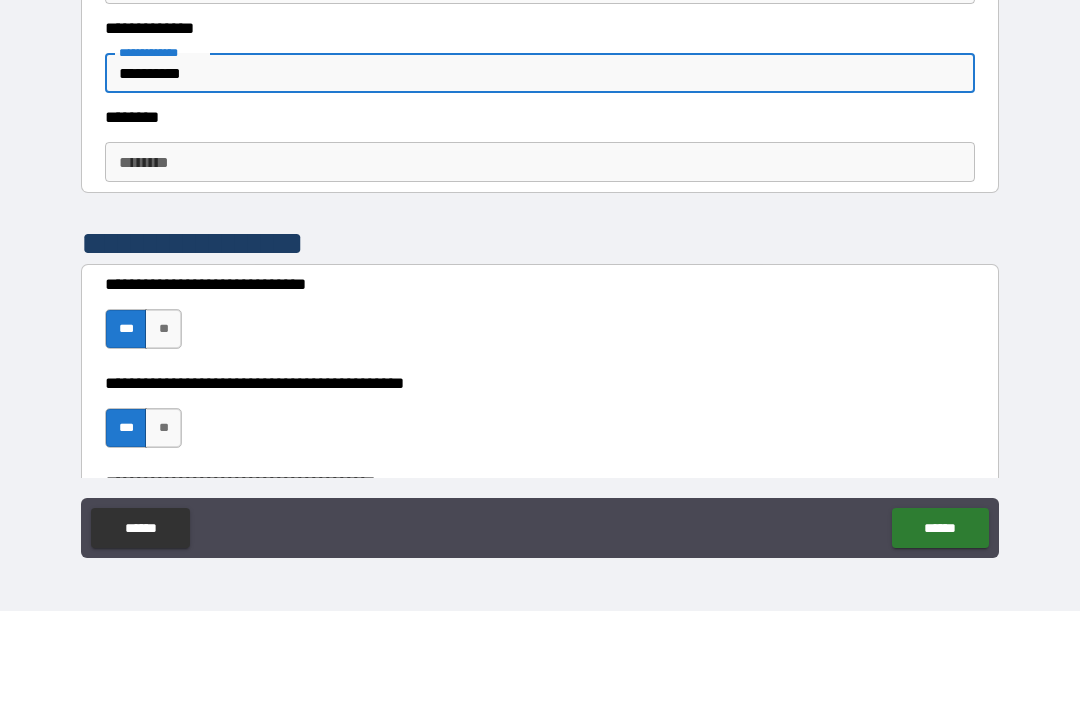 scroll, scrollTop: 2473, scrollLeft: 0, axis: vertical 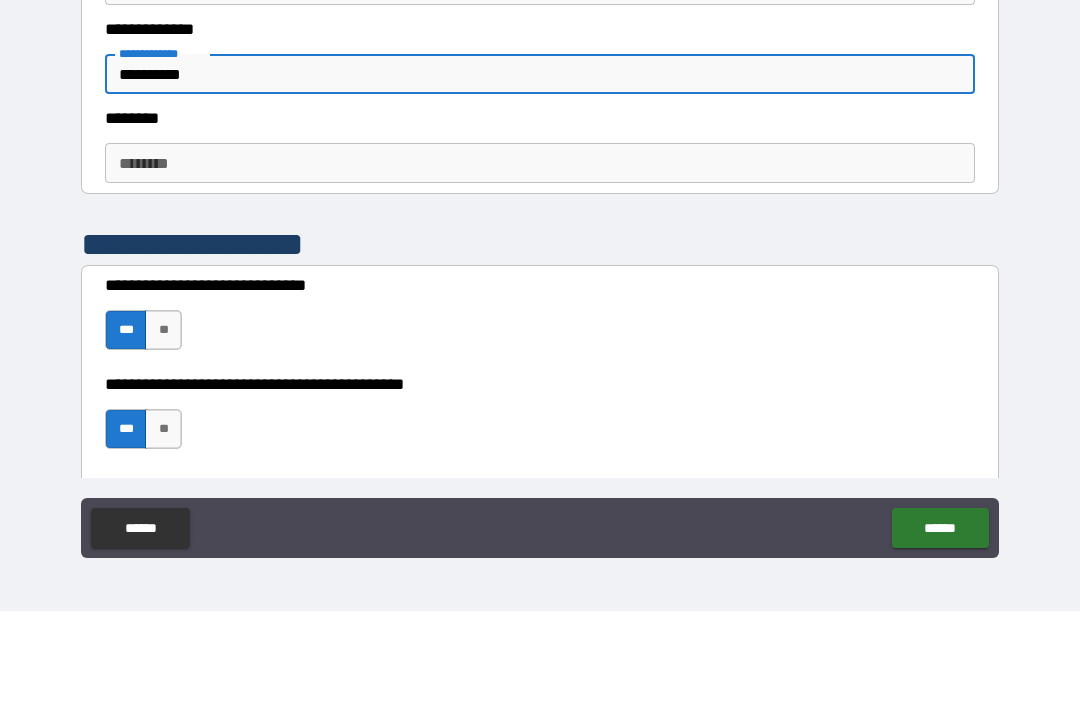 click on "********" at bounding box center [540, 259] 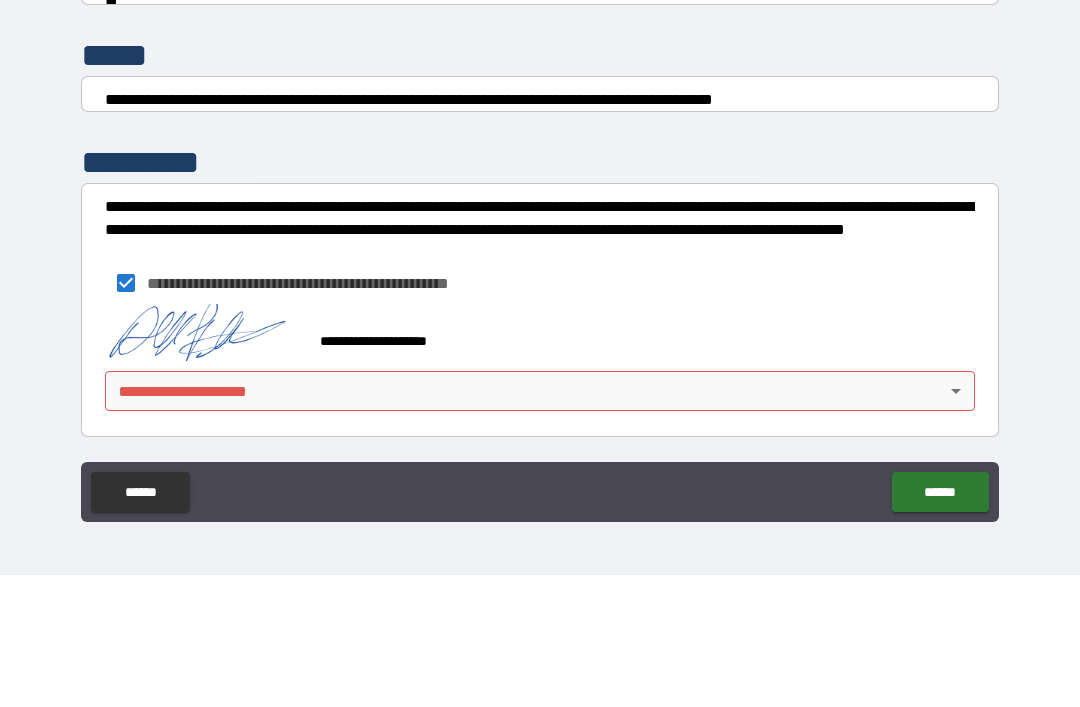 scroll, scrollTop: 7465, scrollLeft: 0, axis: vertical 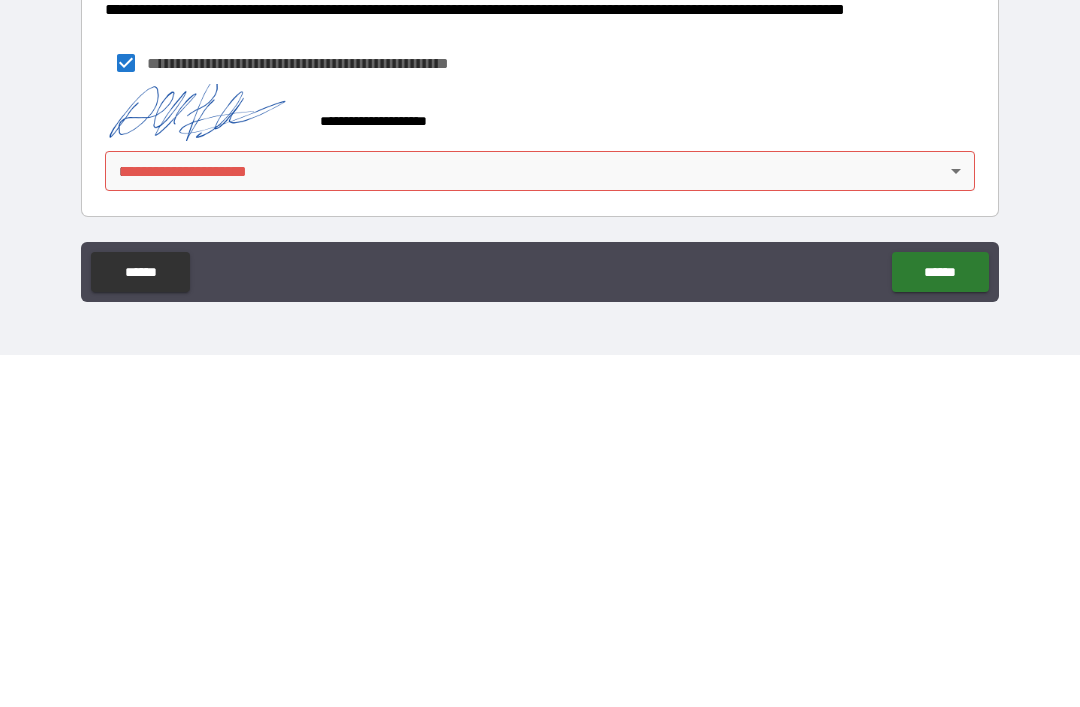 click on "**********" at bounding box center [540, 321] 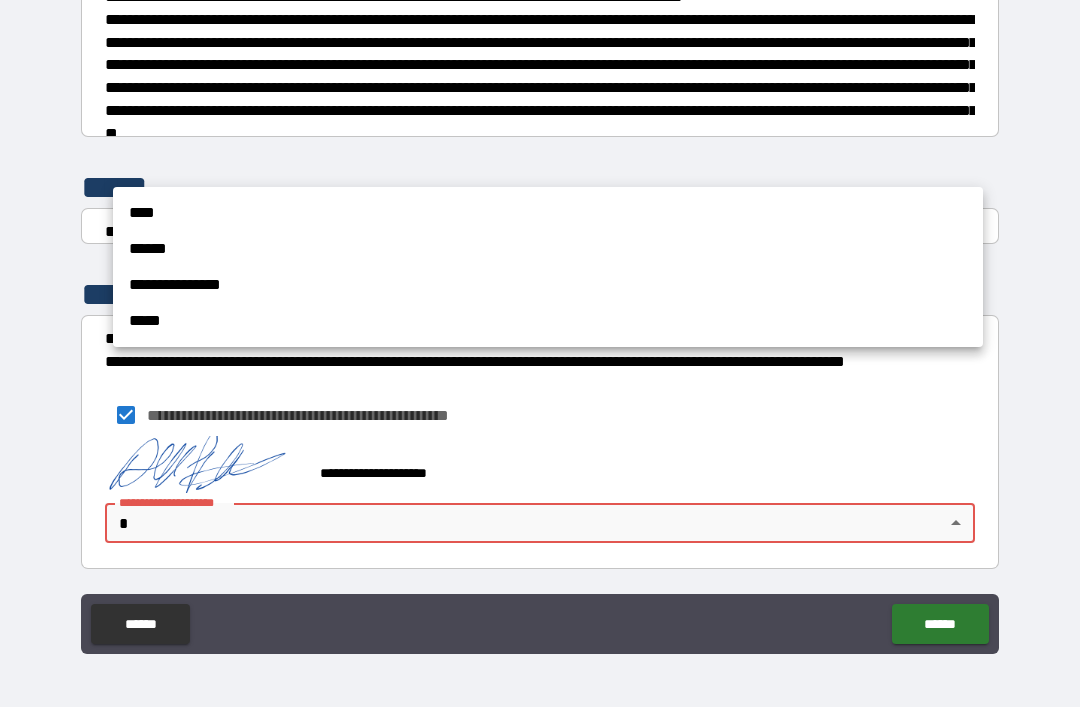 click on "**********" at bounding box center [548, 285] 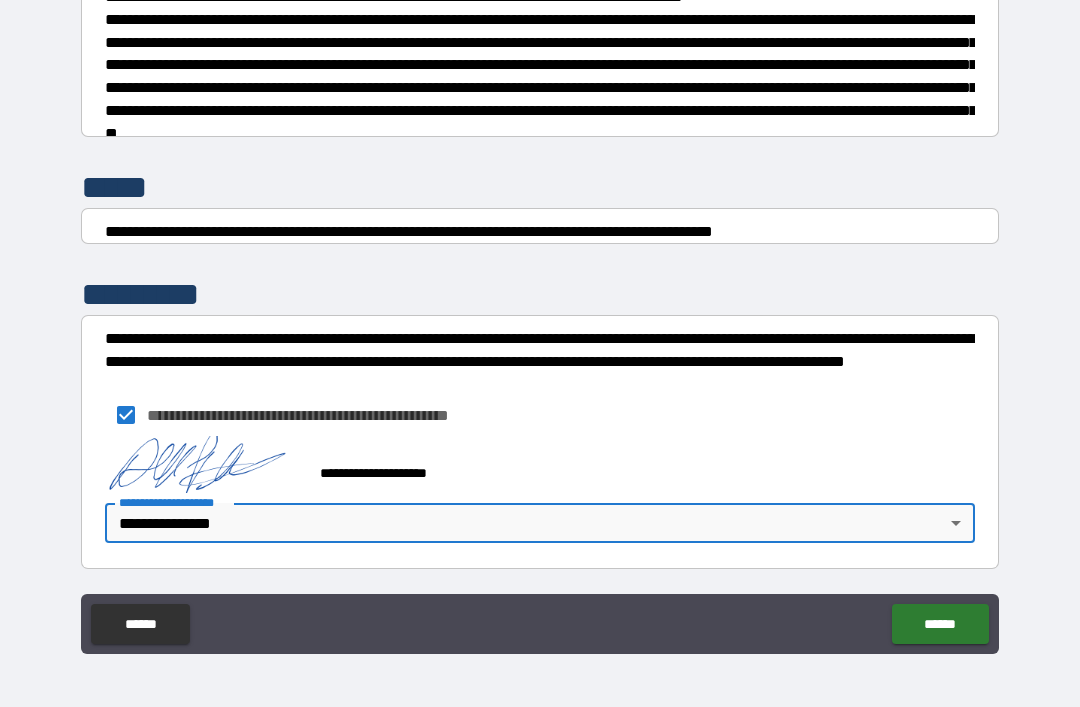 click on "******" at bounding box center (940, 624) 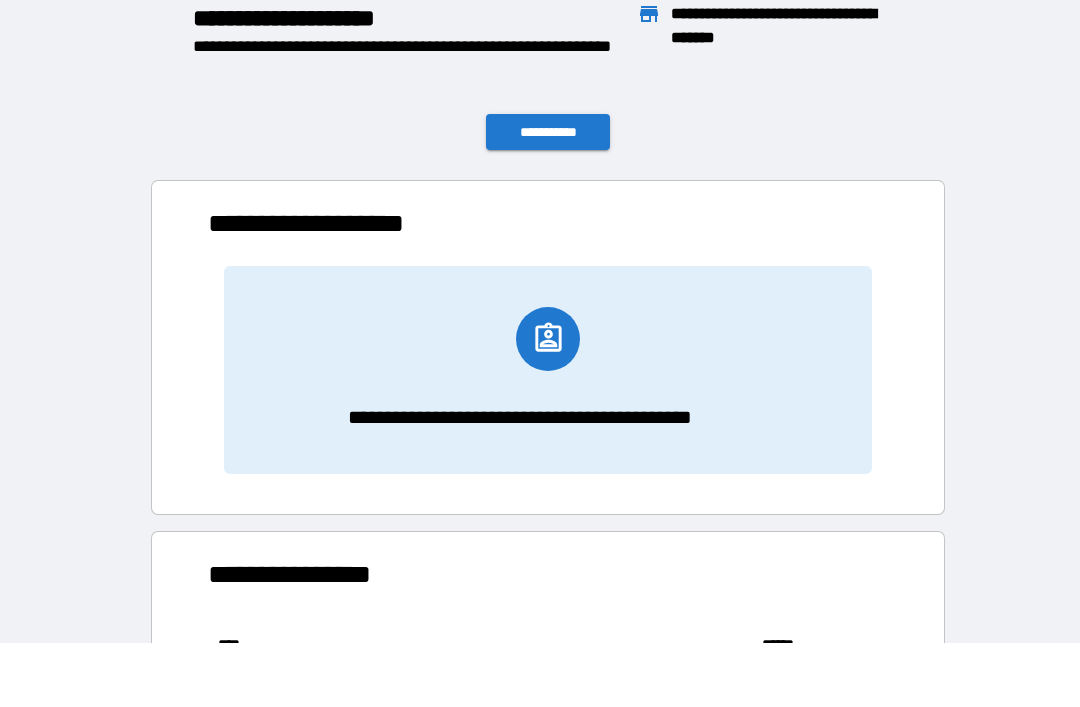 scroll, scrollTop: 111, scrollLeft: 680, axis: both 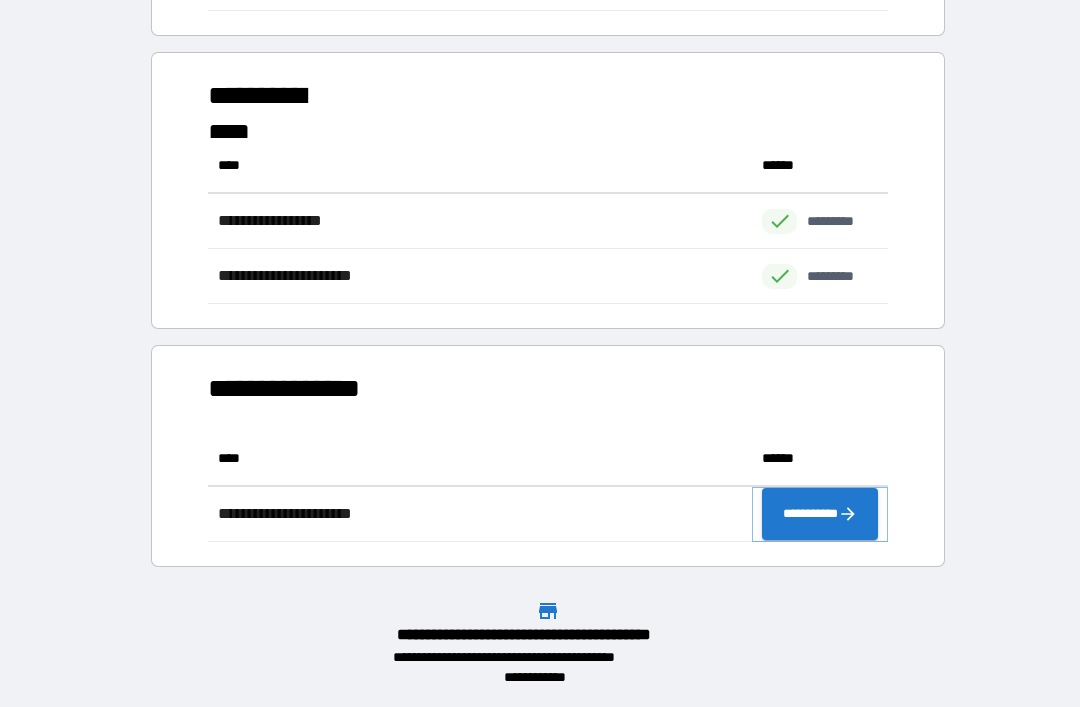 click on "**********" at bounding box center [820, 514] 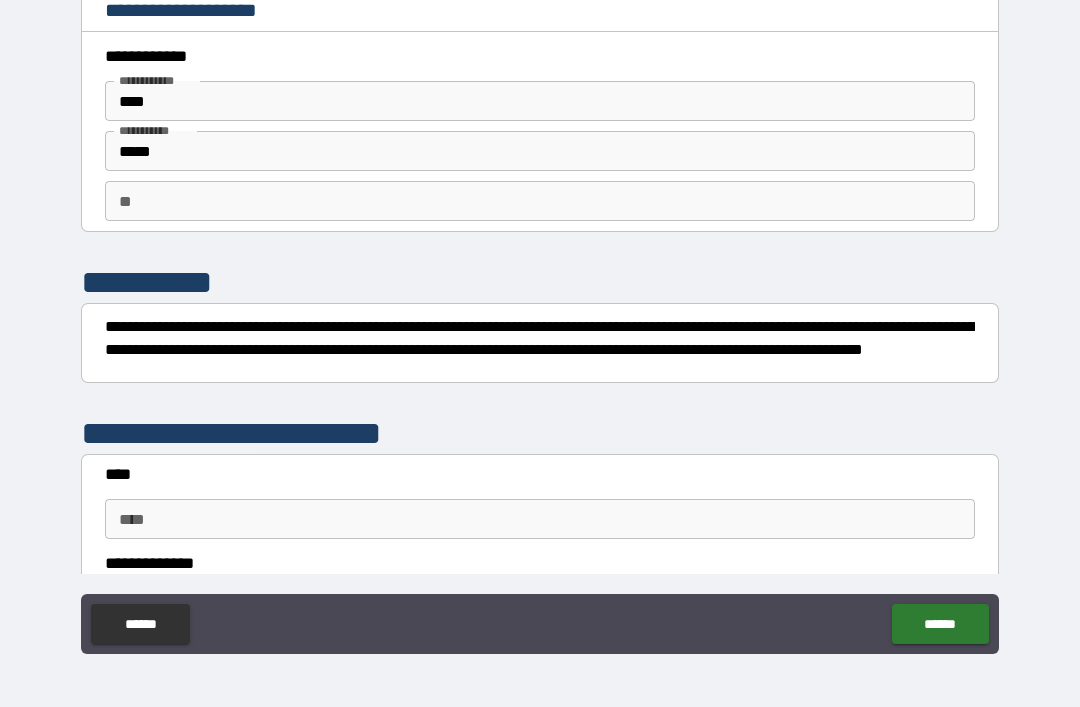 click on "**" at bounding box center [540, 201] 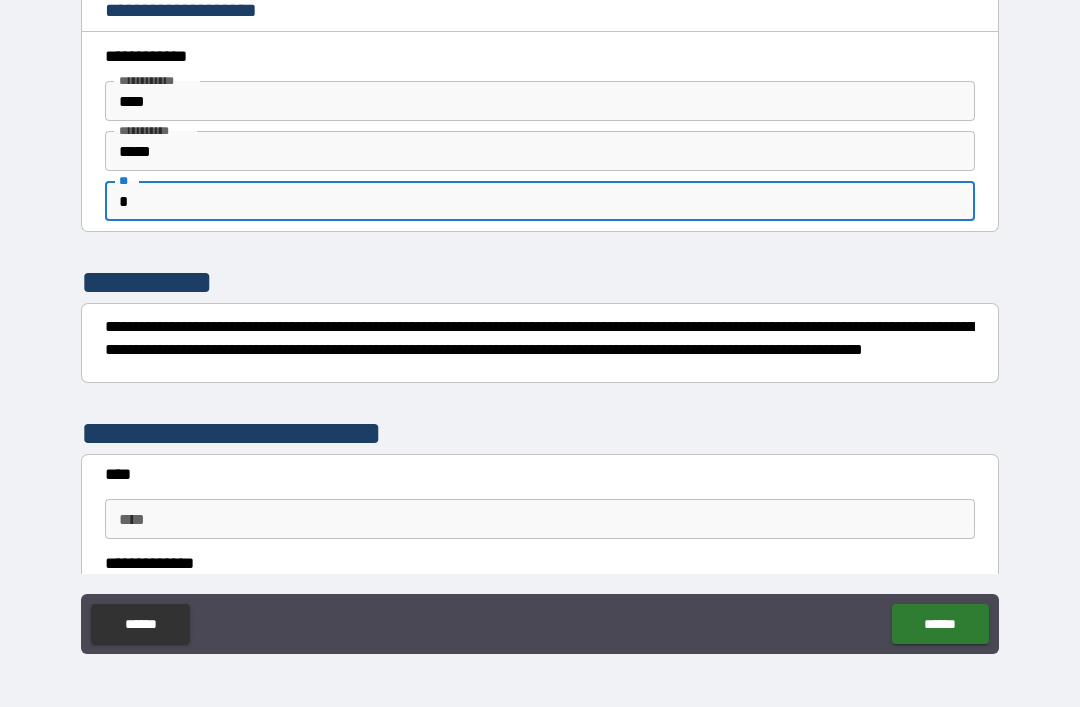 click on "**********" at bounding box center (540, 324) 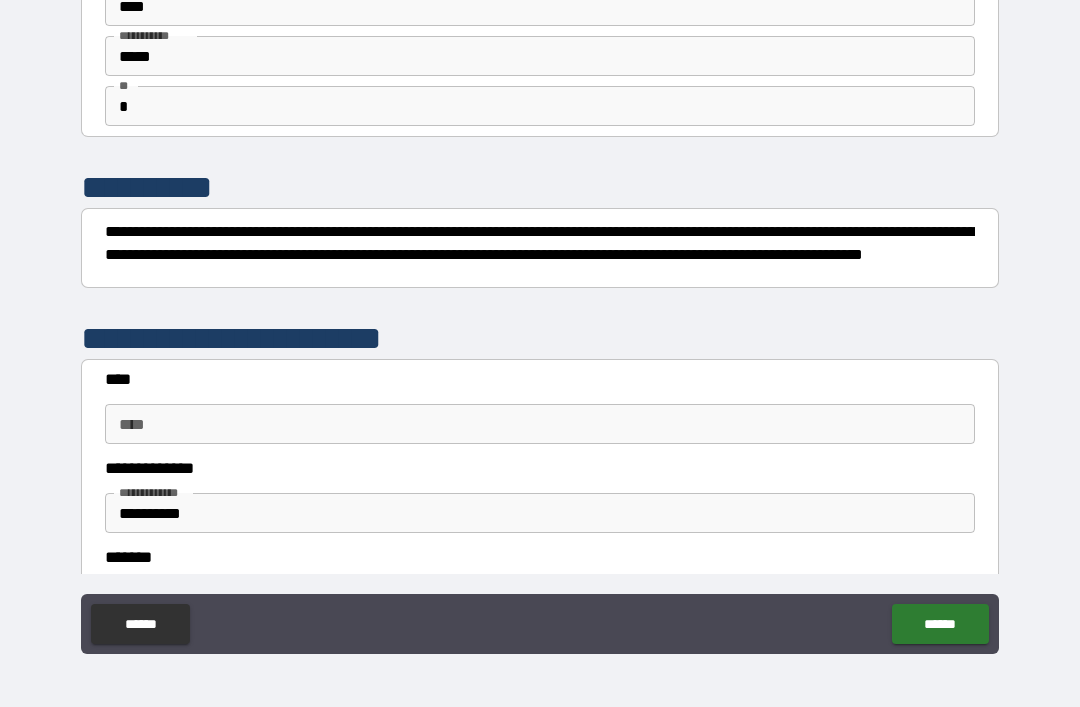 scroll, scrollTop: 224, scrollLeft: 0, axis: vertical 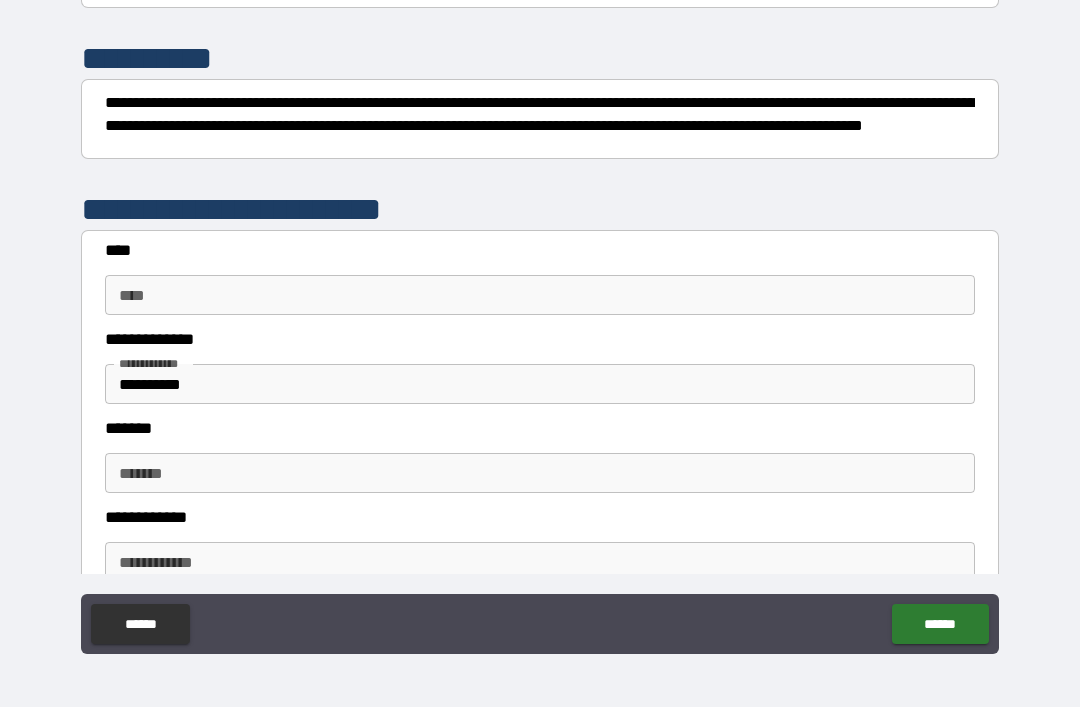 click on "****" at bounding box center (540, 295) 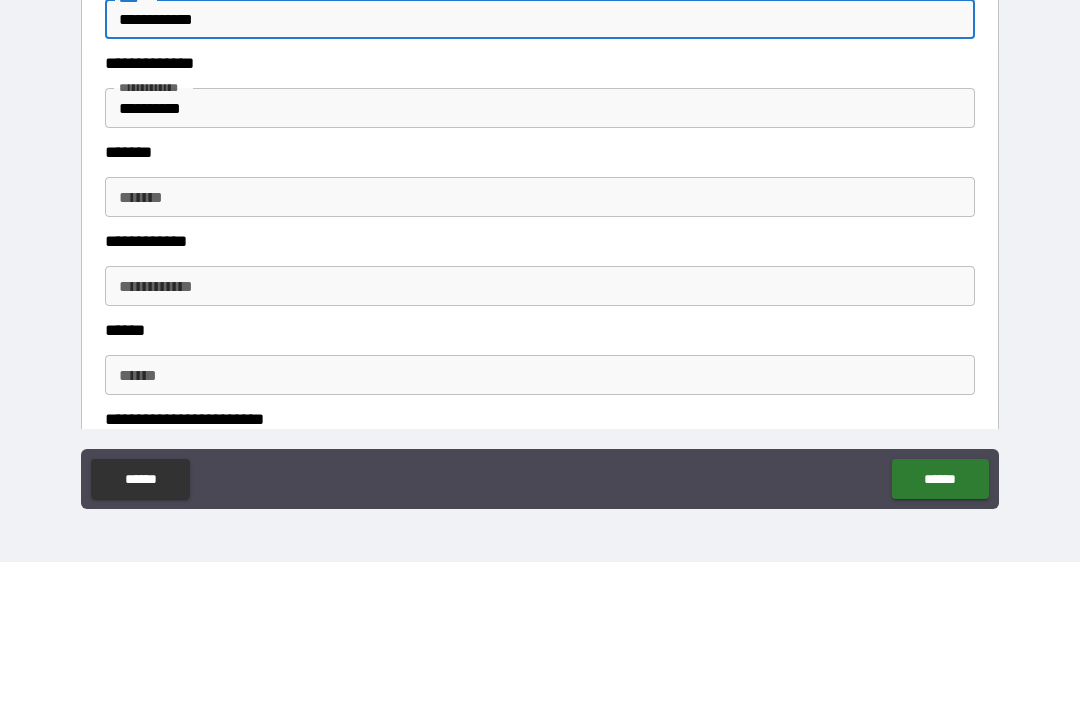 scroll, scrollTop: 356, scrollLeft: 0, axis: vertical 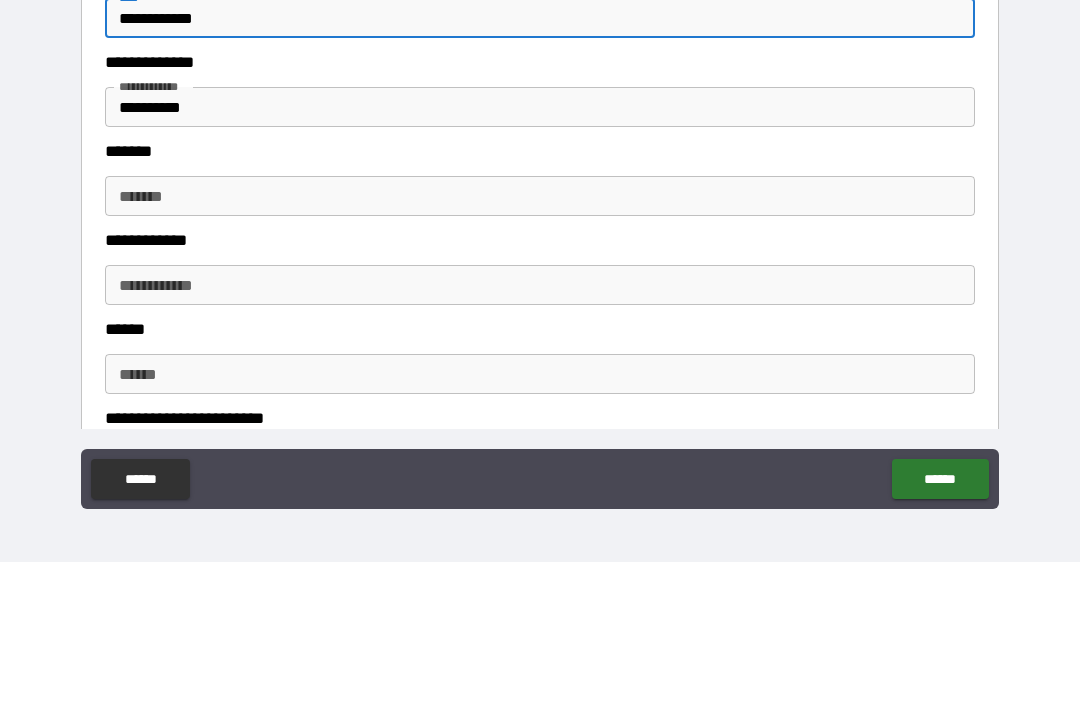 click on "*******" at bounding box center (540, 341) 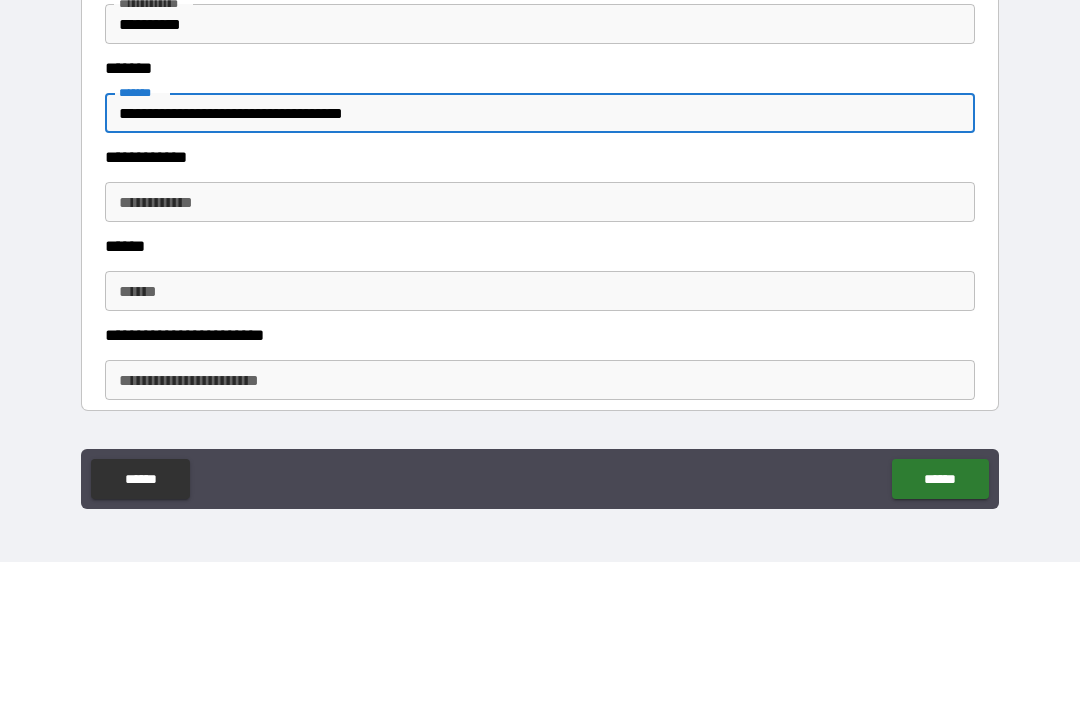 scroll, scrollTop: 506, scrollLeft: 0, axis: vertical 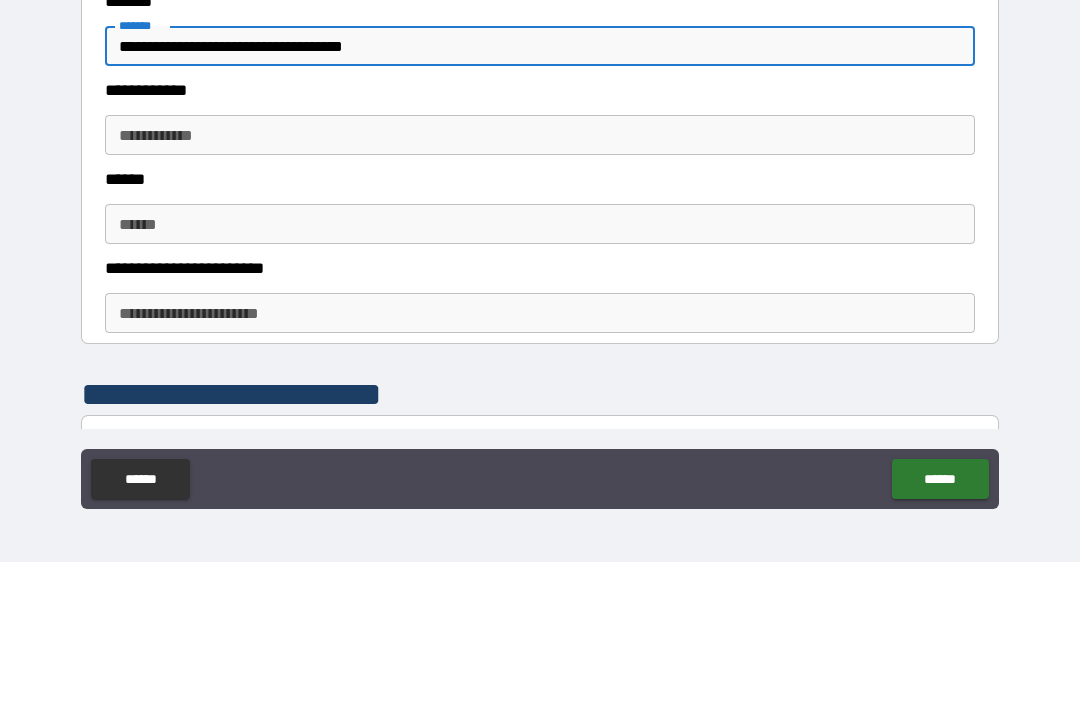 click on "**********" at bounding box center (540, 280) 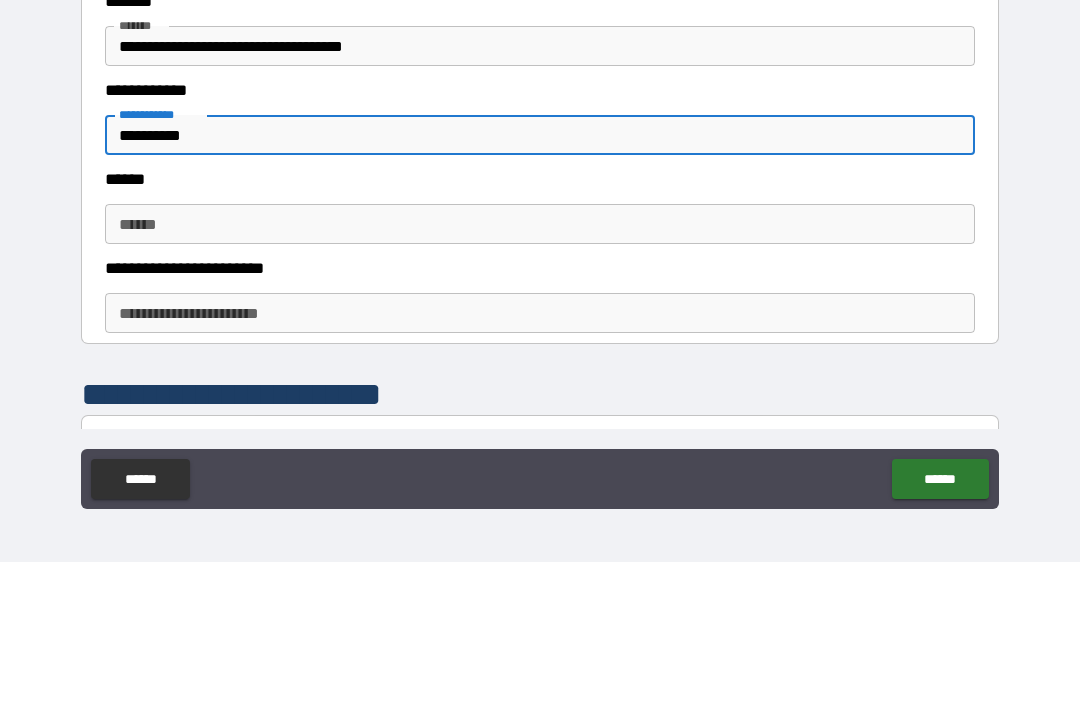 click on "******" at bounding box center (540, 369) 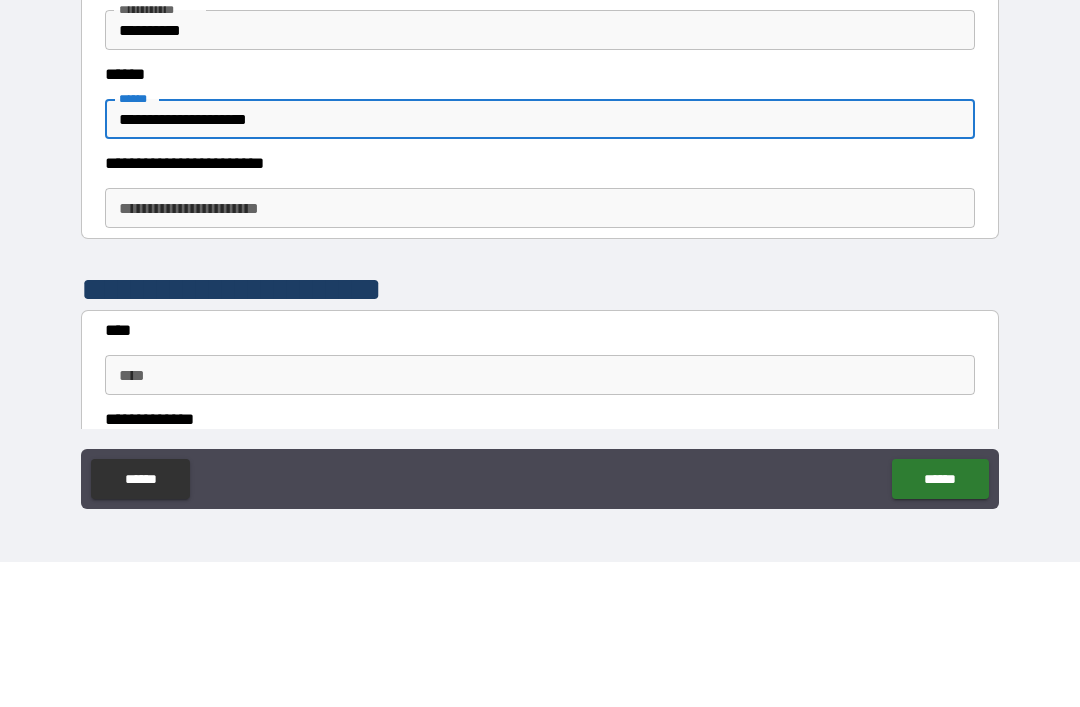 scroll, scrollTop: 615, scrollLeft: 0, axis: vertical 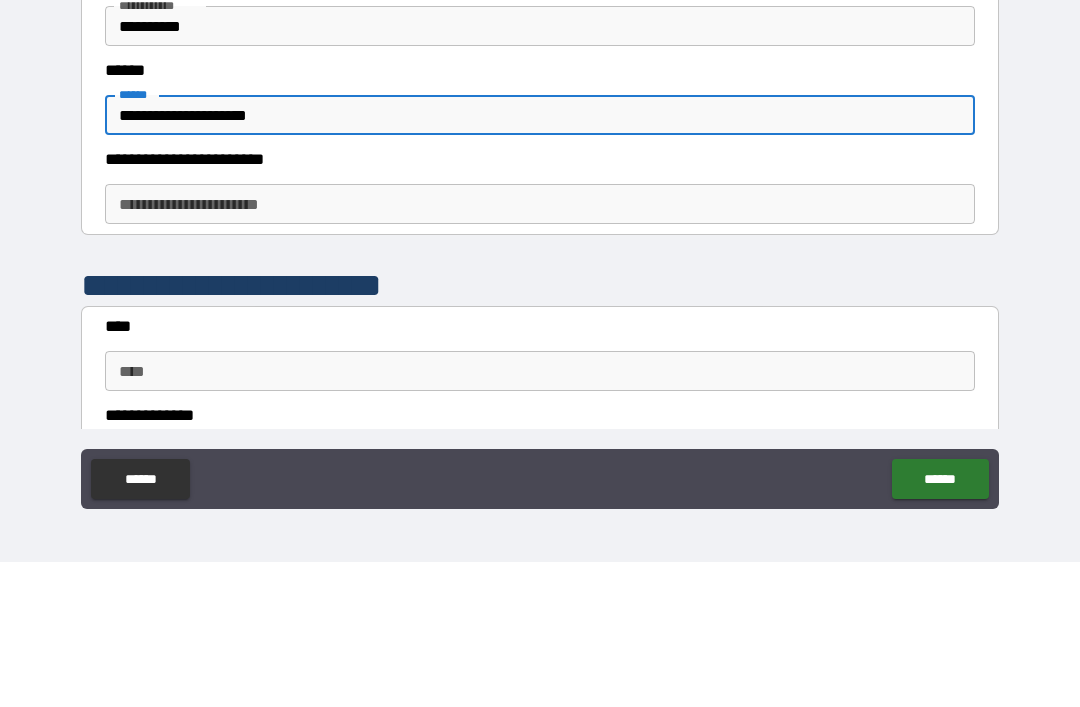 click on "**********" at bounding box center (540, 349) 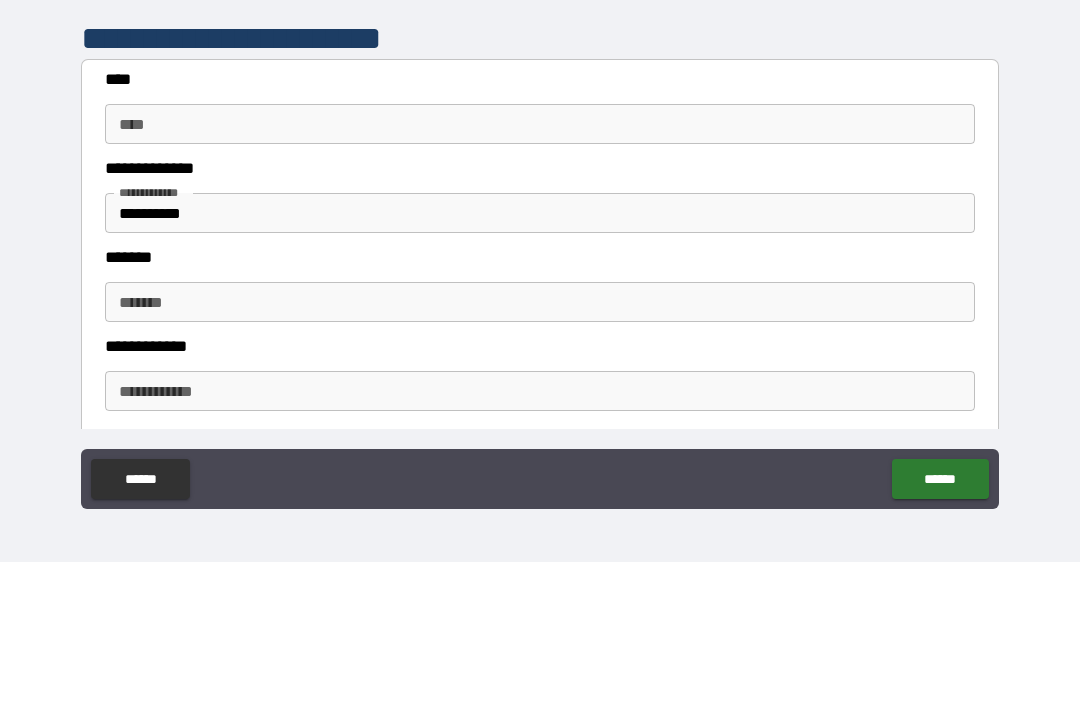 scroll, scrollTop: 898, scrollLeft: 0, axis: vertical 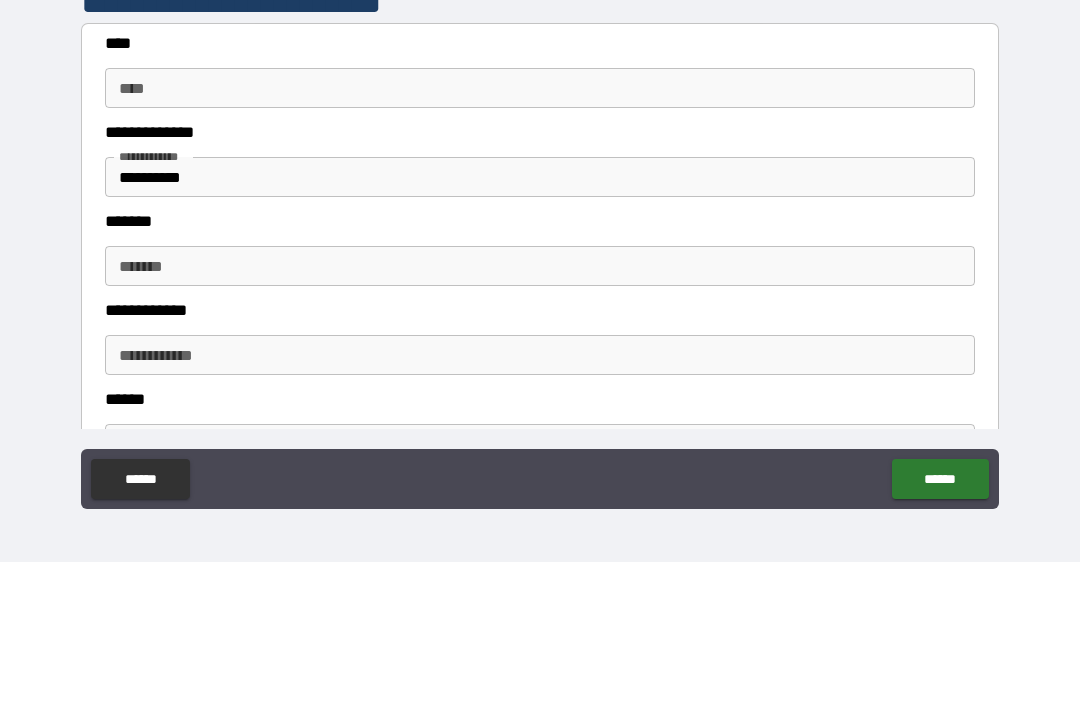 click on "****" at bounding box center (540, 233) 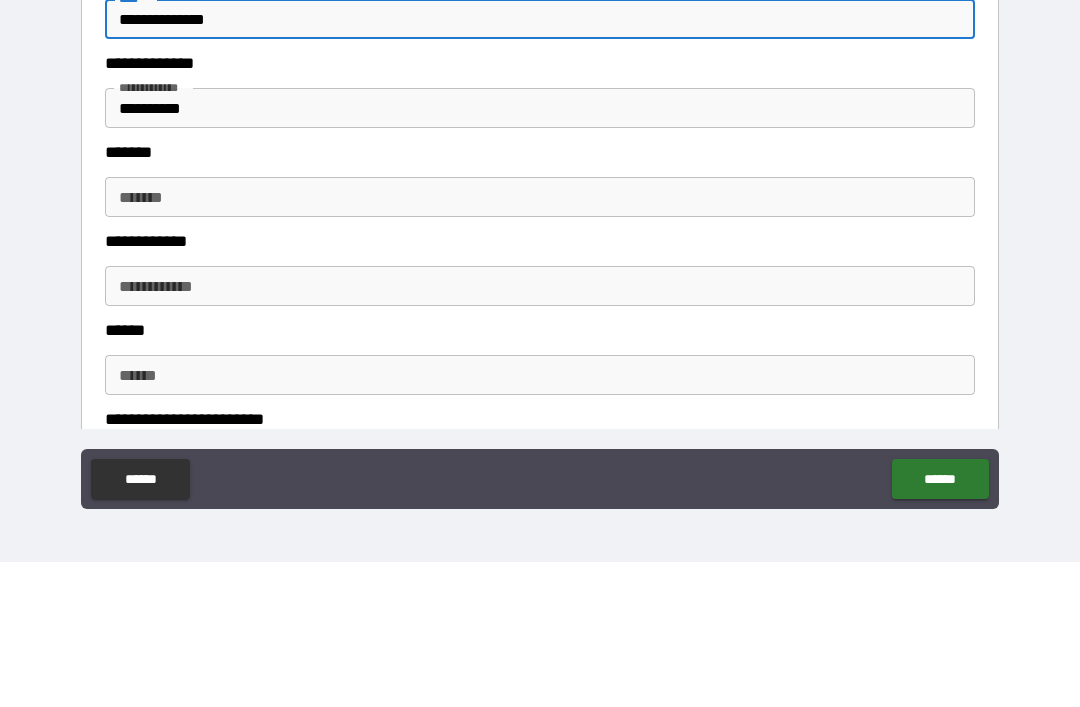 scroll, scrollTop: 997, scrollLeft: 0, axis: vertical 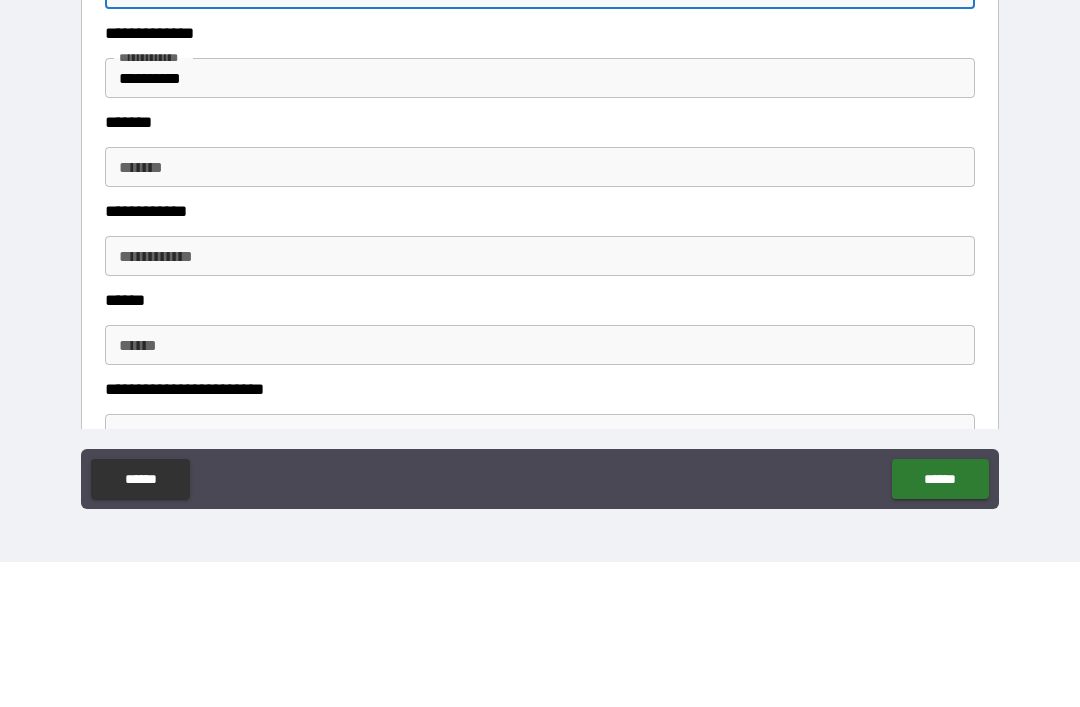 click on "*******" at bounding box center [540, 312] 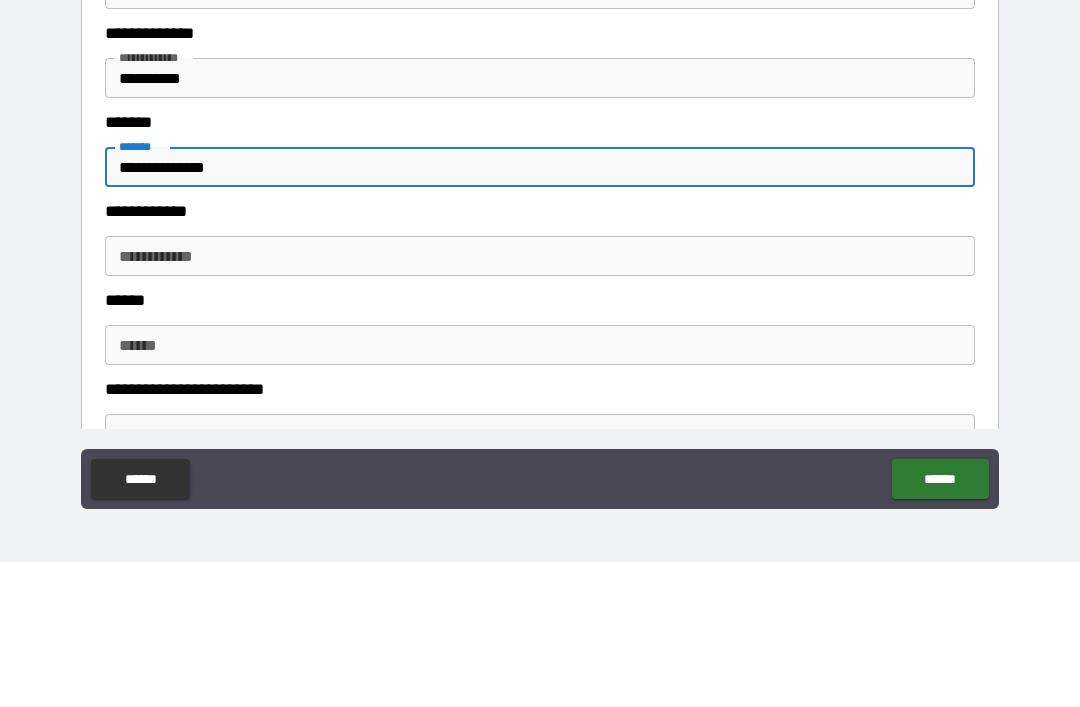 click on "**********" at bounding box center (540, 401) 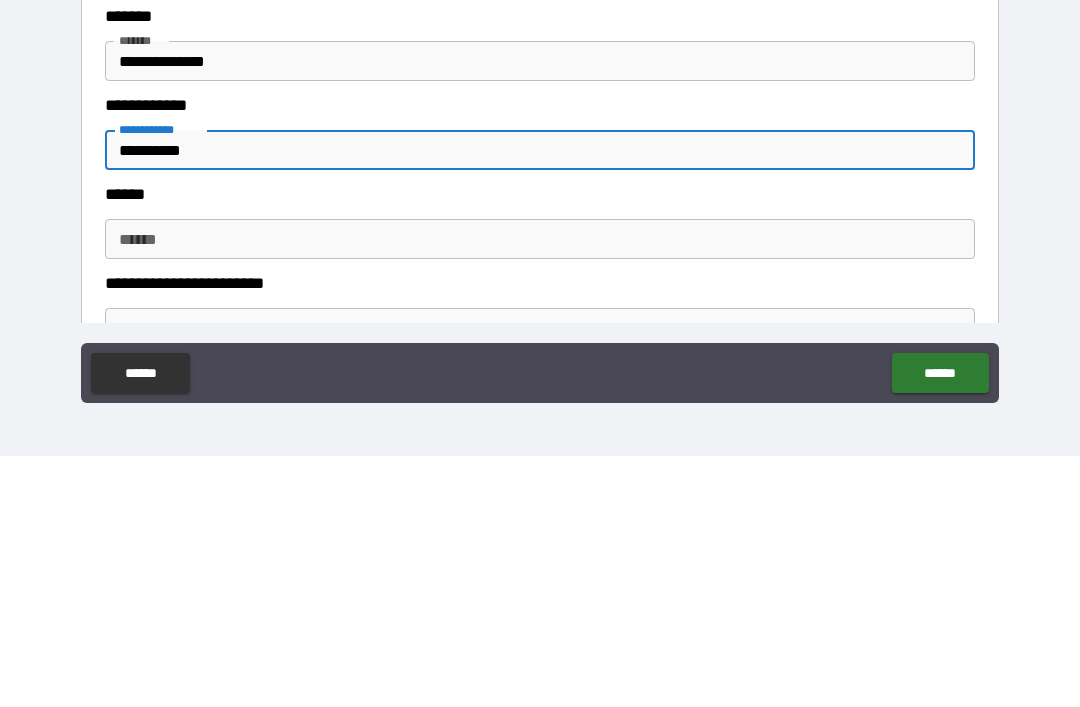 click on "******" at bounding box center [540, 490] 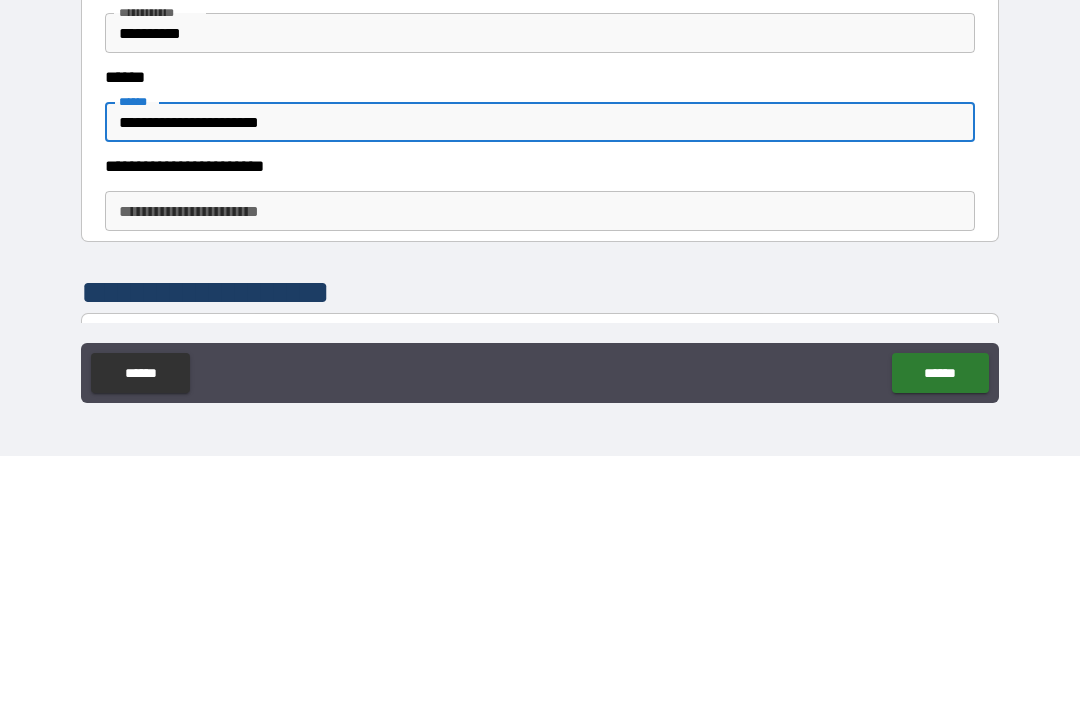 scroll, scrollTop: 1134, scrollLeft: 0, axis: vertical 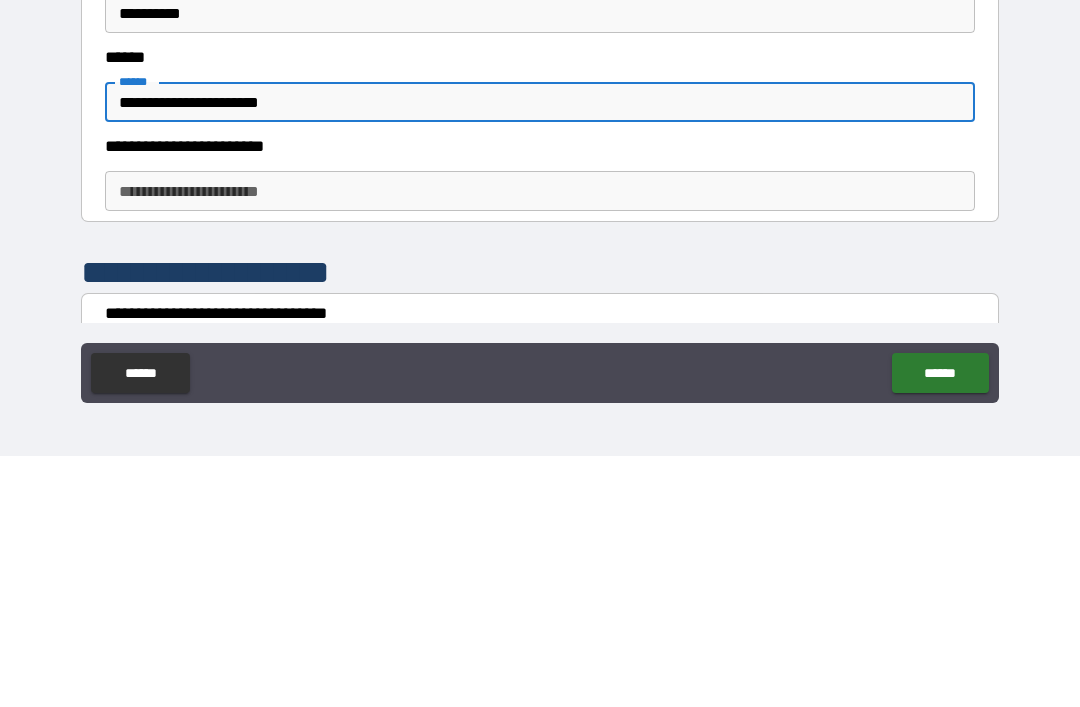 click on "**********" at bounding box center (540, 442) 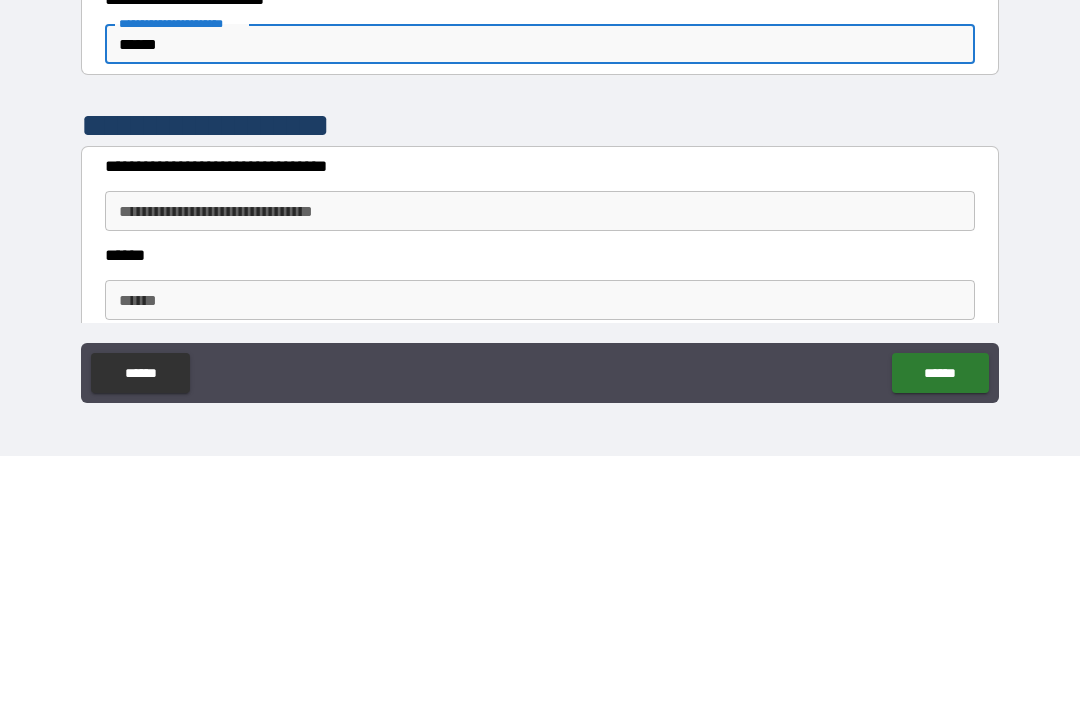 scroll, scrollTop: 1280, scrollLeft: 0, axis: vertical 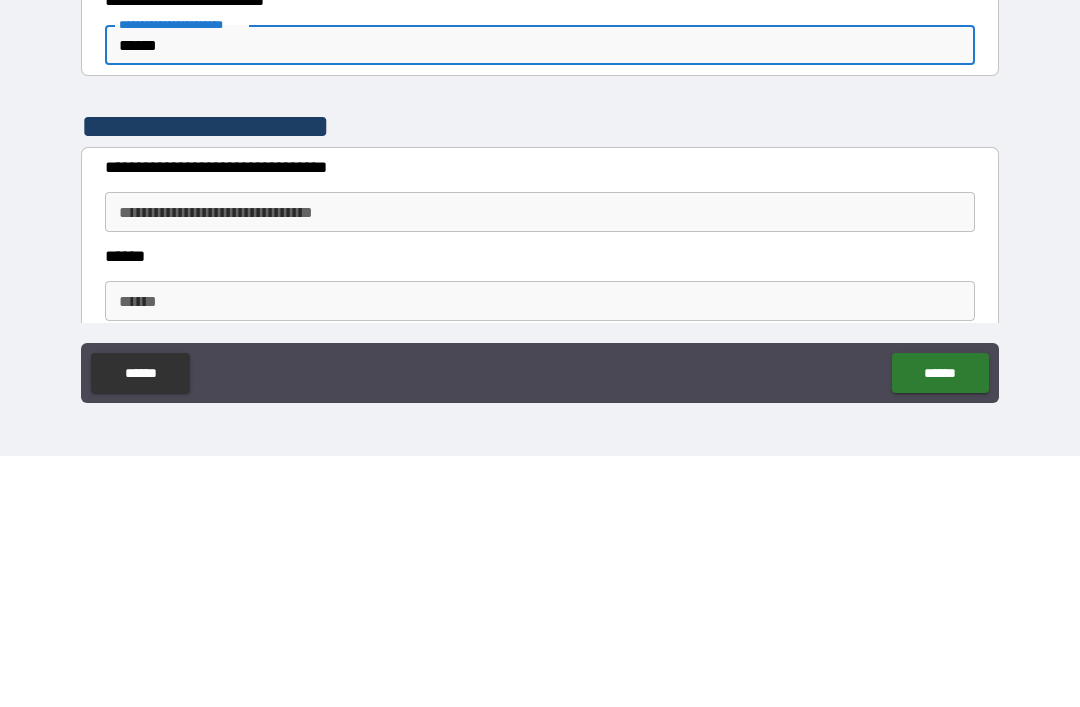 click on "**********" at bounding box center (540, 463) 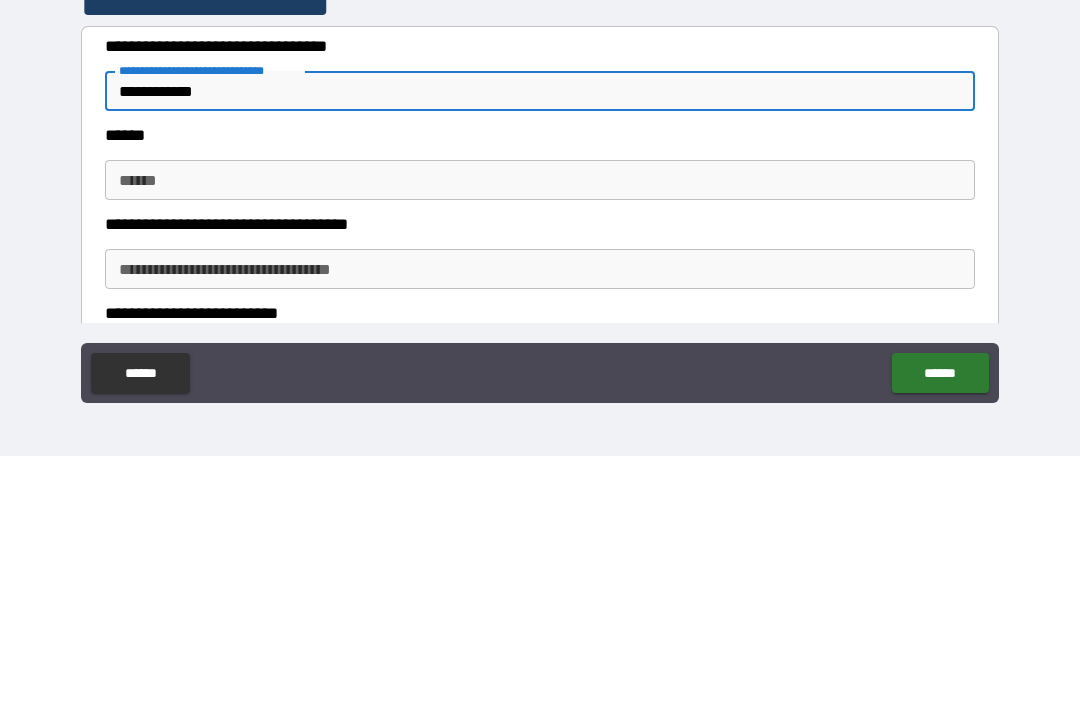 scroll, scrollTop: 1406, scrollLeft: 0, axis: vertical 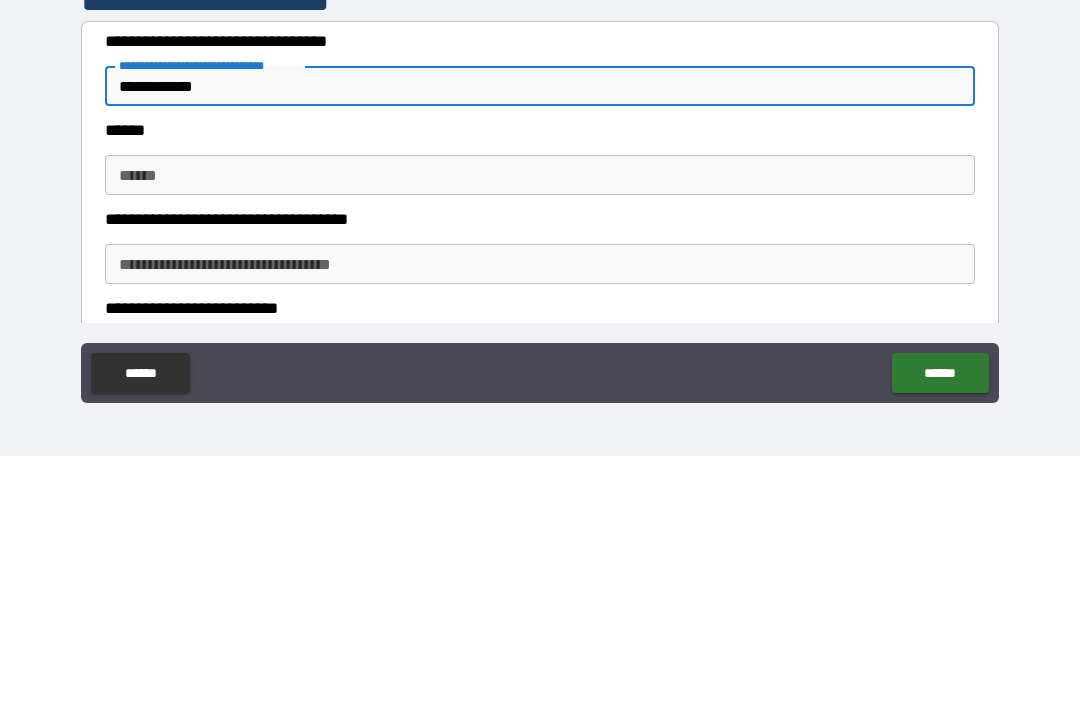 click on "******" at bounding box center [540, 426] 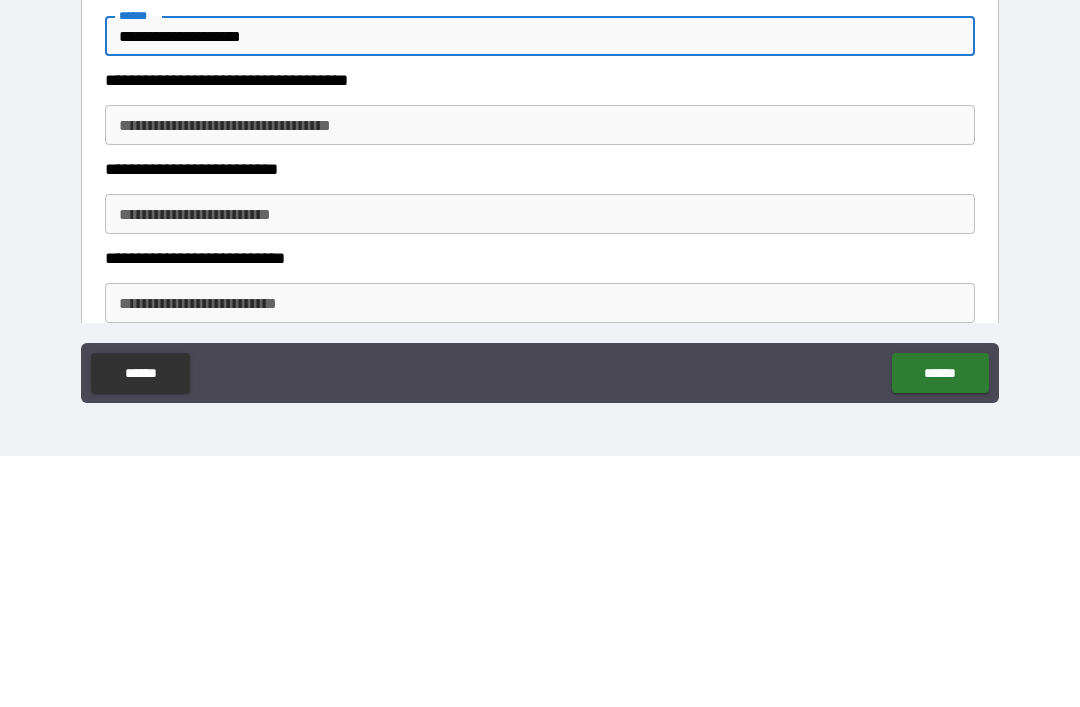 scroll, scrollTop: 1555, scrollLeft: 0, axis: vertical 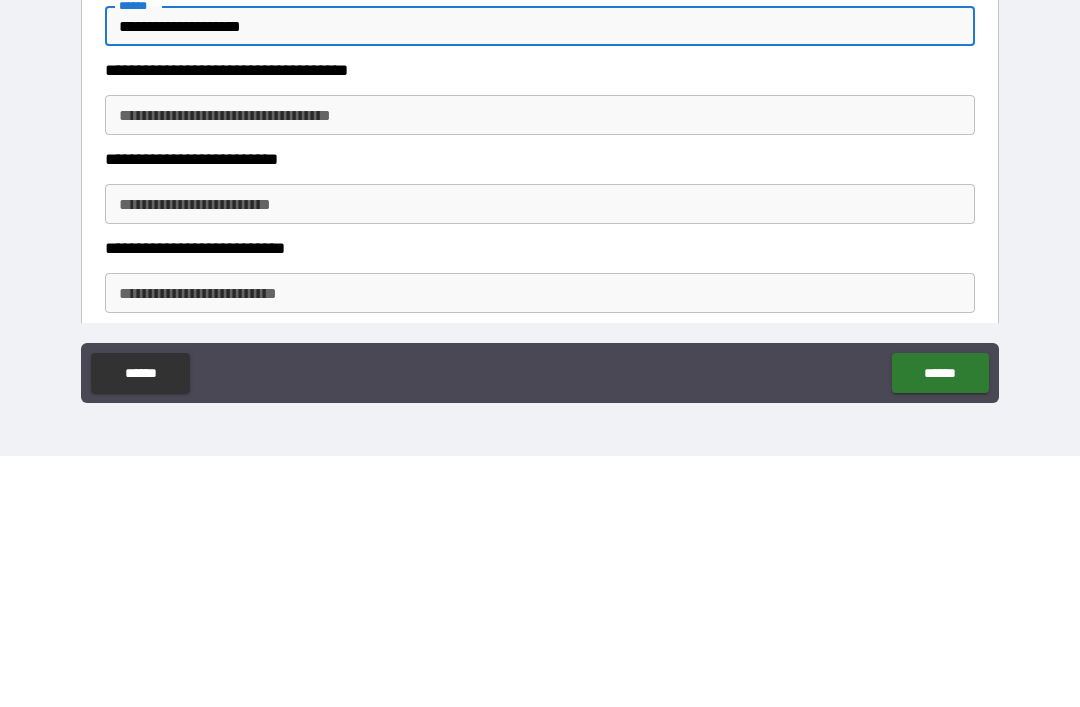 click on "**********" at bounding box center [540, 366] 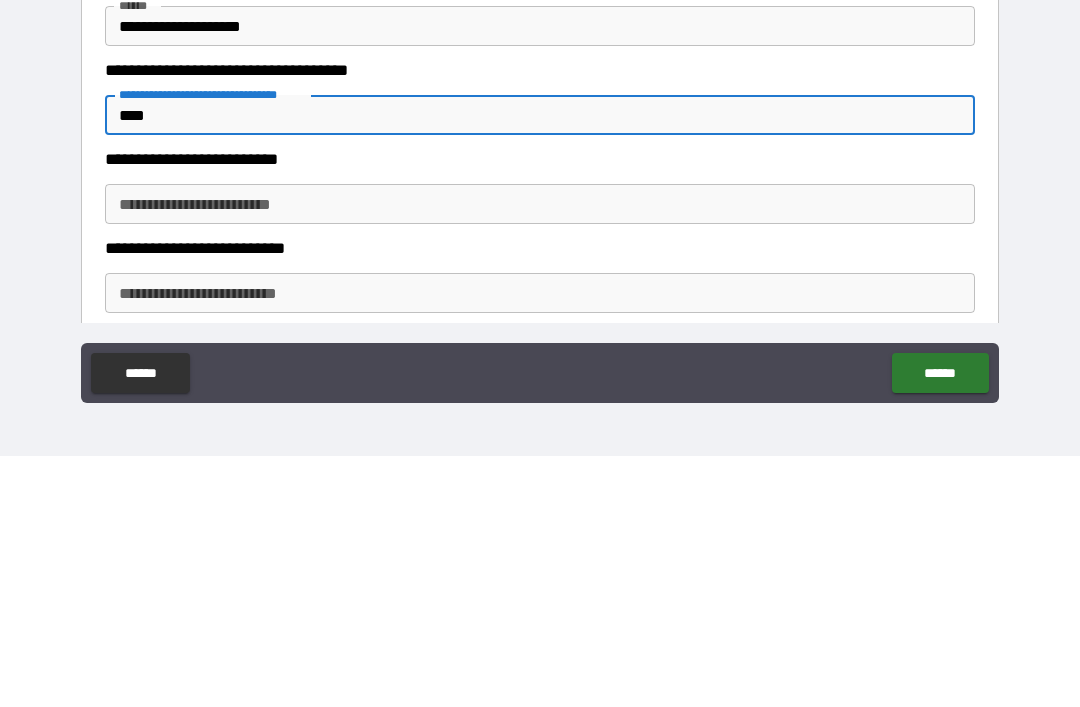 click on "**********" at bounding box center [540, 455] 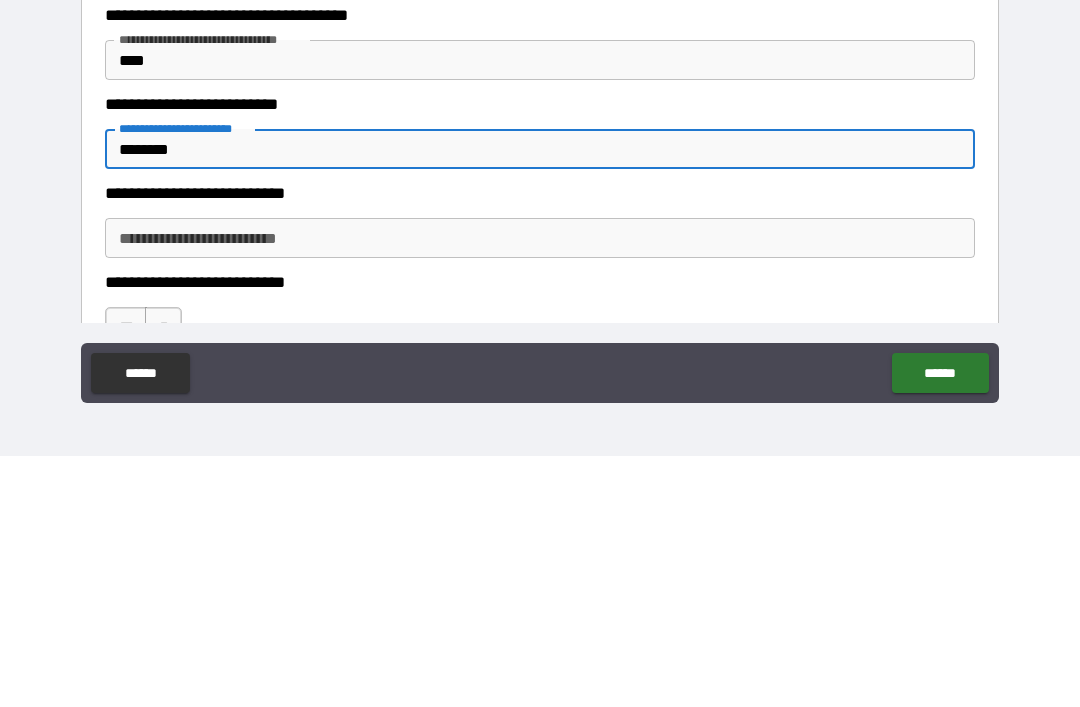 scroll, scrollTop: 1678, scrollLeft: 0, axis: vertical 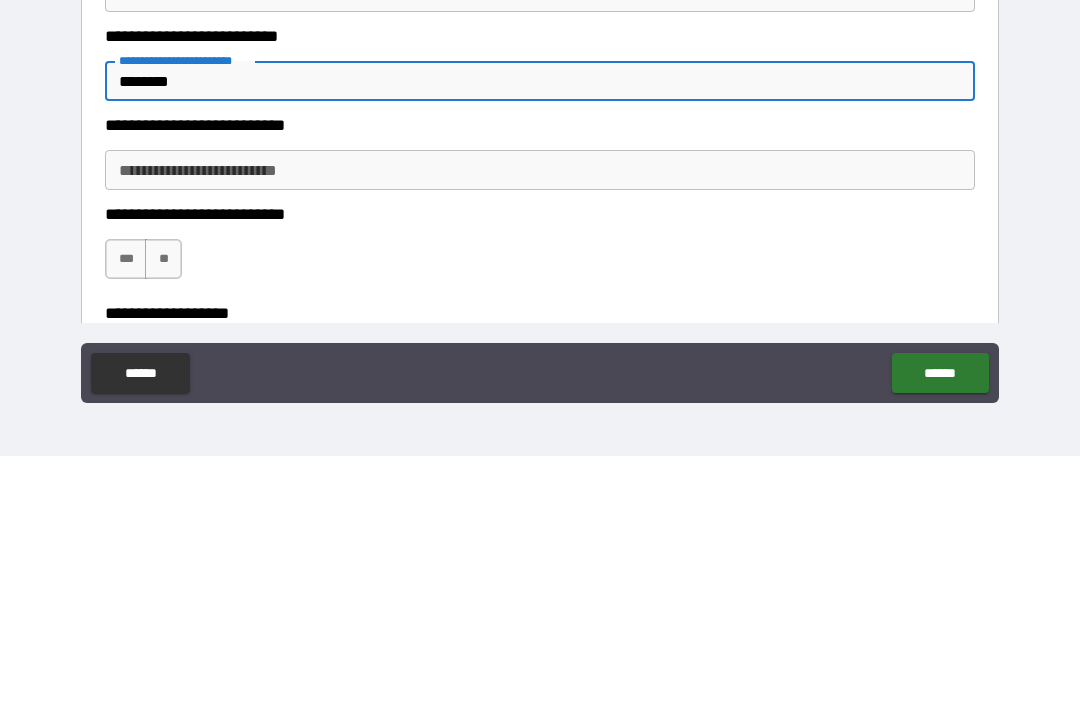 click on "**********" at bounding box center (540, 421) 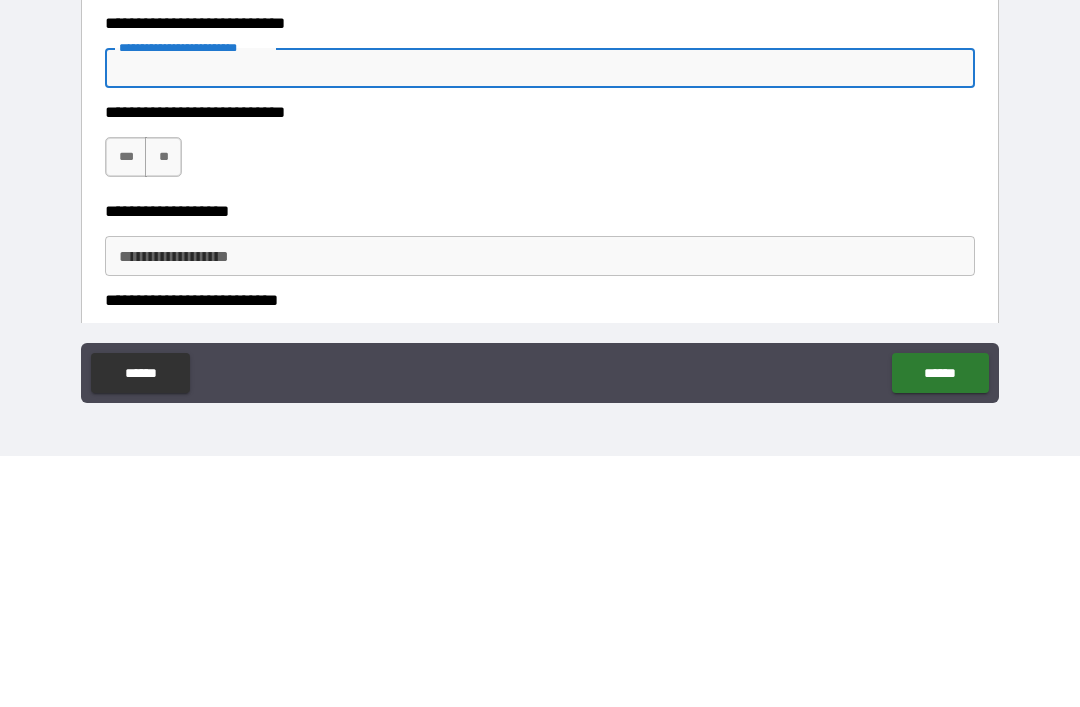 scroll, scrollTop: 1789, scrollLeft: 0, axis: vertical 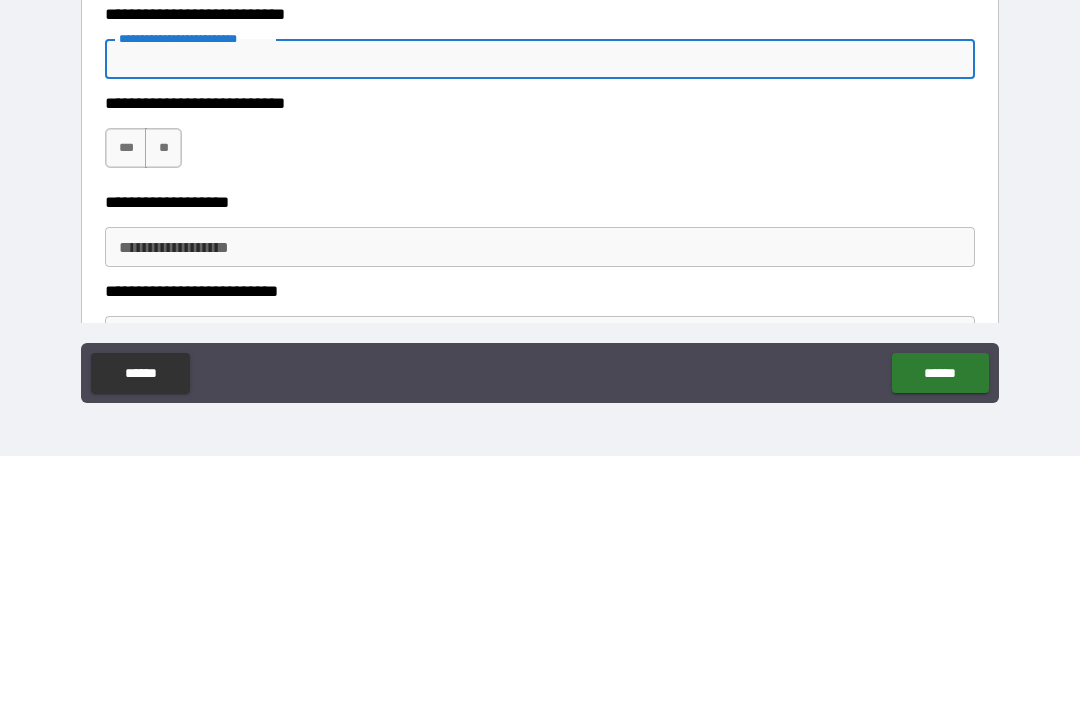 click on "***" at bounding box center [126, 399] 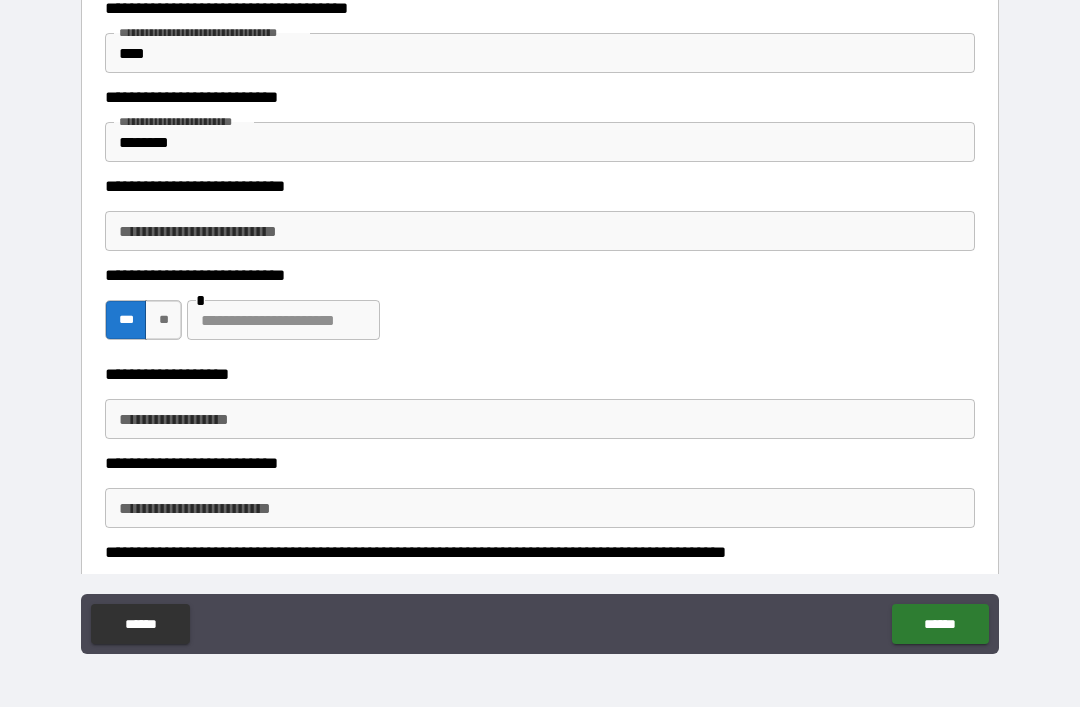 scroll, scrollTop: 1925, scrollLeft: 0, axis: vertical 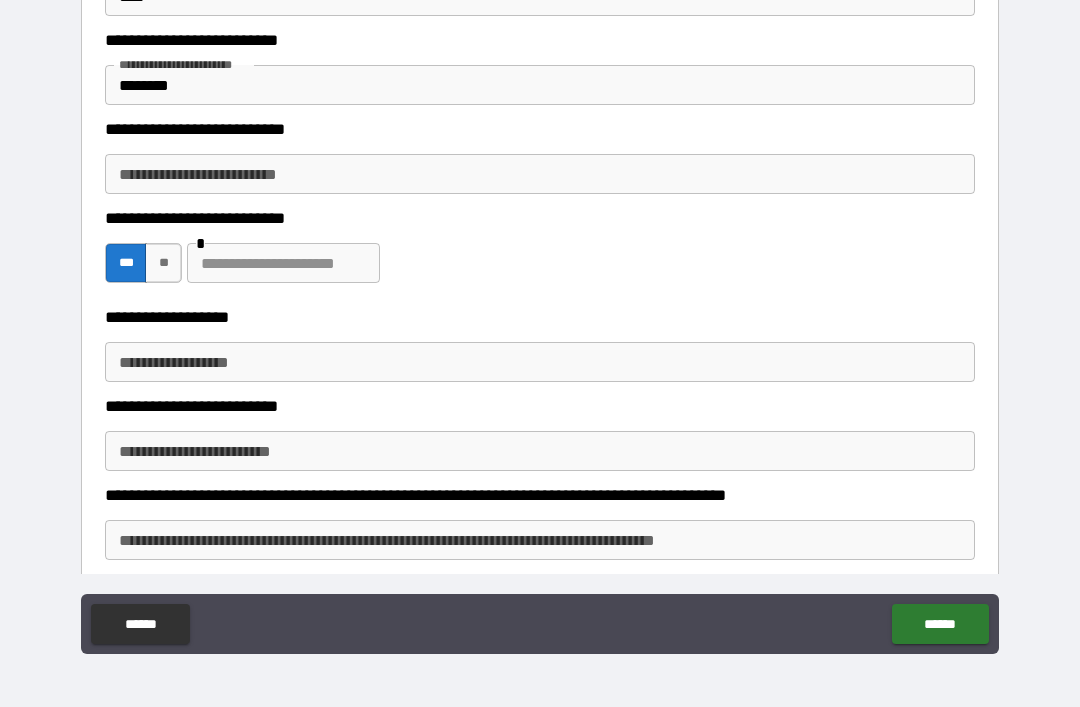 click on "**********" at bounding box center [540, 362] 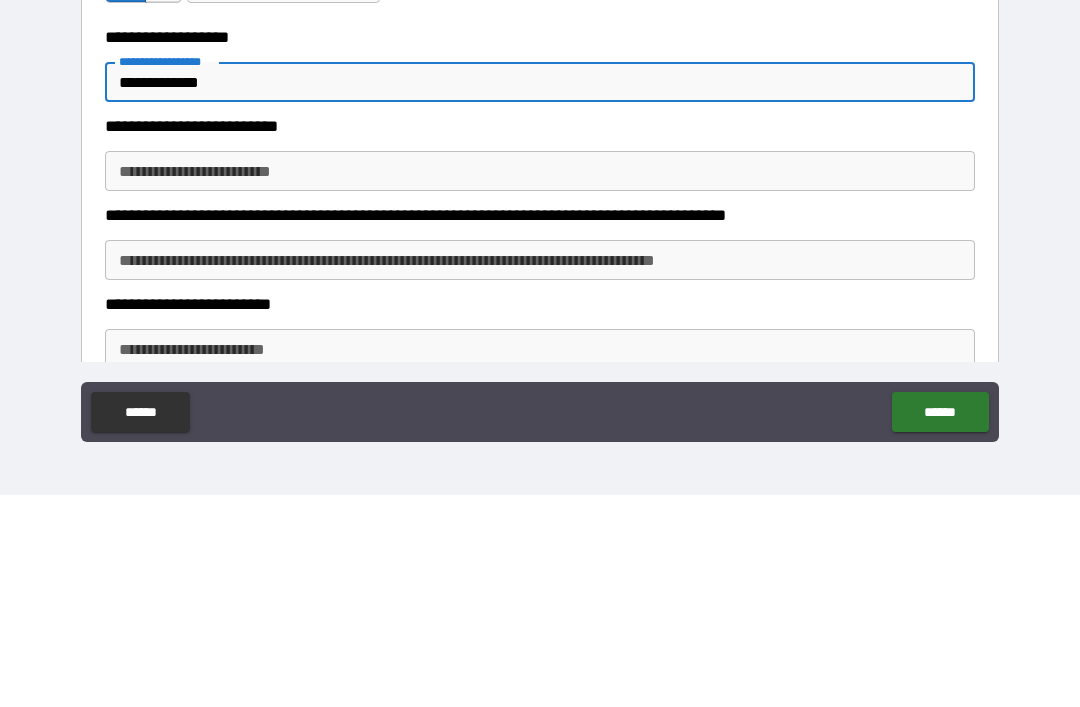 scroll, scrollTop: 2022, scrollLeft: 0, axis: vertical 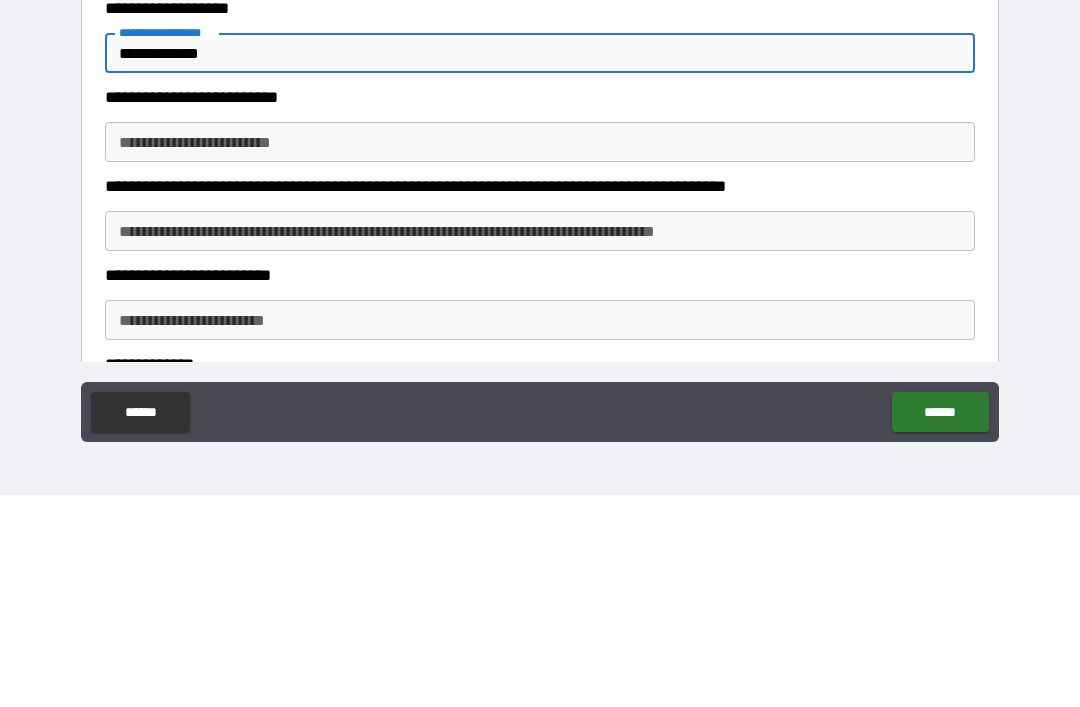 click on "**********" at bounding box center (540, 354) 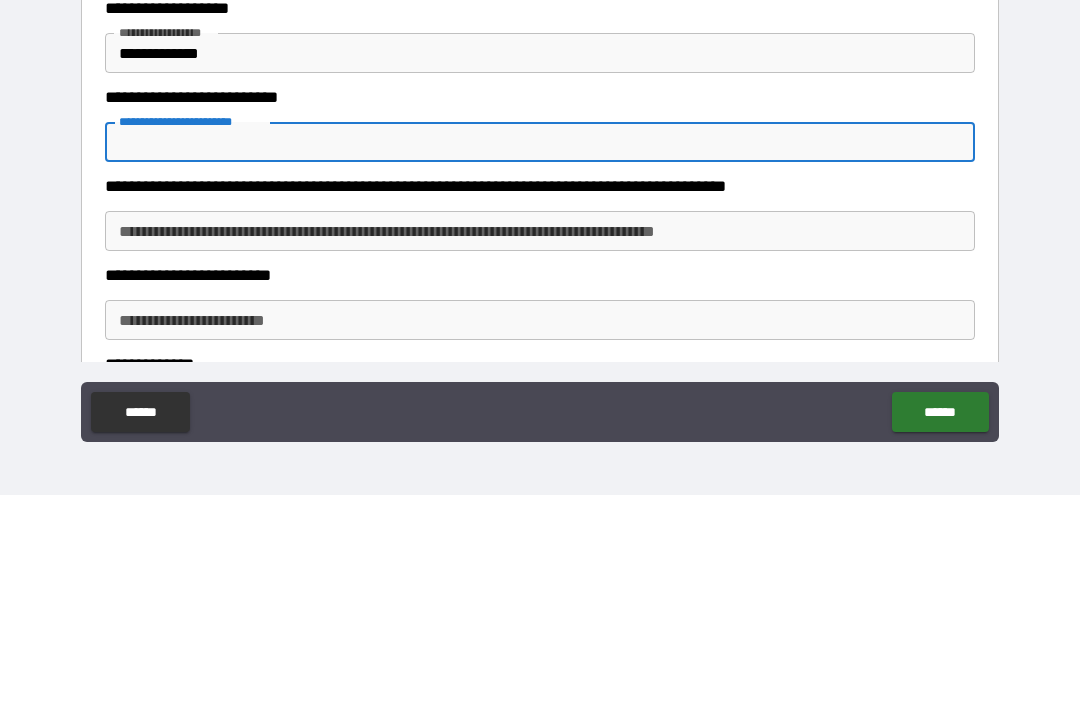 click on "**********" at bounding box center [540, 443] 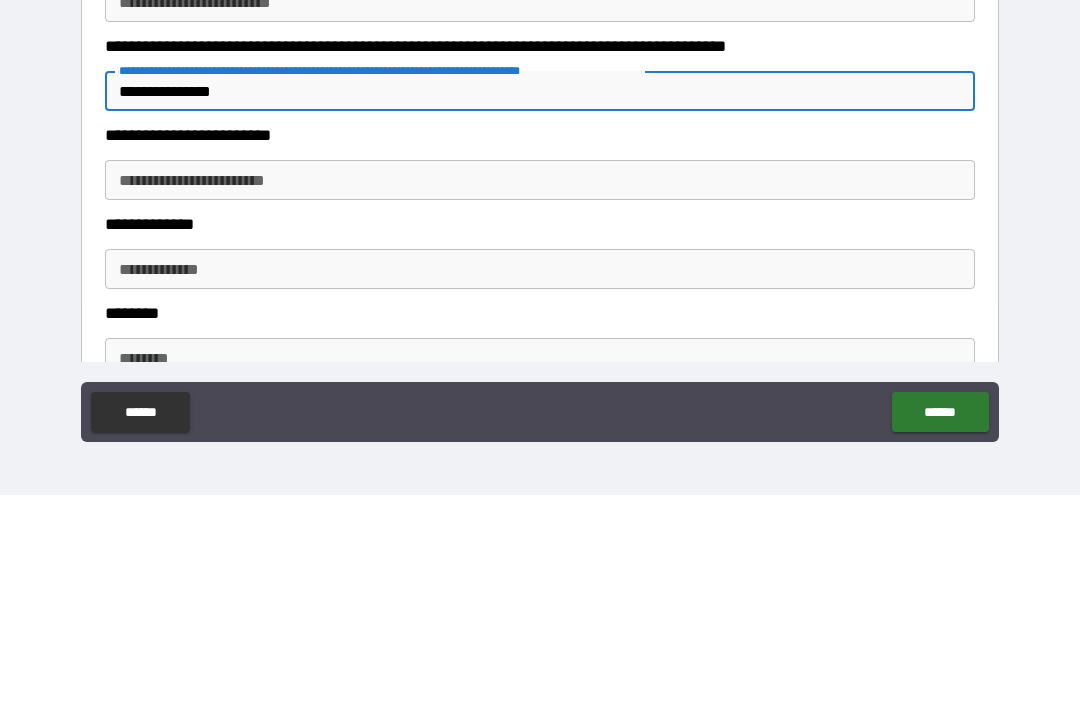 scroll, scrollTop: 2164, scrollLeft: 0, axis: vertical 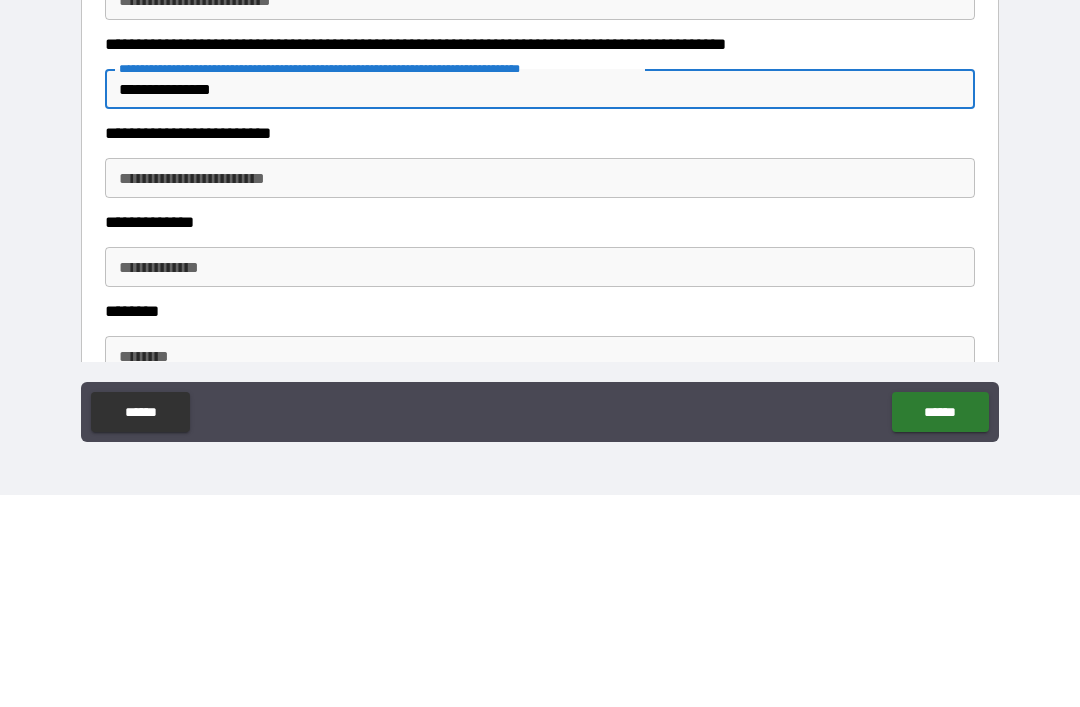 click on "**********" at bounding box center (540, 390) 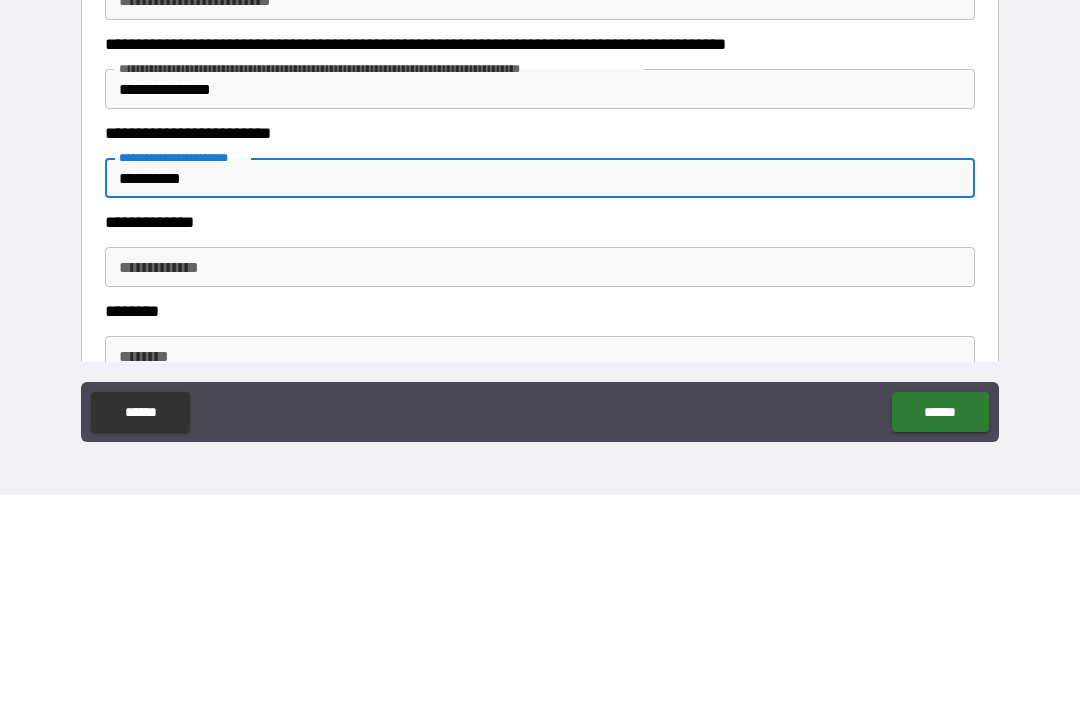 click on "**********" at bounding box center [540, 479] 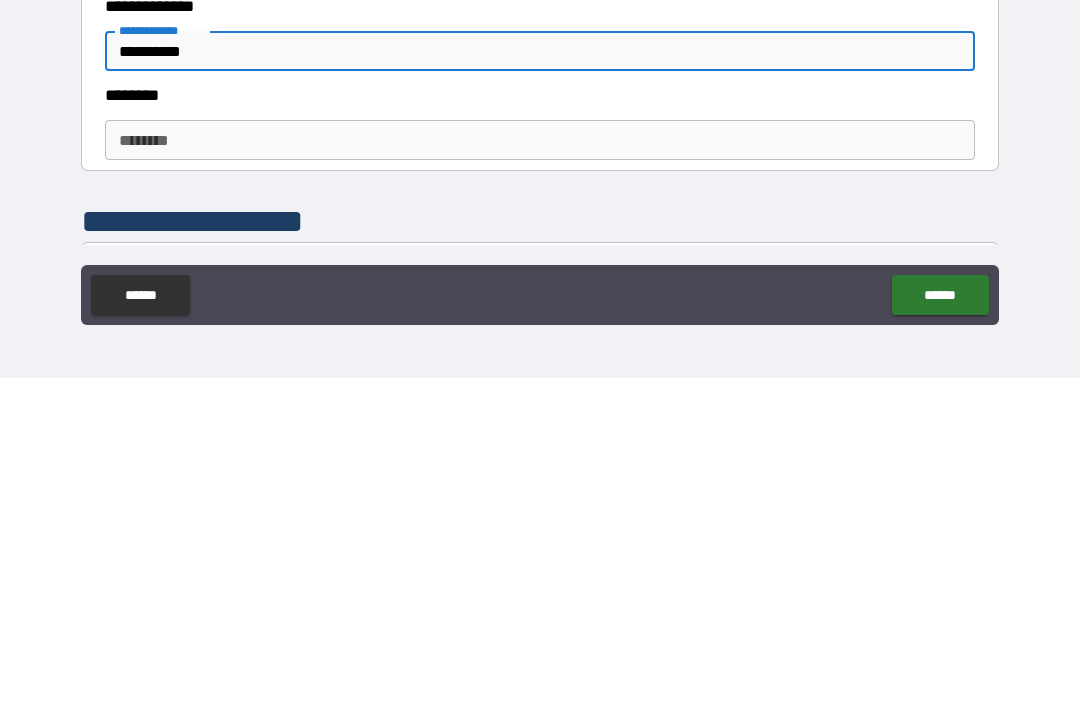 scroll, scrollTop: 2270, scrollLeft: 0, axis: vertical 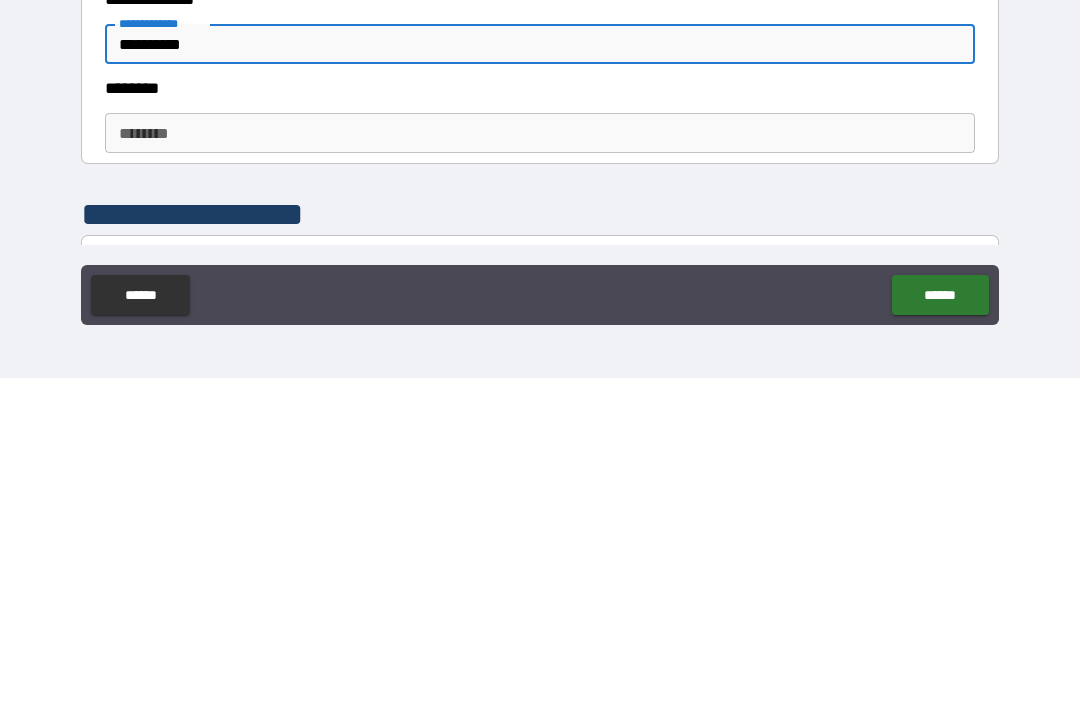 click on "********" at bounding box center [540, 462] 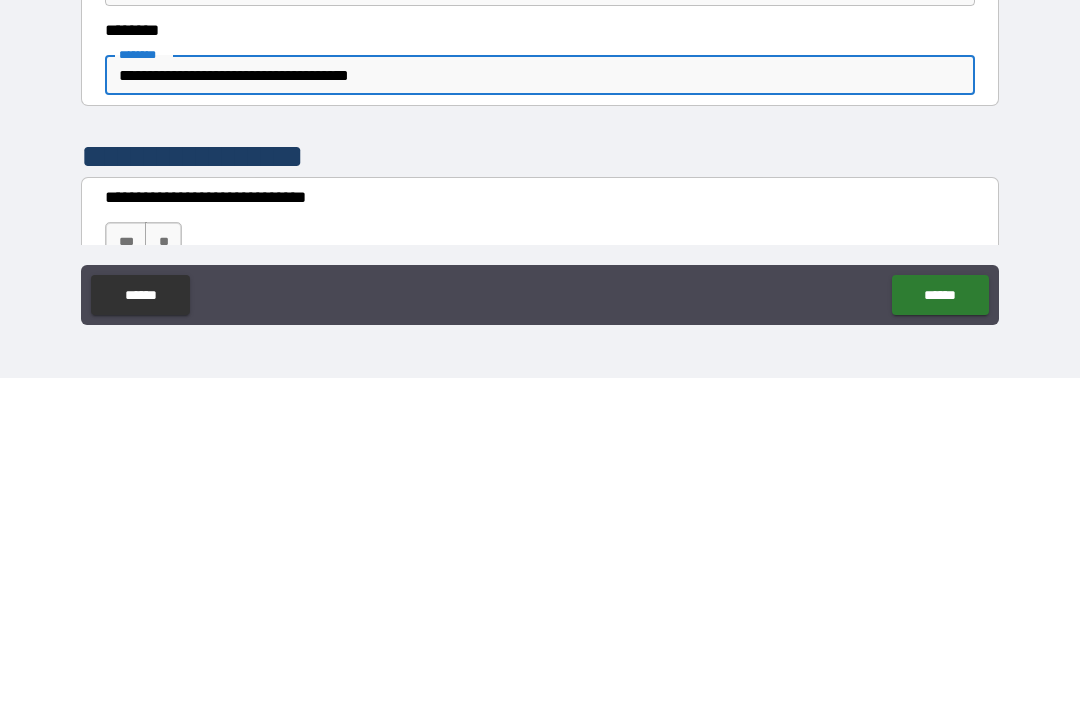 scroll, scrollTop: 2415, scrollLeft: 0, axis: vertical 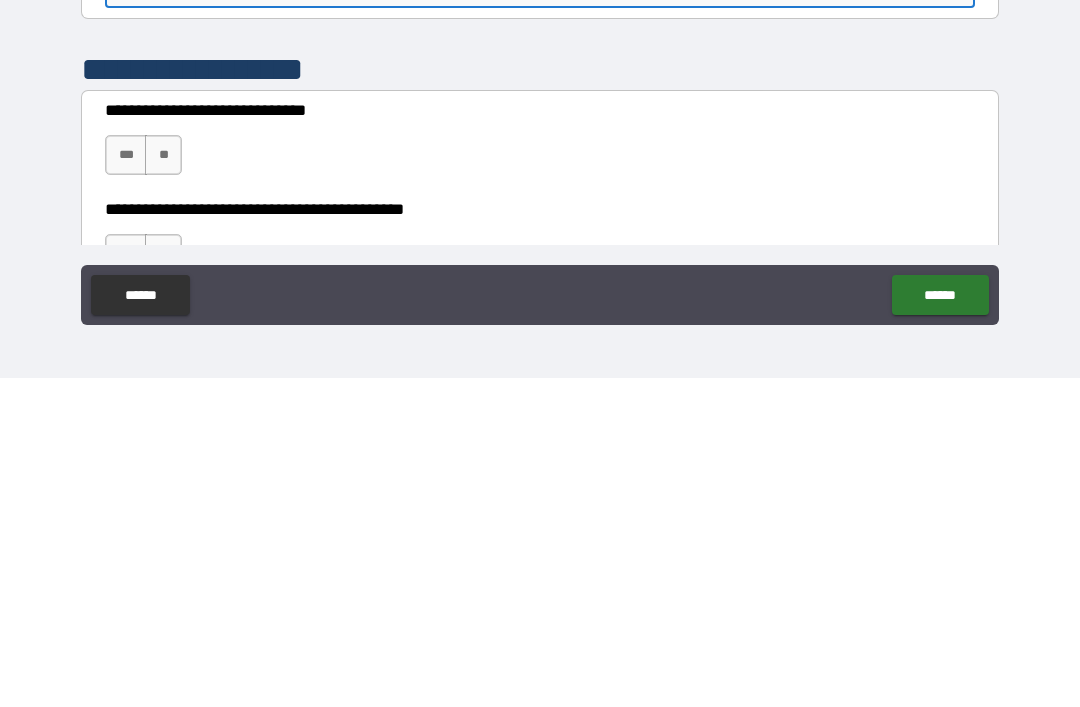click on "***" at bounding box center (126, 484) 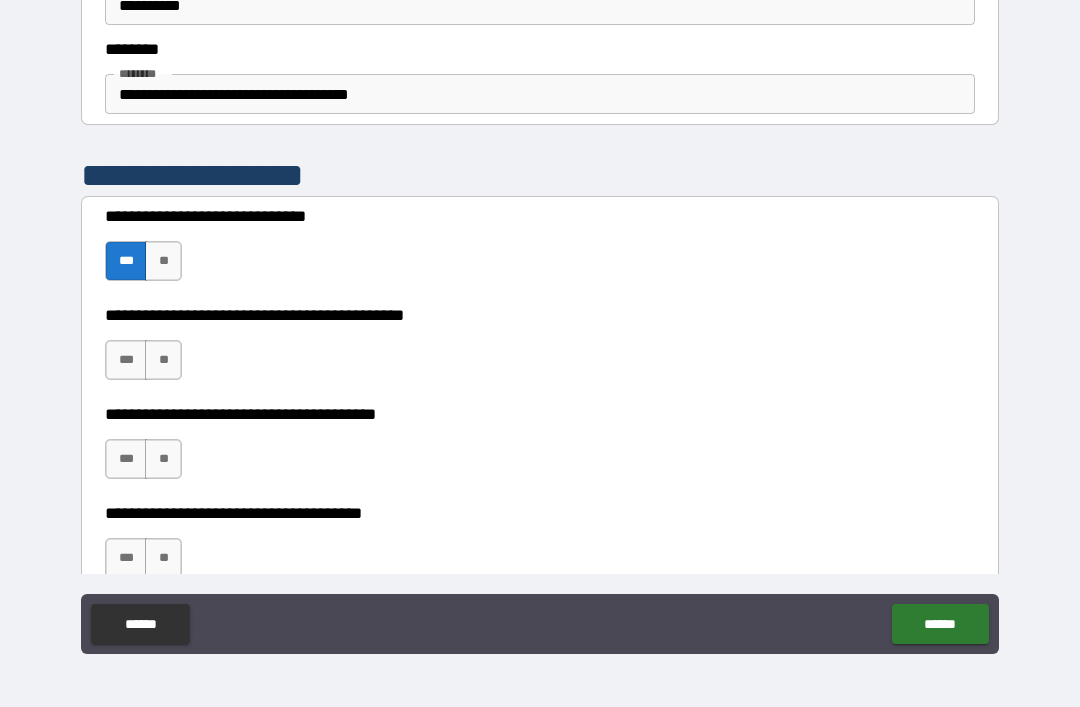 scroll, scrollTop: 2640, scrollLeft: 0, axis: vertical 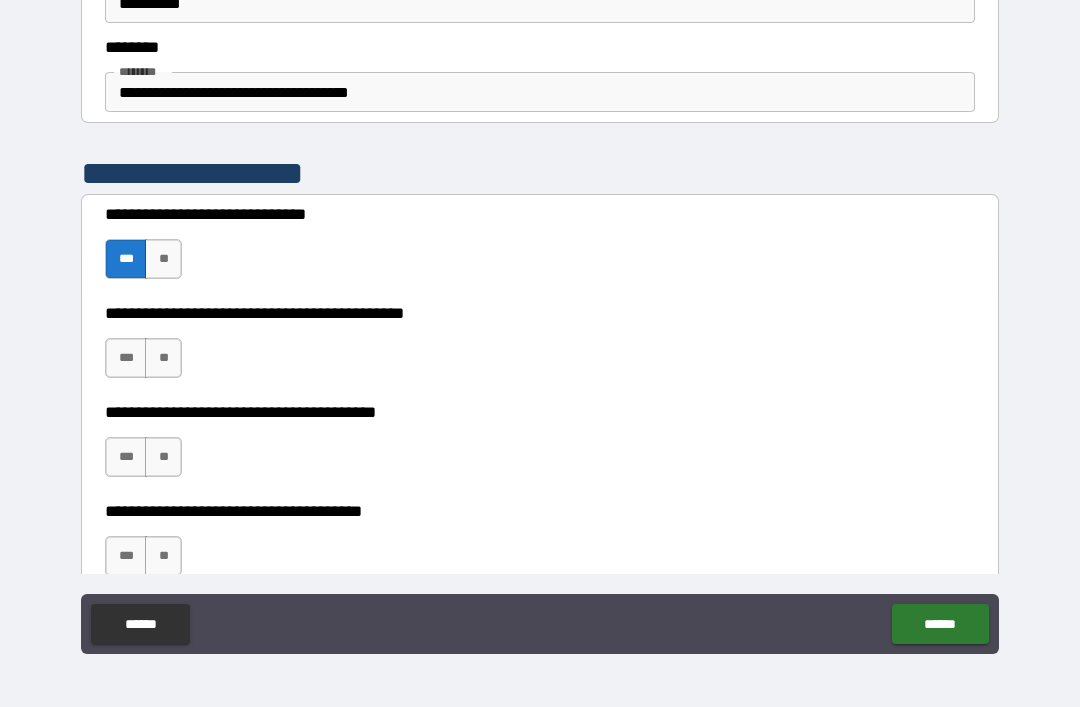 click on "***" at bounding box center (126, 358) 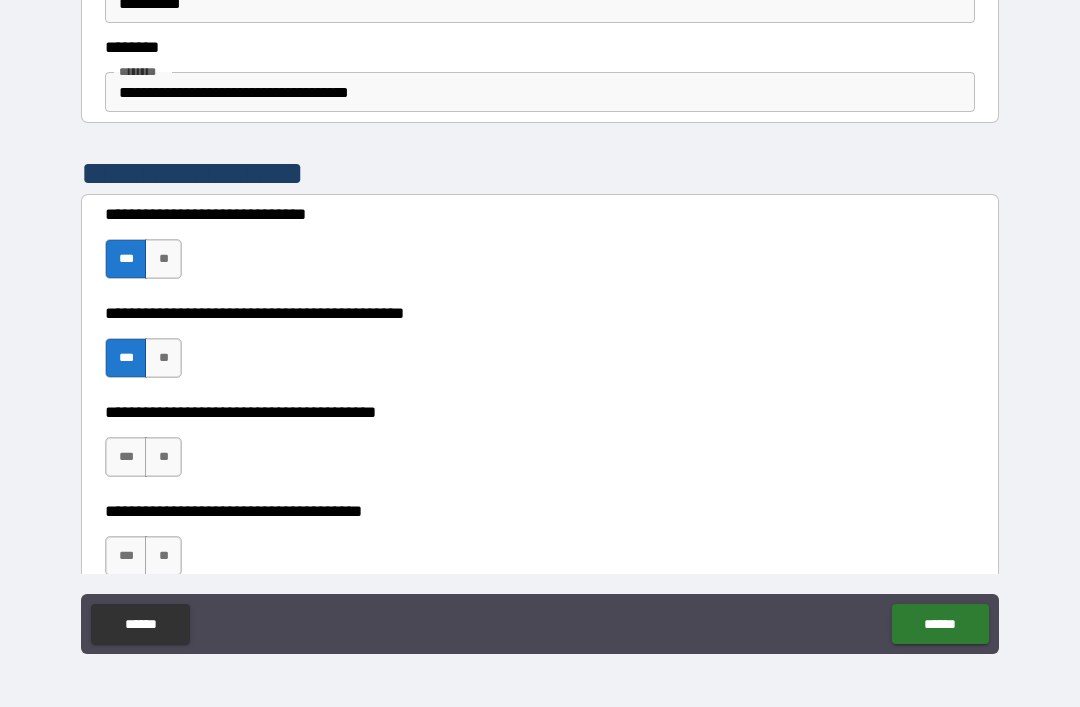 click on "***" at bounding box center (126, 457) 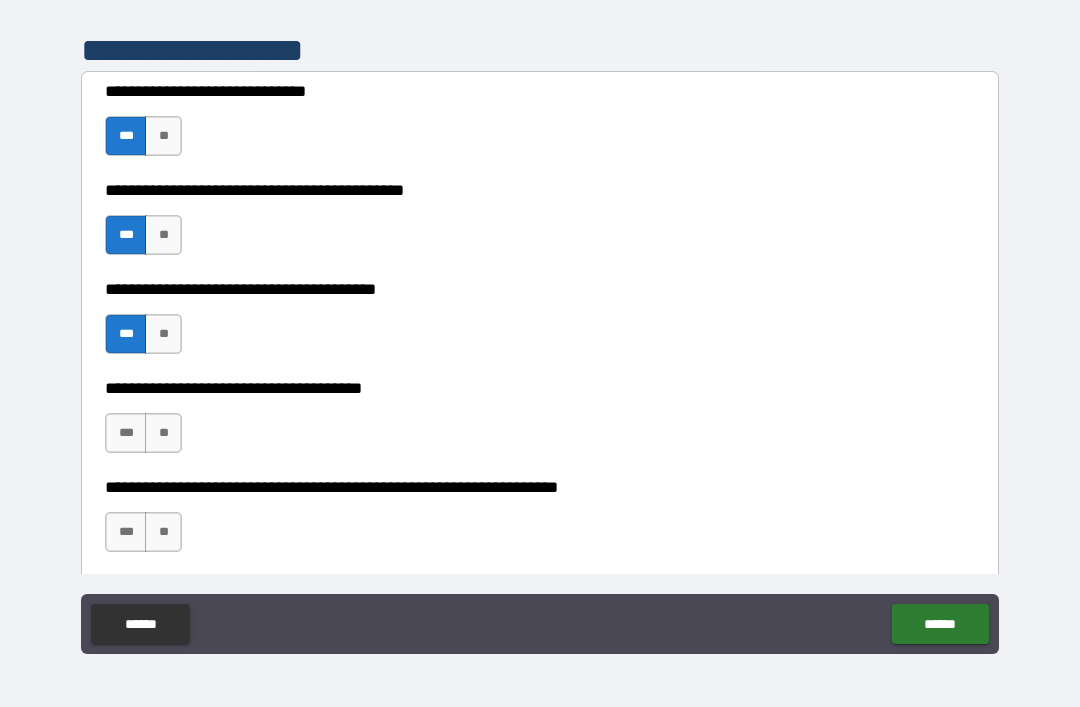 scroll, scrollTop: 2802, scrollLeft: 0, axis: vertical 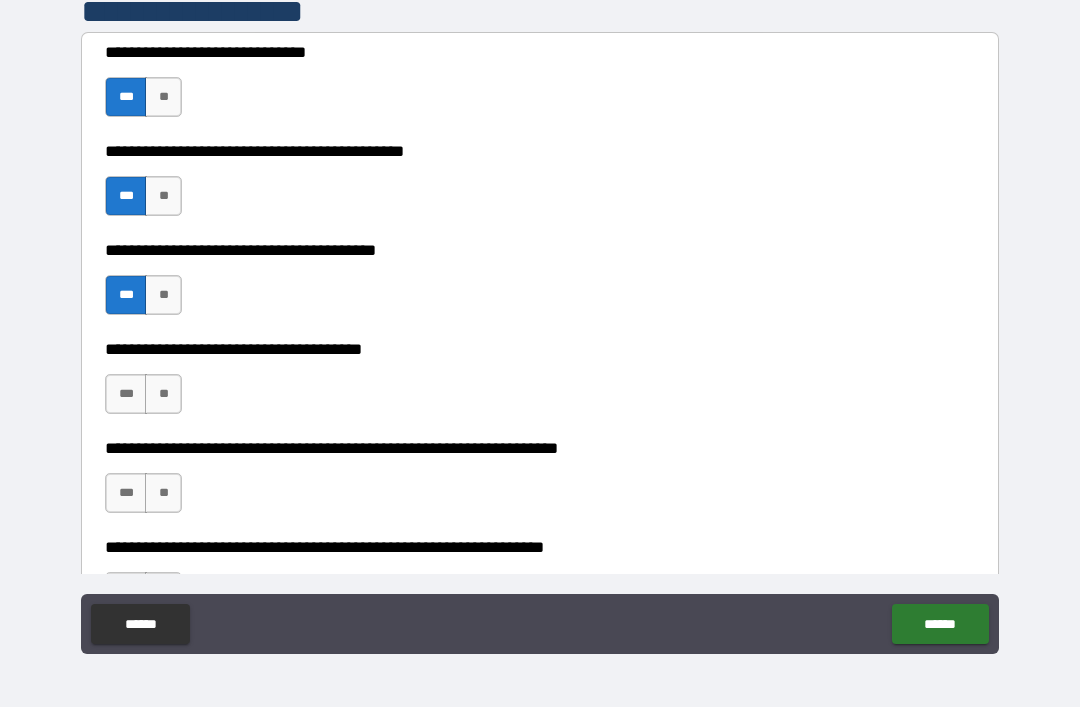 click on "**" at bounding box center (163, 394) 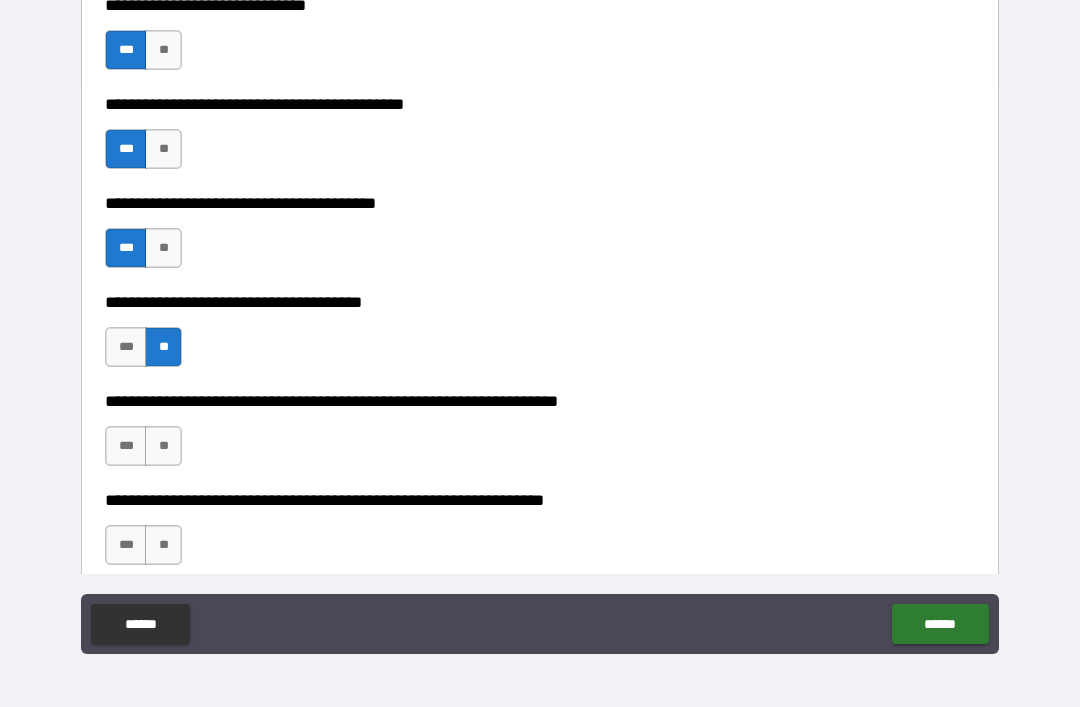scroll, scrollTop: 2859, scrollLeft: 0, axis: vertical 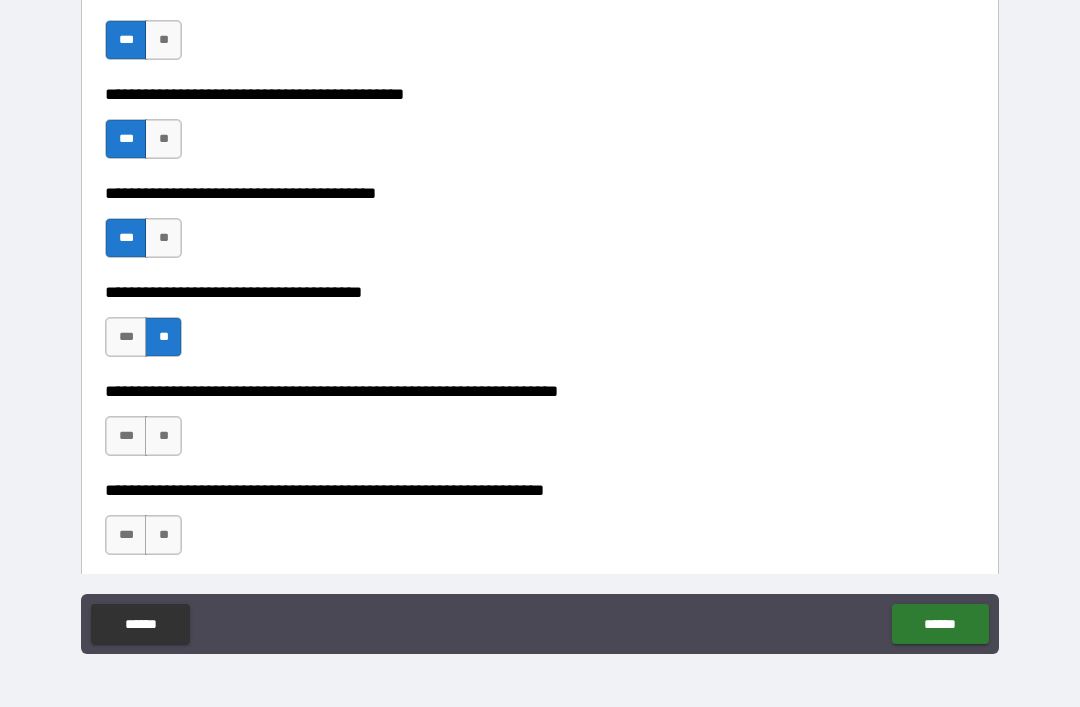 click on "***" at bounding box center [126, 337] 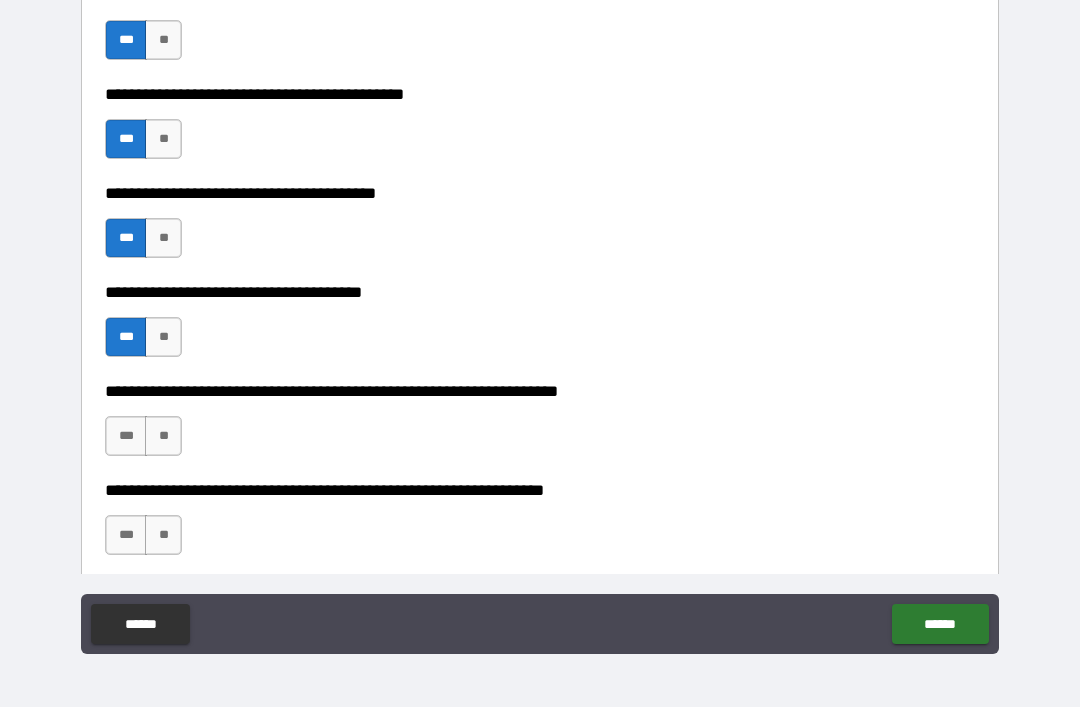 click on "**" at bounding box center (163, 436) 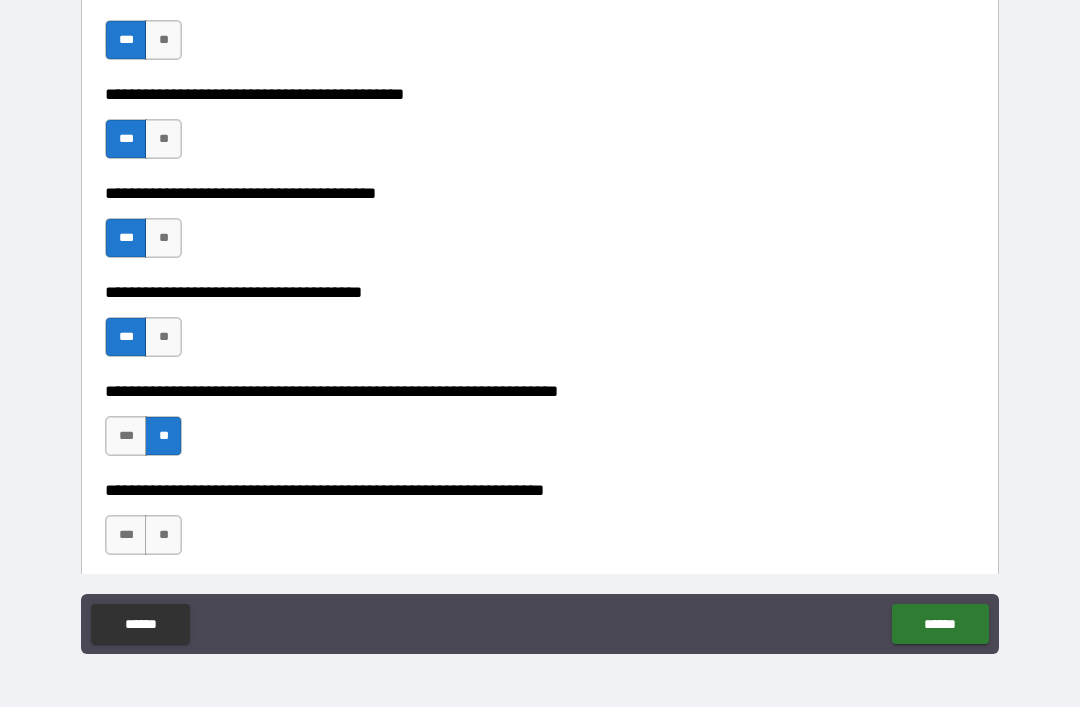 click on "**" at bounding box center (163, 535) 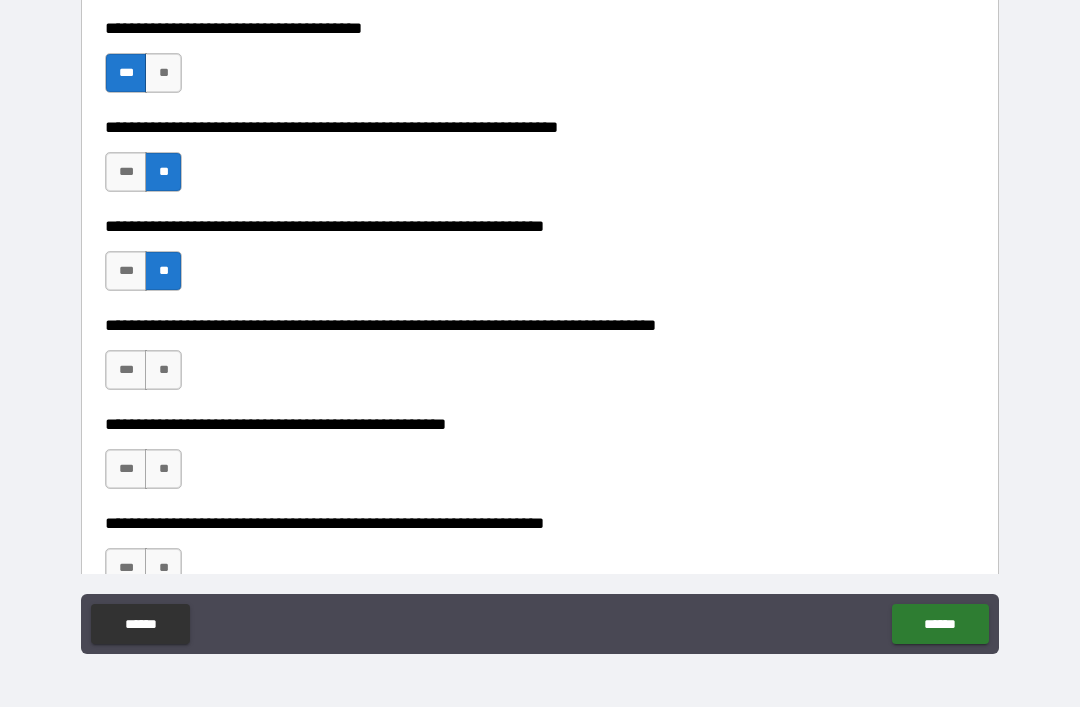 scroll, scrollTop: 3138, scrollLeft: 0, axis: vertical 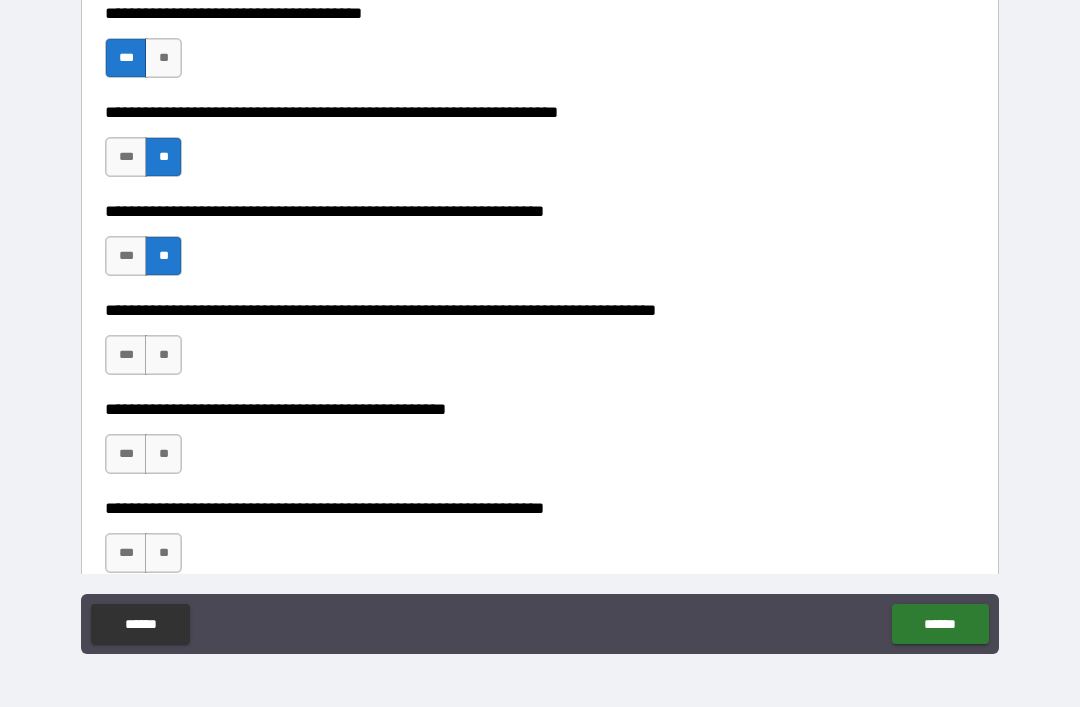 click on "**" at bounding box center [163, 355] 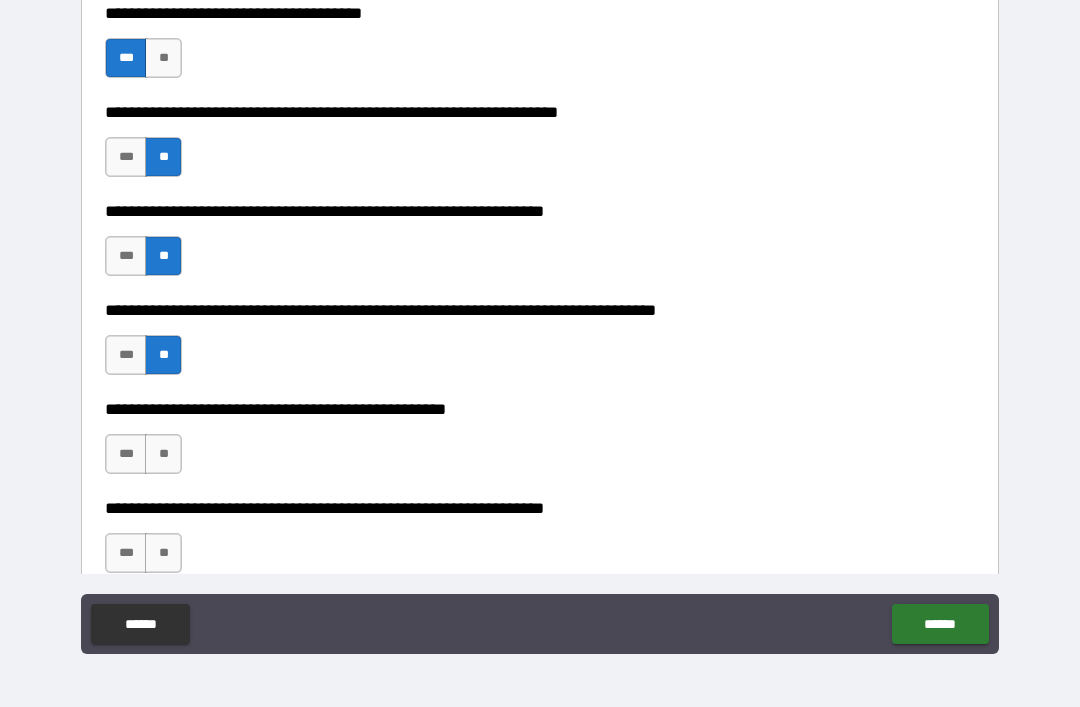 click on "**" at bounding box center (163, 454) 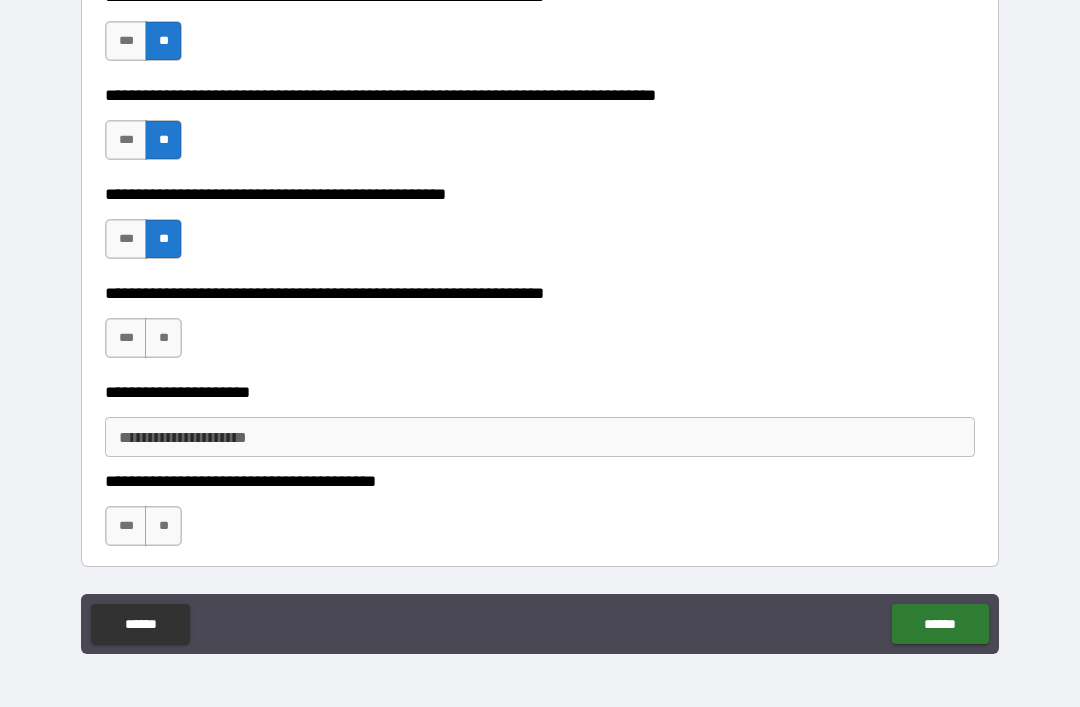 scroll, scrollTop: 3354, scrollLeft: 0, axis: vertical 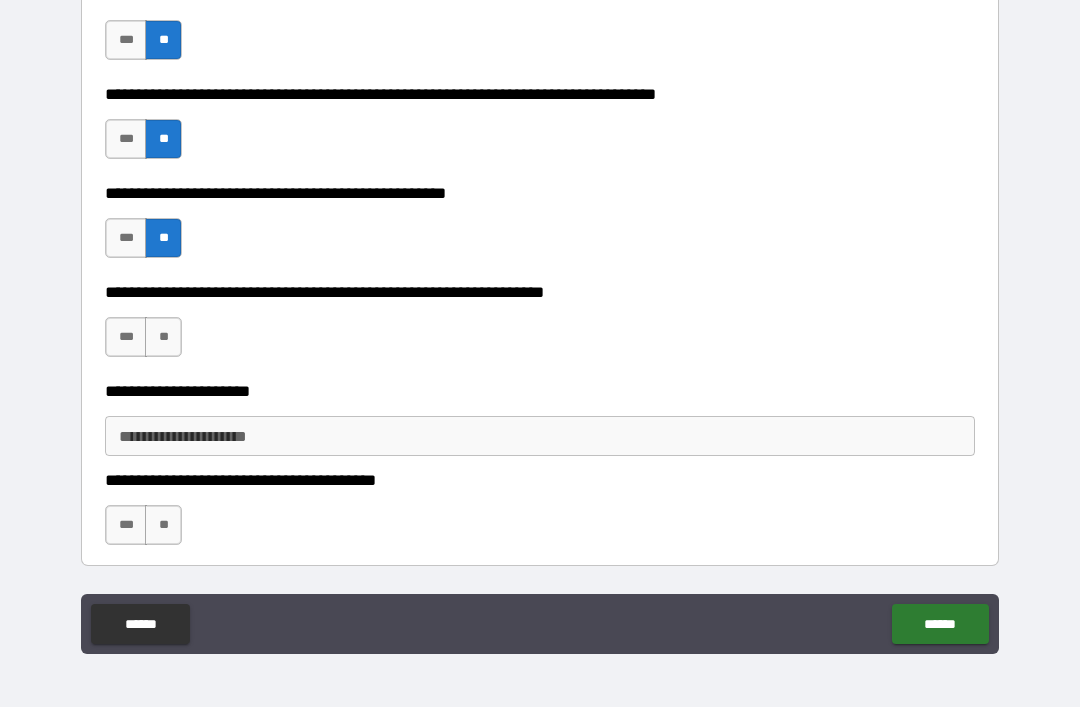 click on "***" at bounding box center (126, 337) 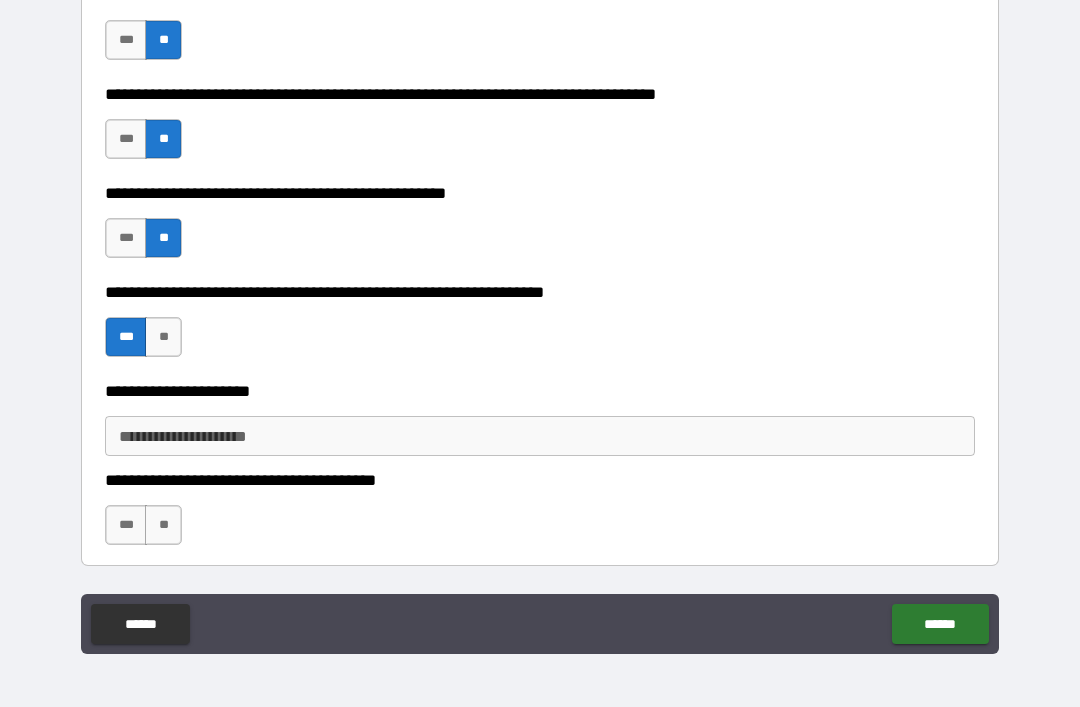 click on "**********" at bounding box center [540, 436] 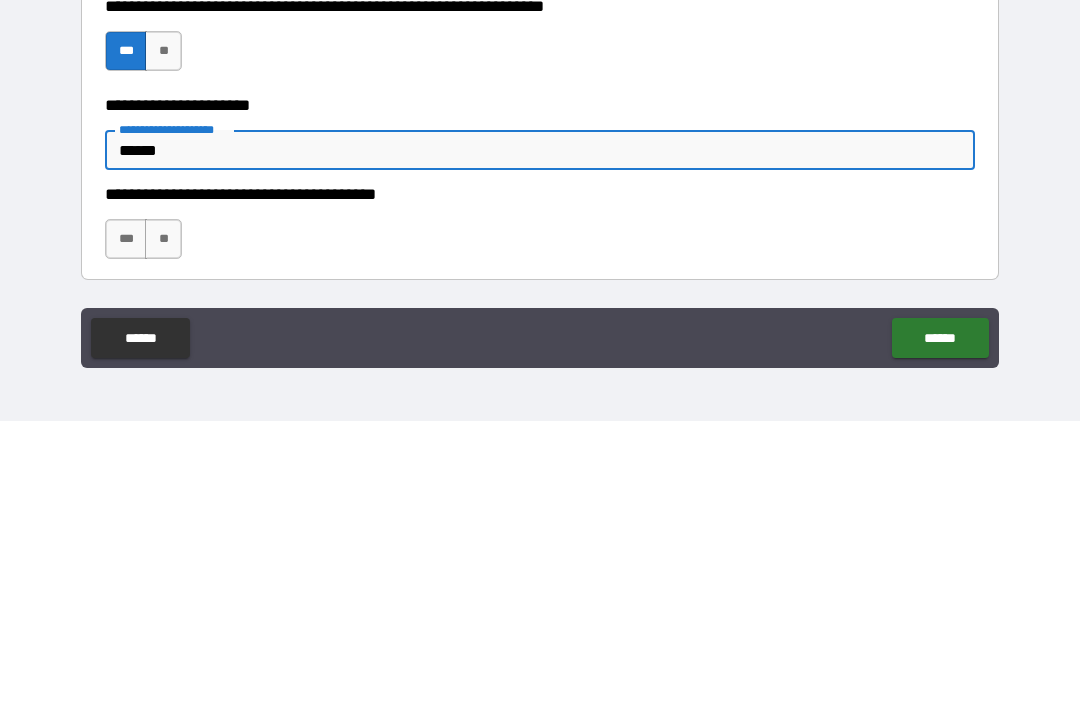 click on "***" at bounding box center [126, 525] 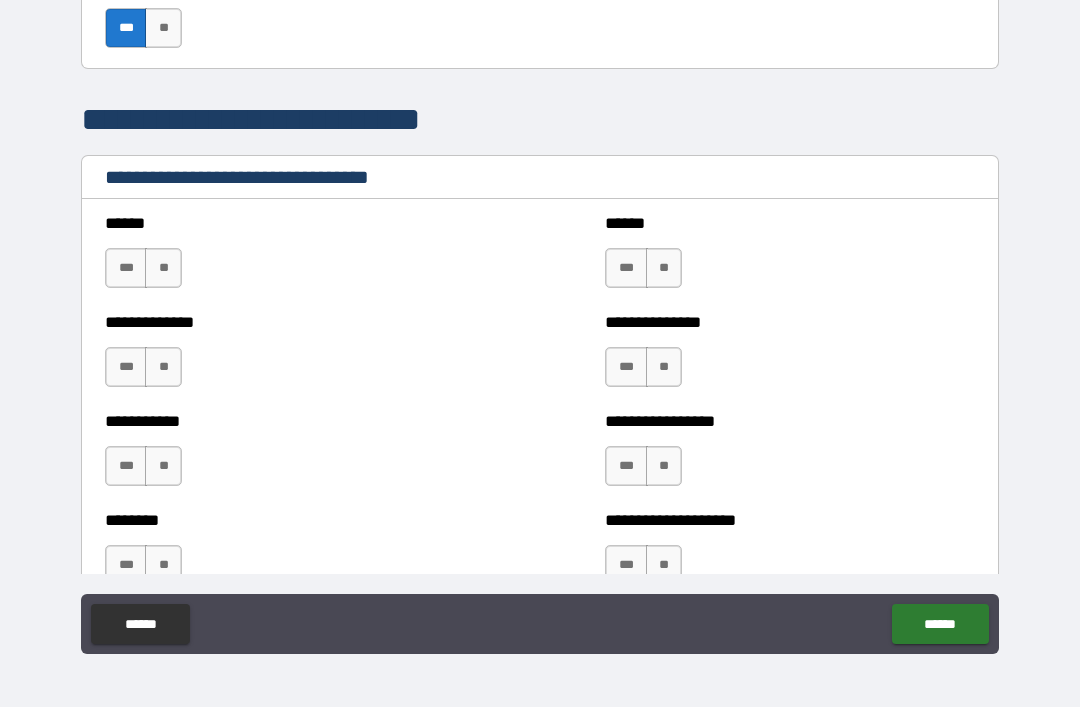 scroll, scrollTop: 3938, scrollLeft: 0, axis: vertical 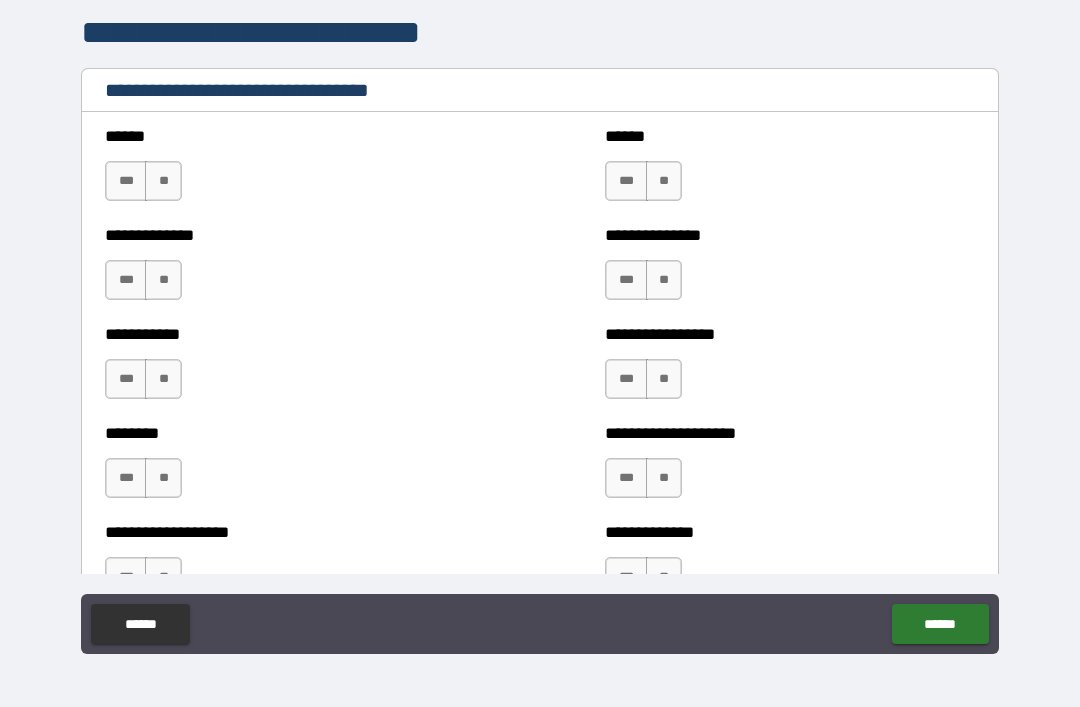 click on "**" at bounding box center (163, 181) 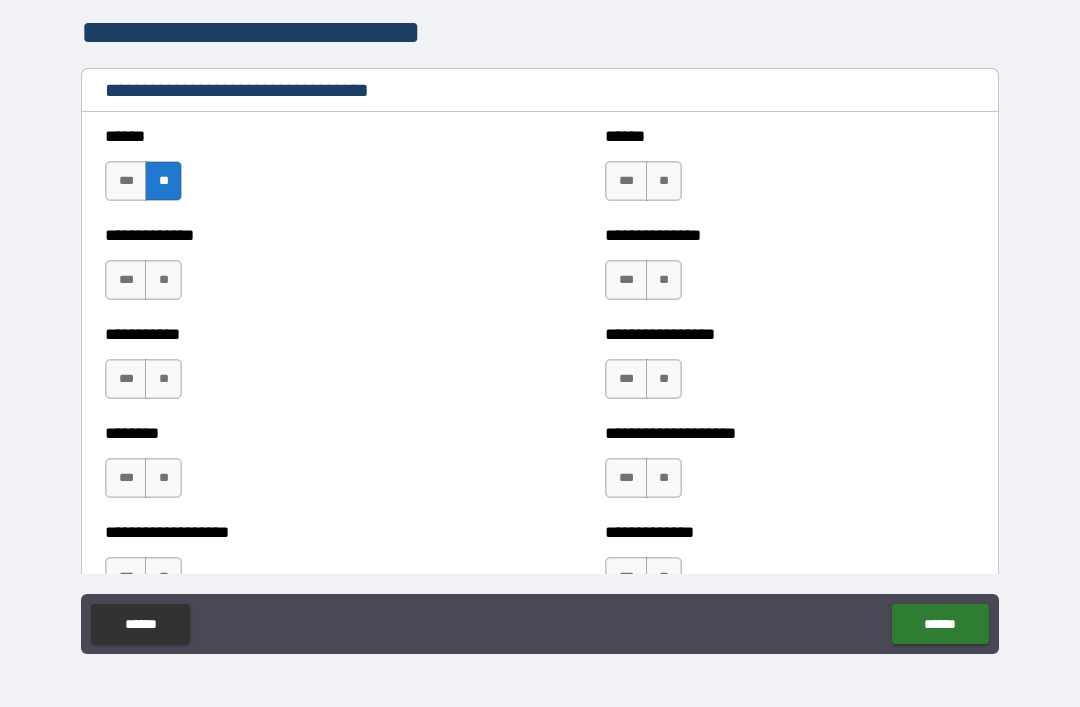click on "**" at bounding box center [163, 280] 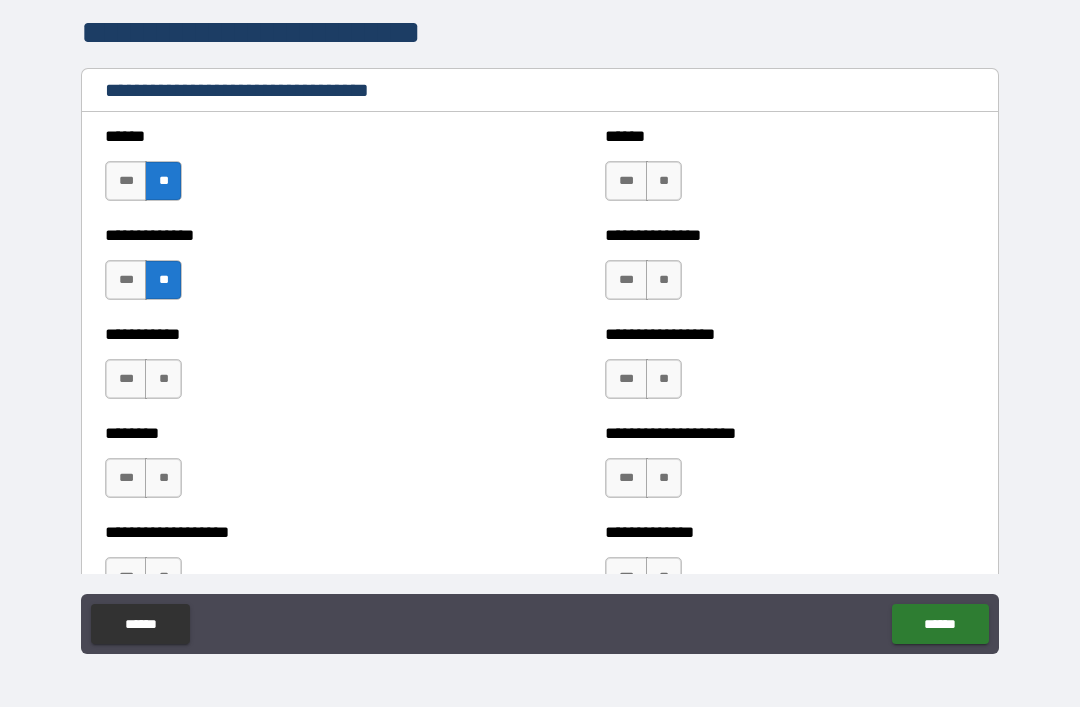 click on "**" at bounding box center [163, 379] 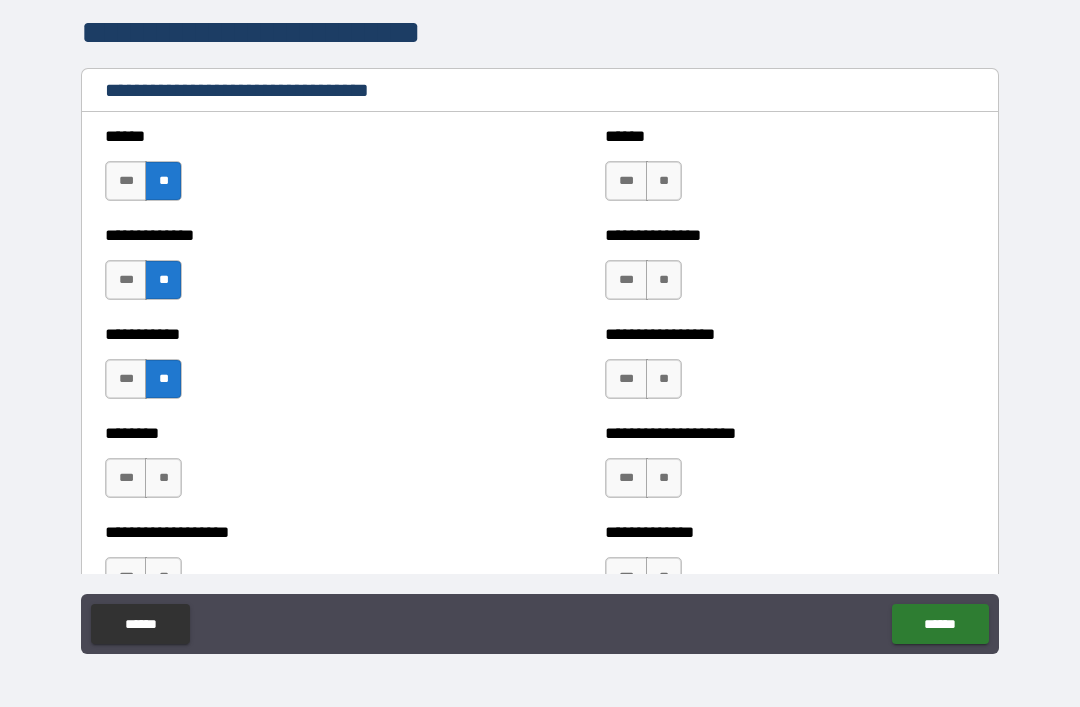 click on "**" at bounding box center [163, 478] 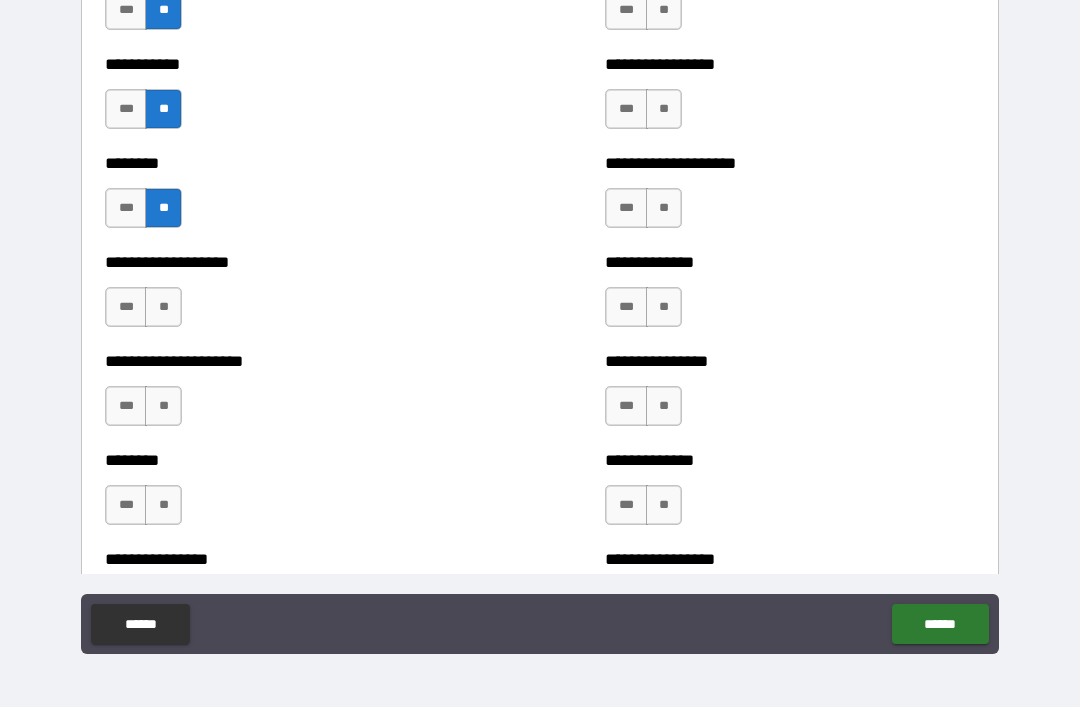 scroll, scrollTop: 4211, scrollLeft: 0, axis: vertical 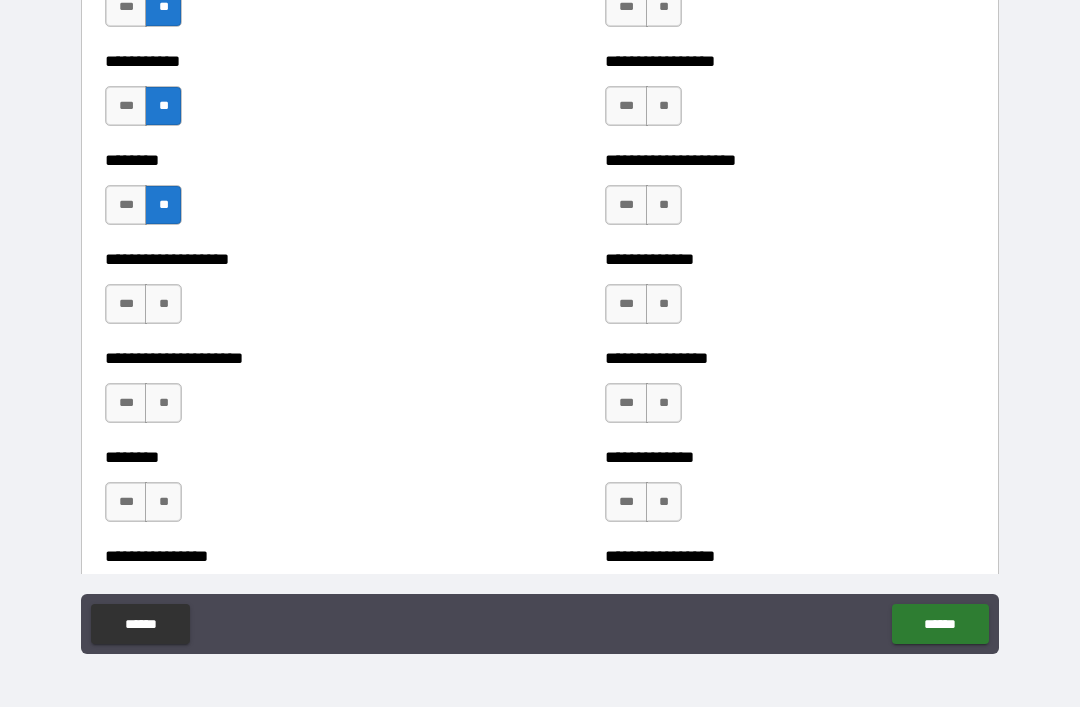 click on "**" at bounding box center [163, 304] 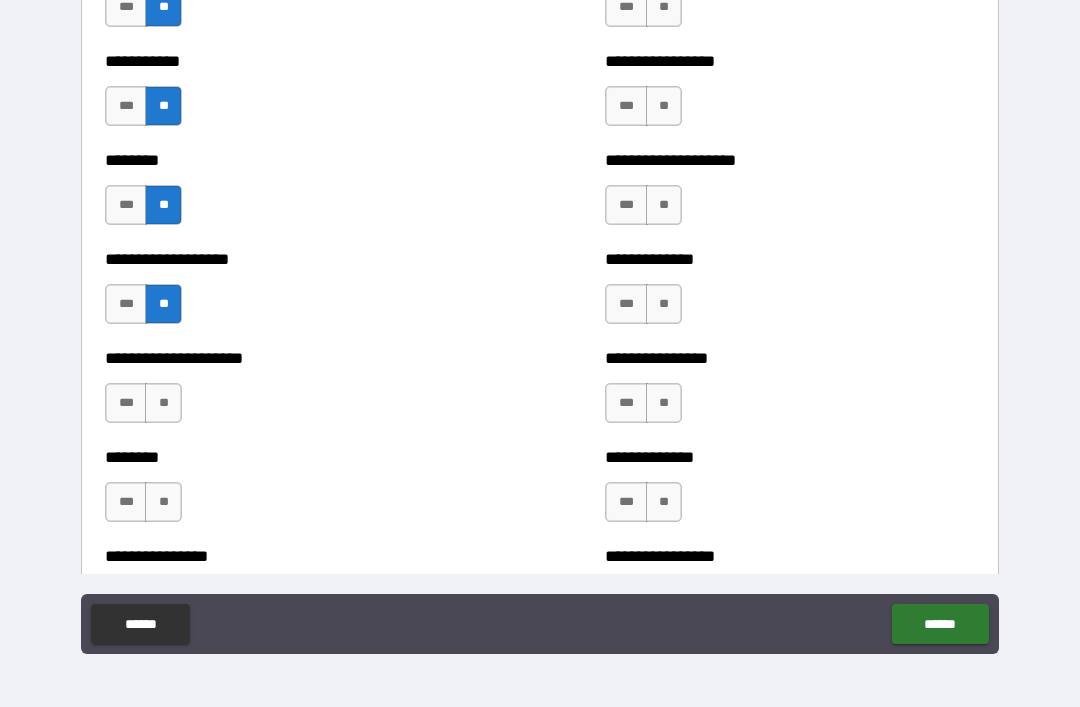 click on "**" at bounding box center [163, 502] 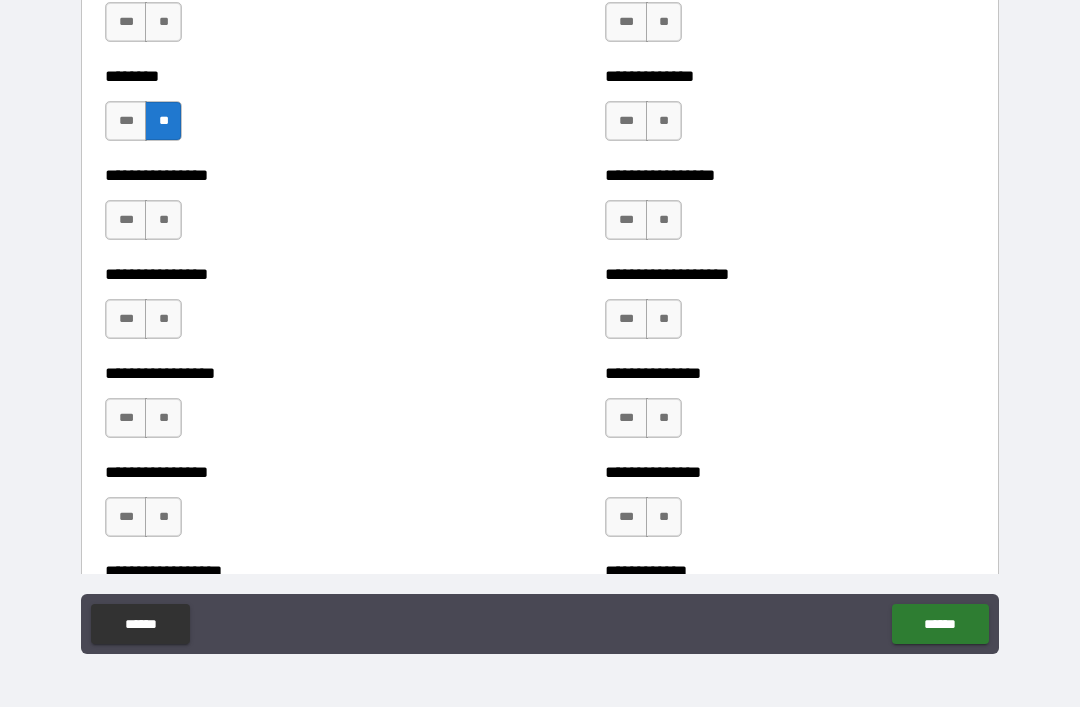scroll, scrollTop: 4591, scrollLeft: 0, axis: vertical 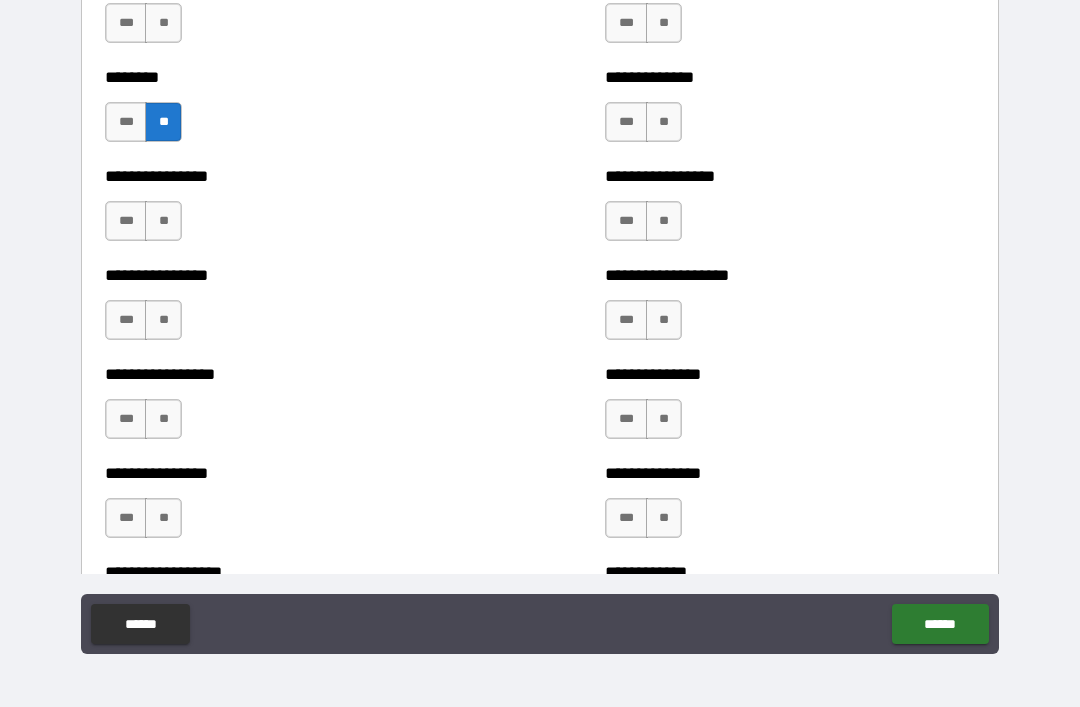 click on "**" at bounding box center (163, 221) 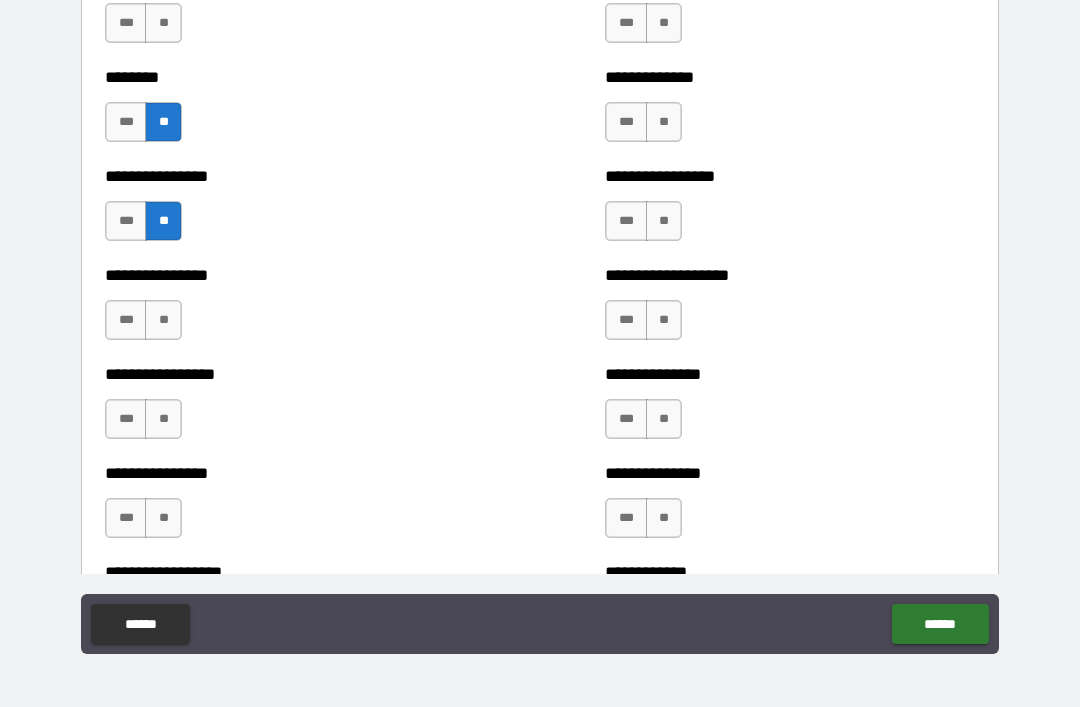 click on "**" at bounding box center [163, 320] 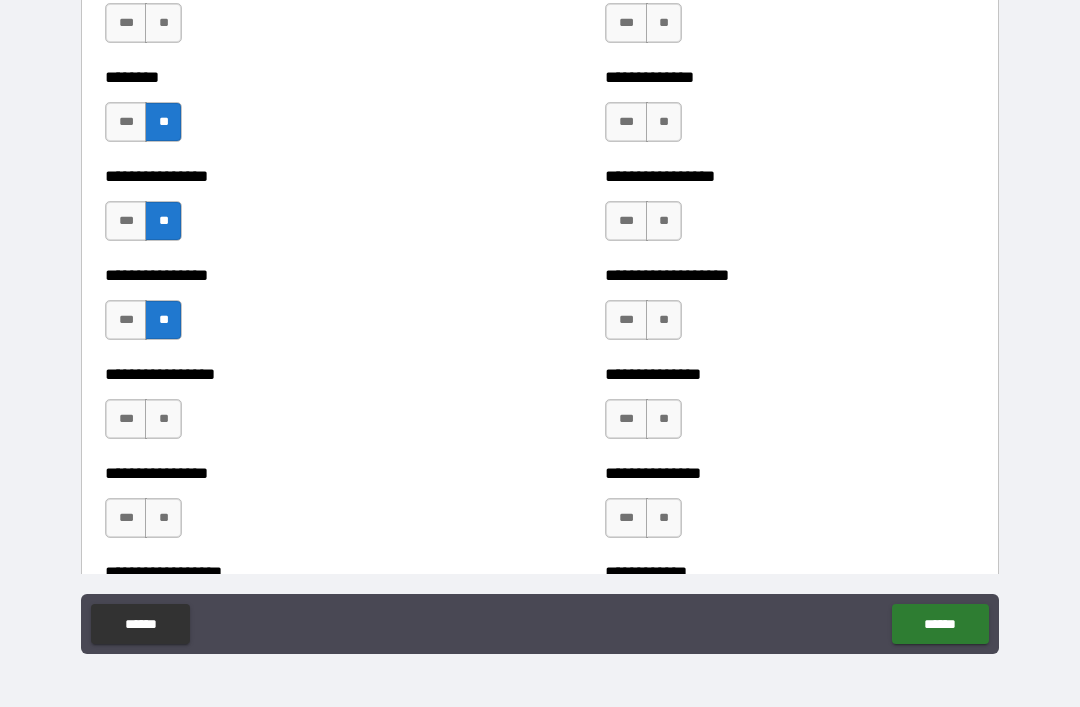 click on "**" at bounding box center (163, 419) 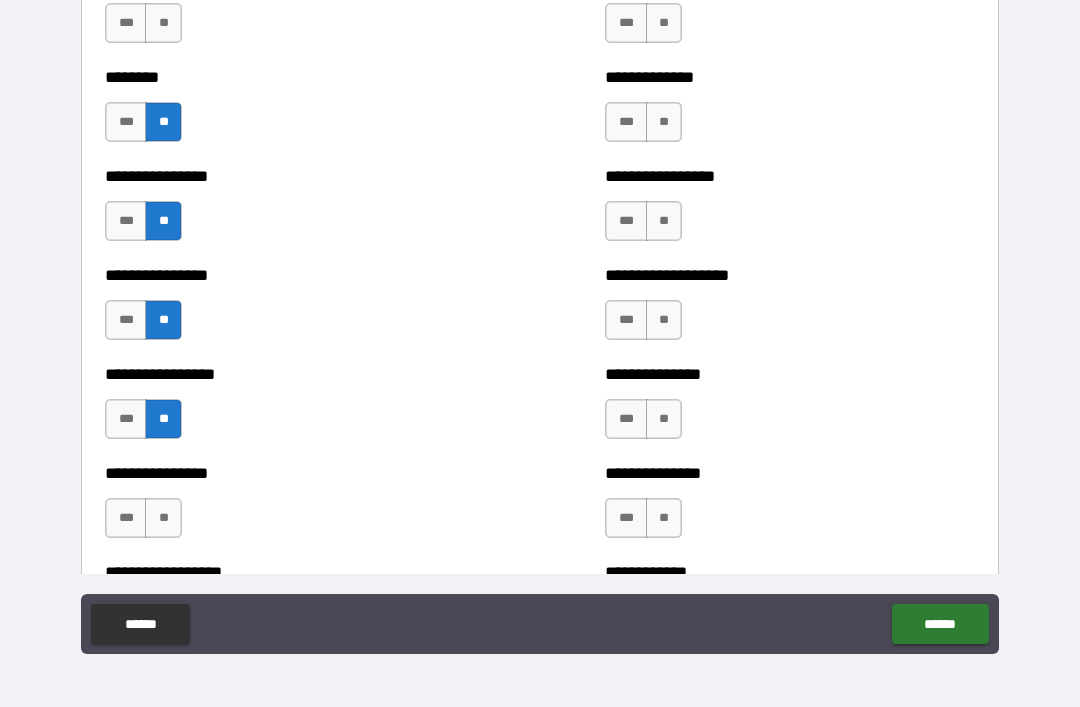 click on "**" at bounding box center [163, 518] 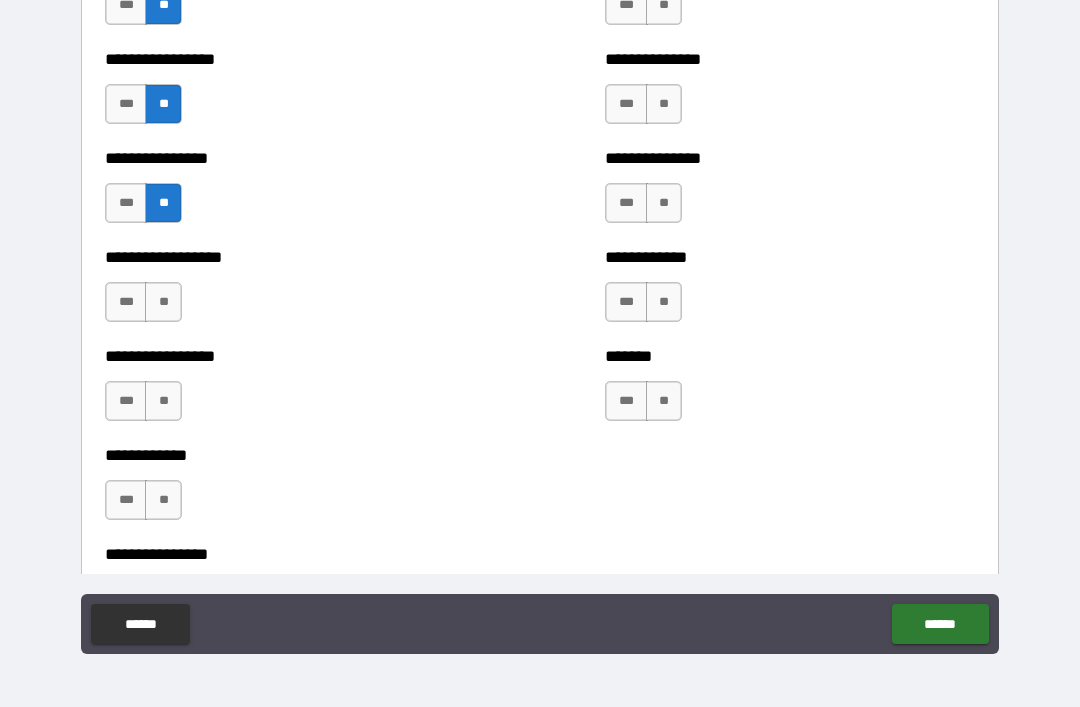 scroll, scrollTop: 4921, scrollLeft: 0, axis: vertical 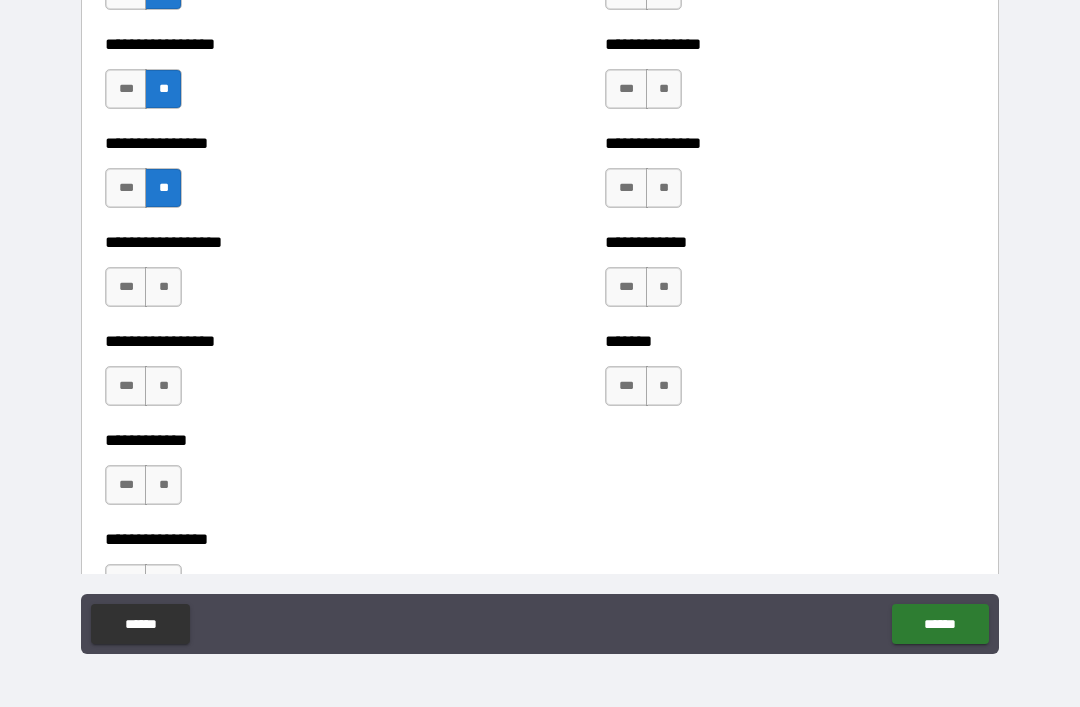 click on "**" at bounding box center (163, 287) 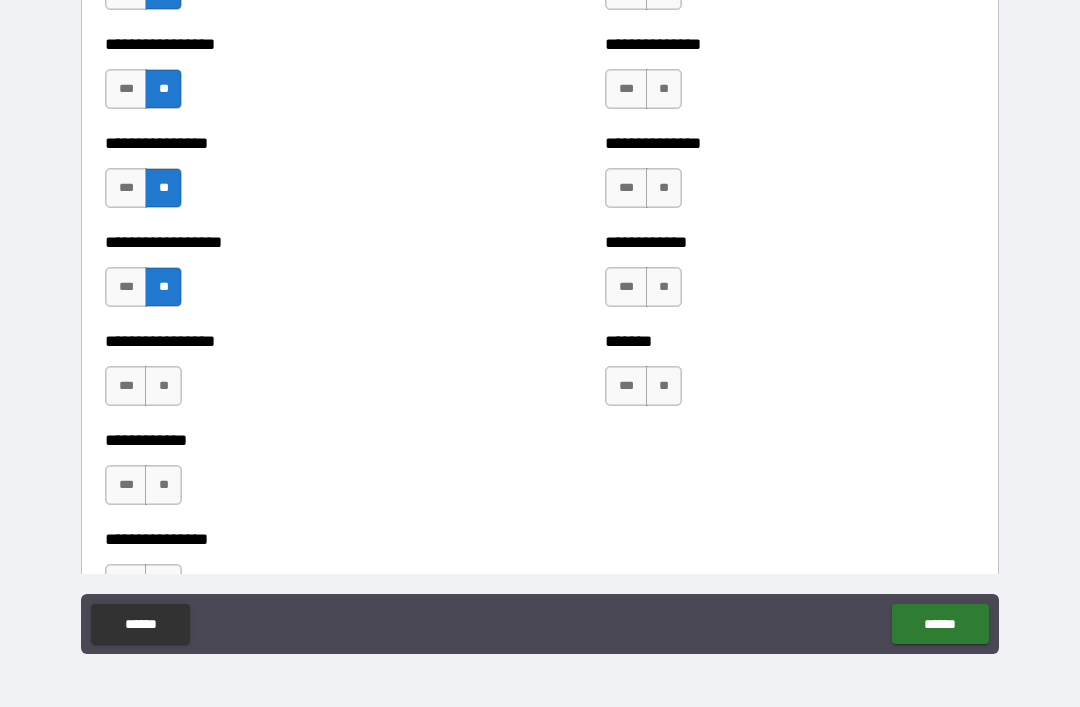 click on "**" at bounding box center [163, 386] 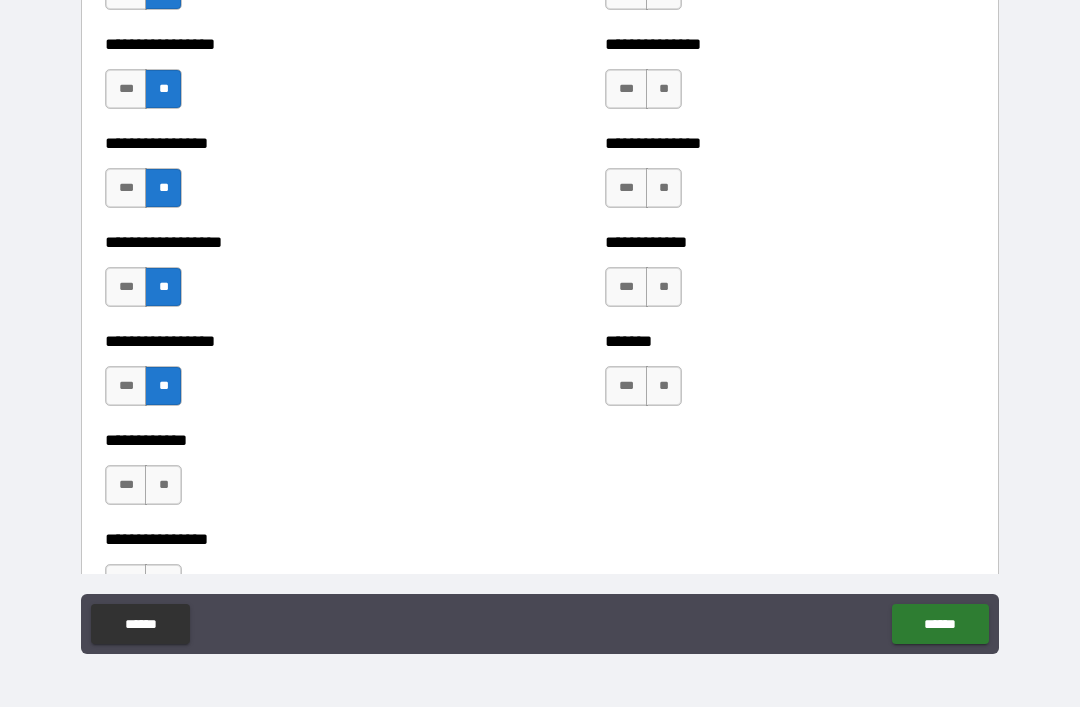 click on "**" at bounding box center [163, 485] 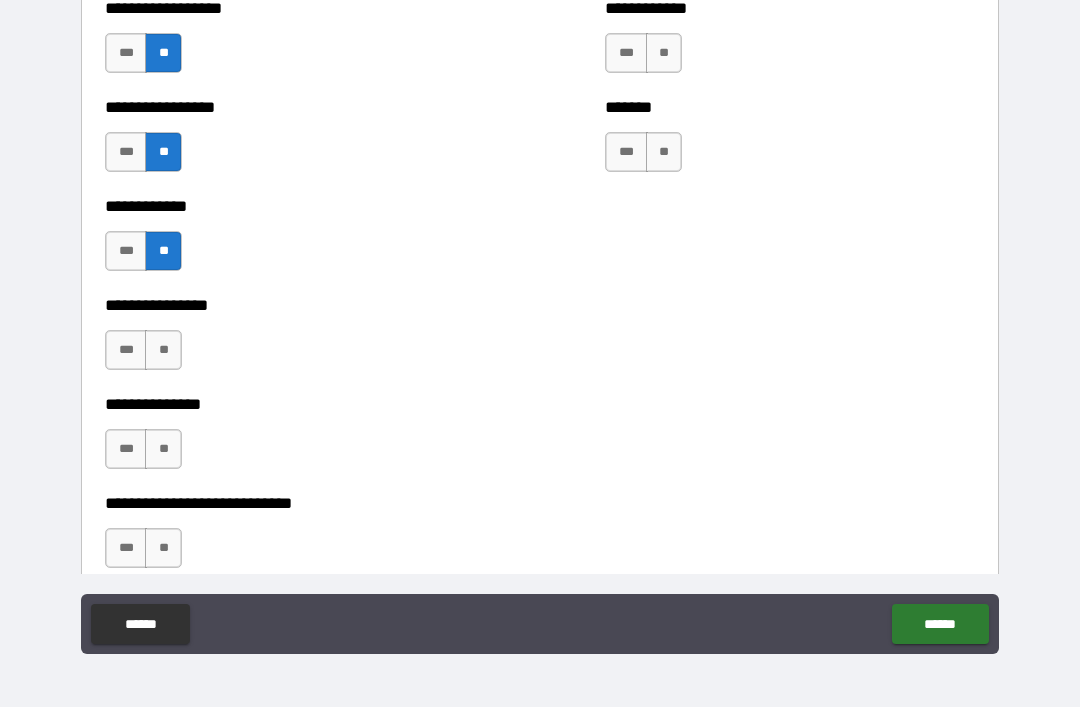 scroll, scrollTop: 5165, scrollLeft: 0, axis: vertical 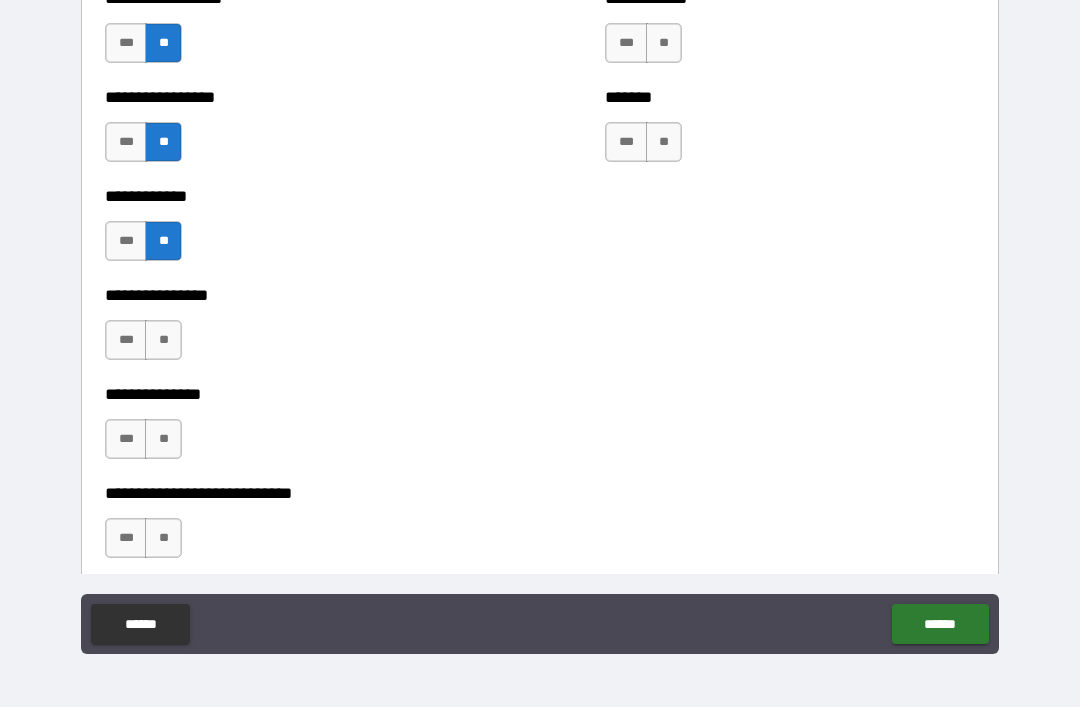 click on "**" at bounding box center [163, 340] 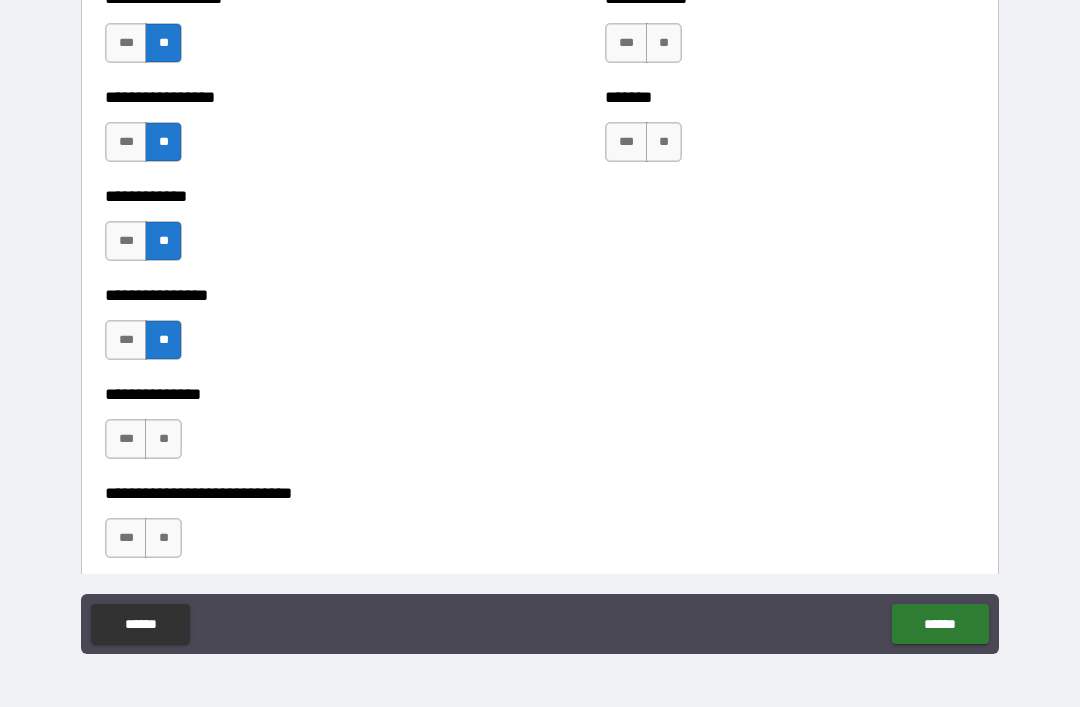 click on "**" at bounding box center (163, 439) 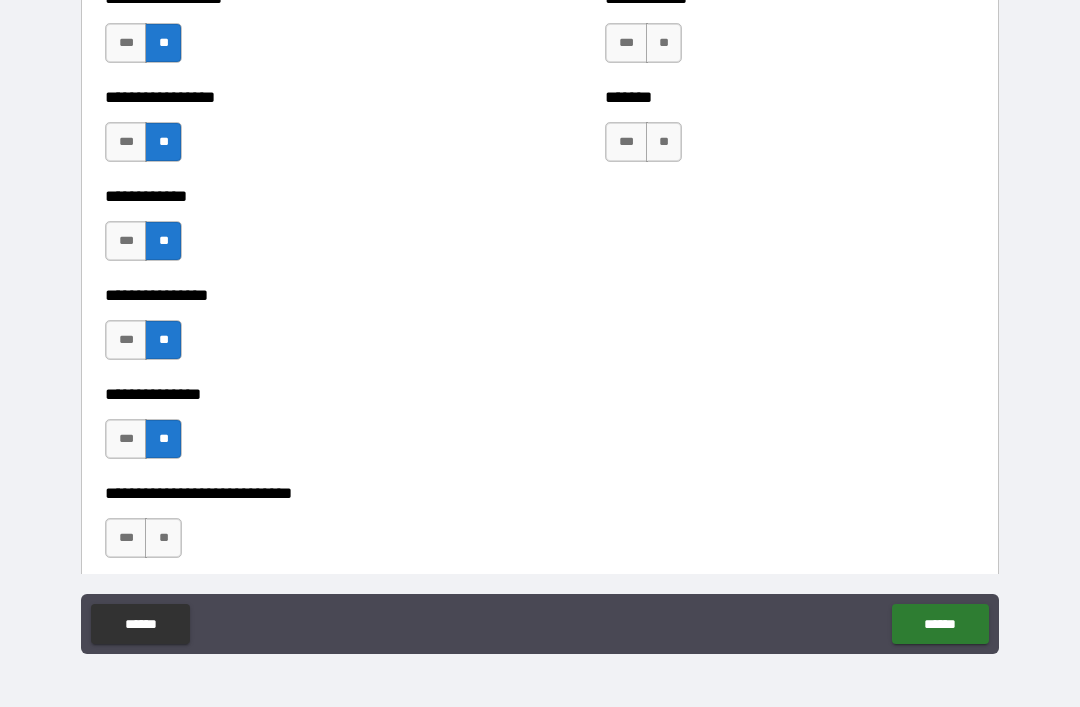 click on "**" at bounding box center (163, 538) 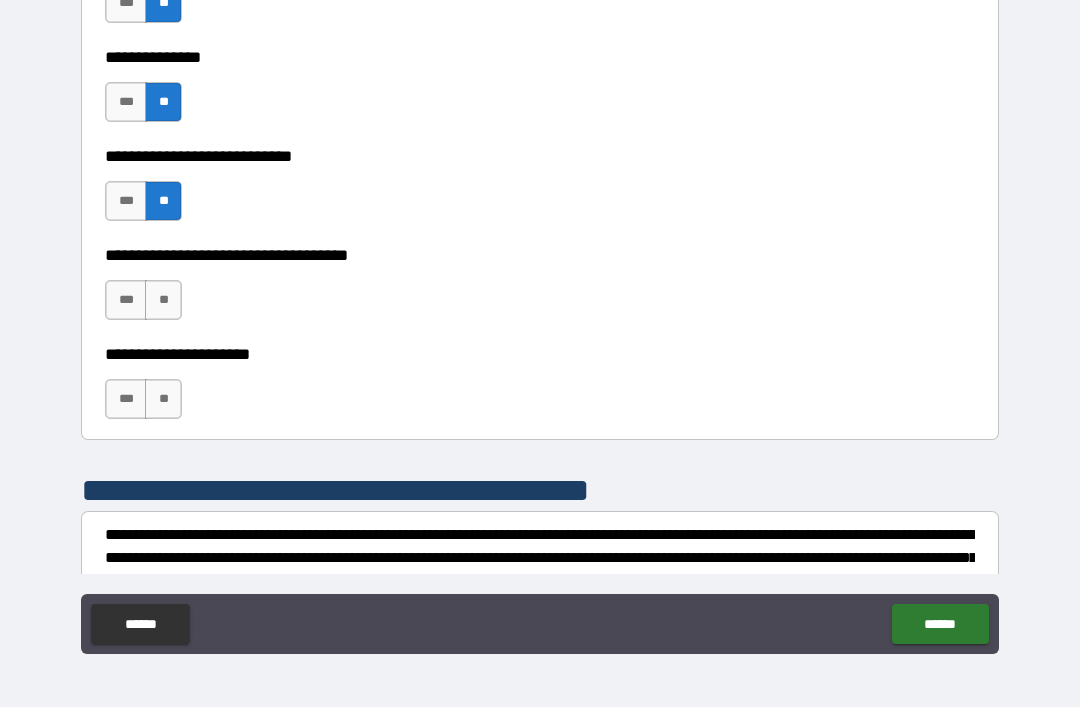 scroll, scrollTop: 5519, scrollLeft: 0, axis: vertical 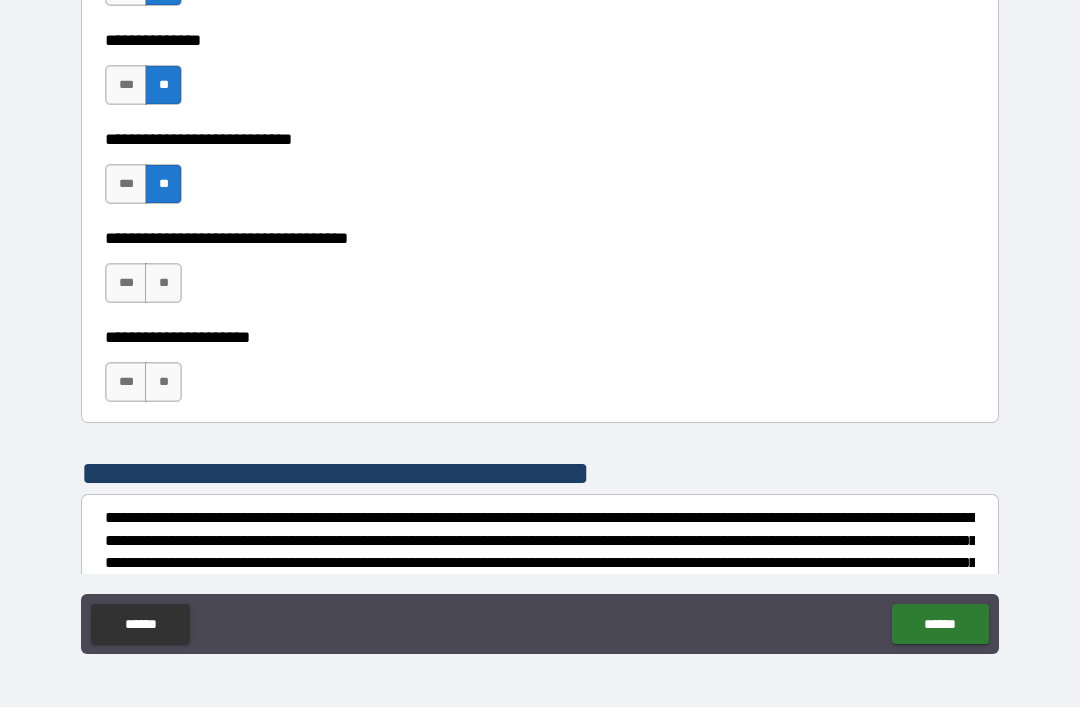 click on "**" at bounding box center [163, 283] 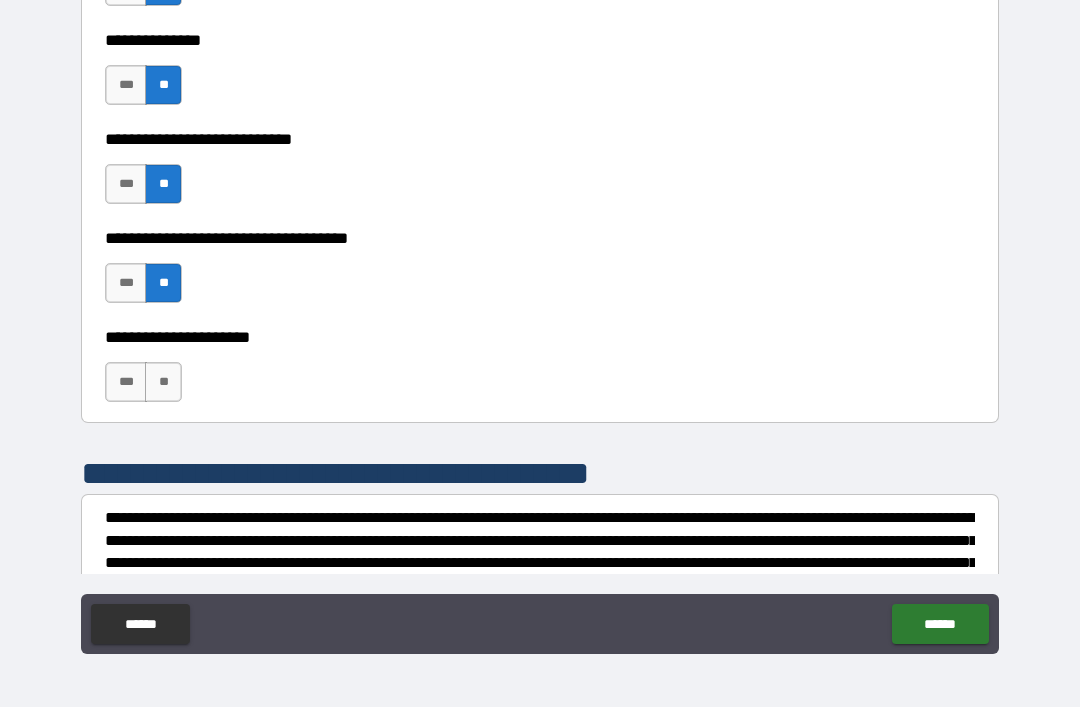 click on "**" at bounding box center [163, 382] 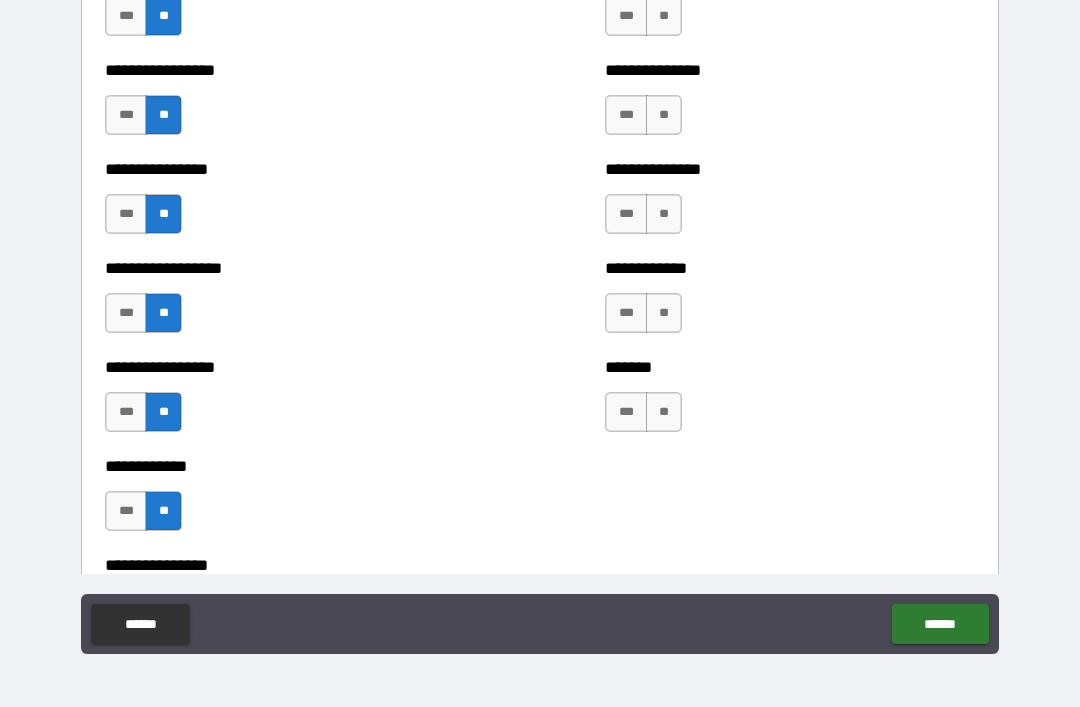 scroll, scrollTop: 4884, scrollLeft: 0, axis: vertical 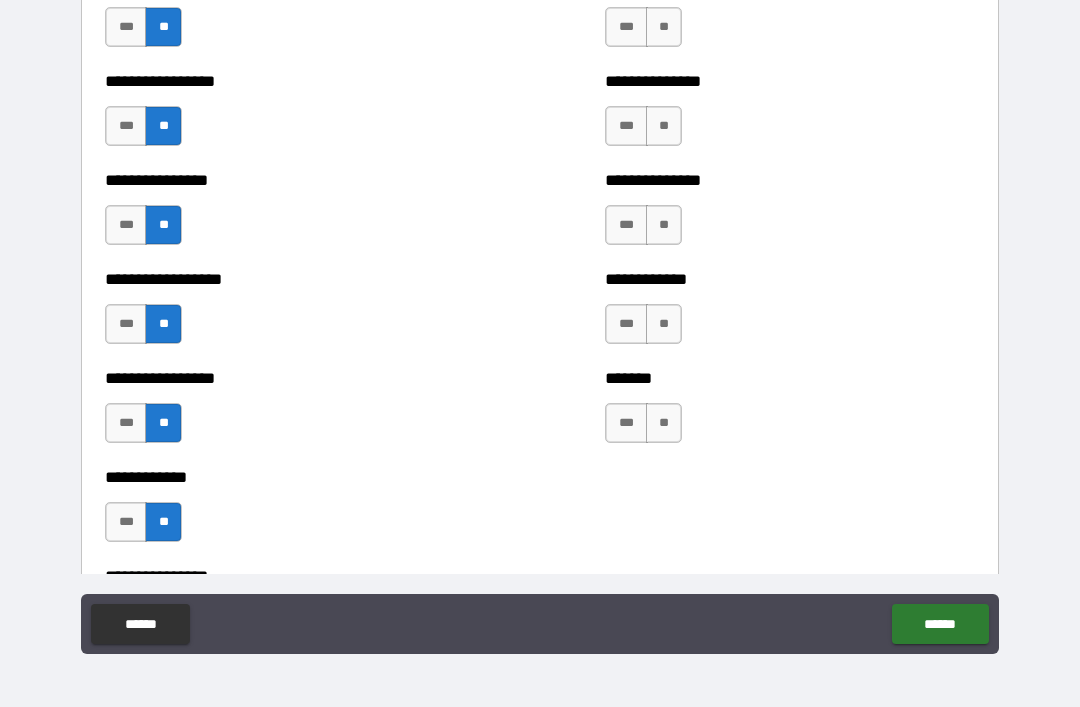 click on "**" at bounding box center (664, 423) 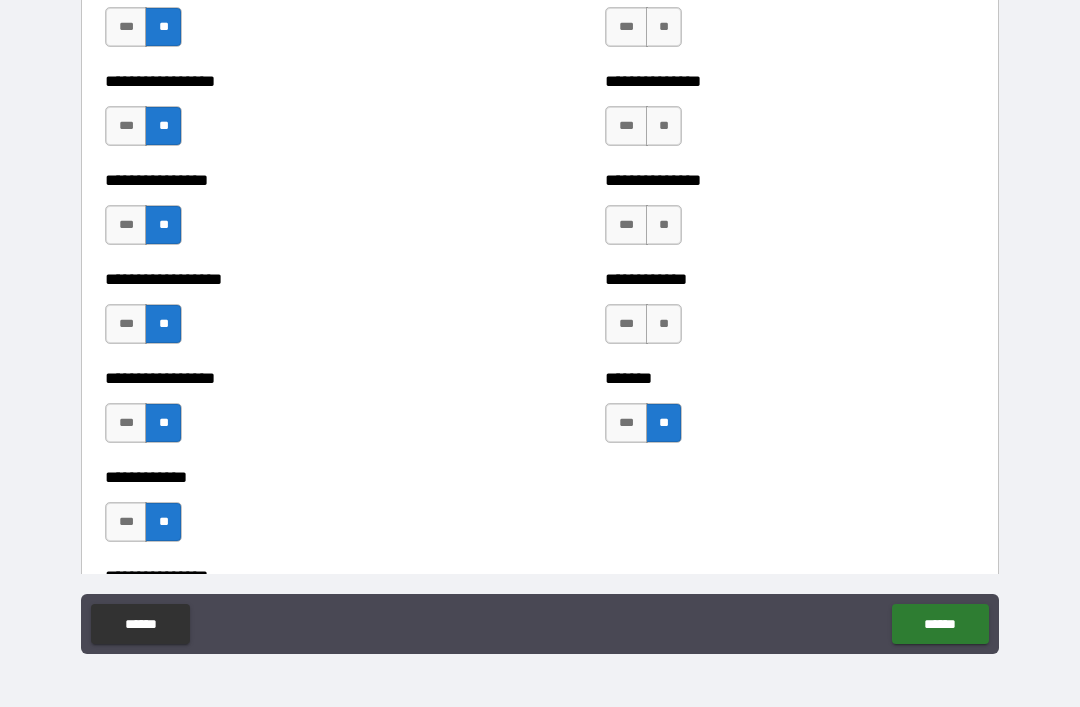 click on "**" at bounding box center (664, 324) 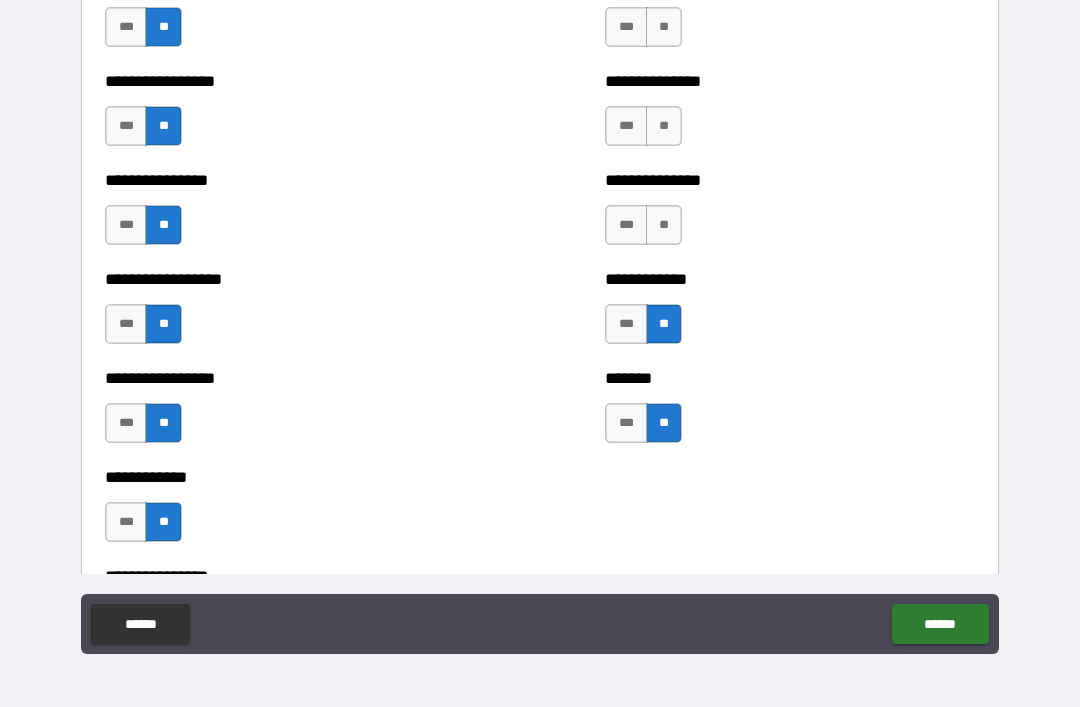 click on "**" at bounding box center (664, 225) 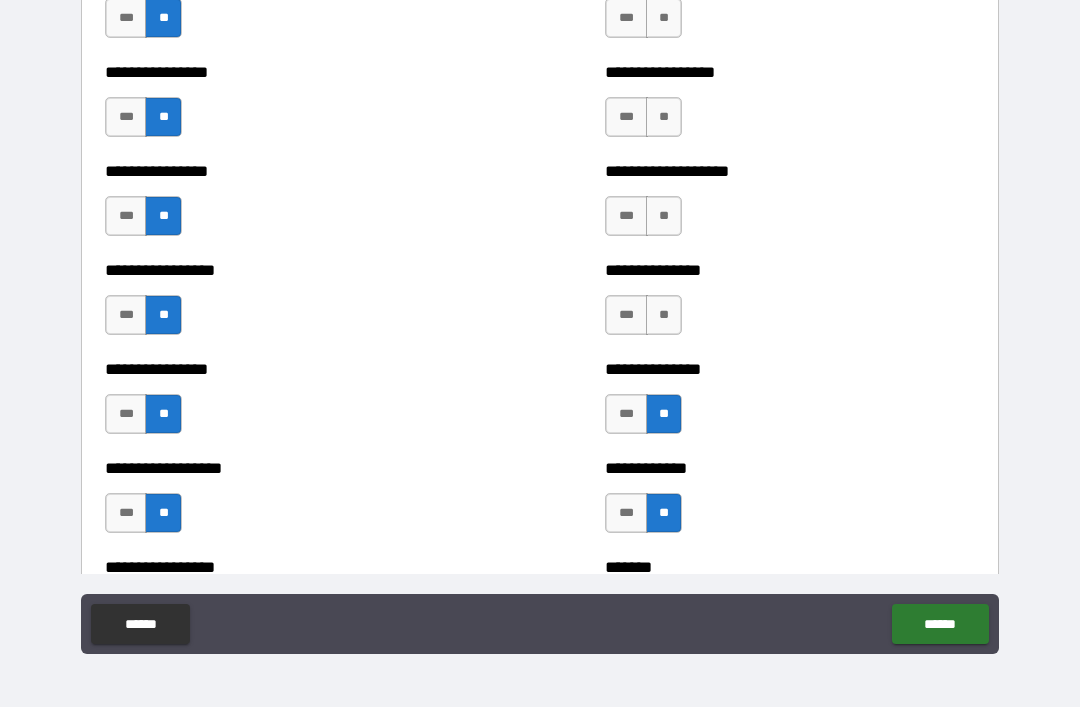 scroll, scrollTop: 4694, scrollLeft: 0, axis: vertical 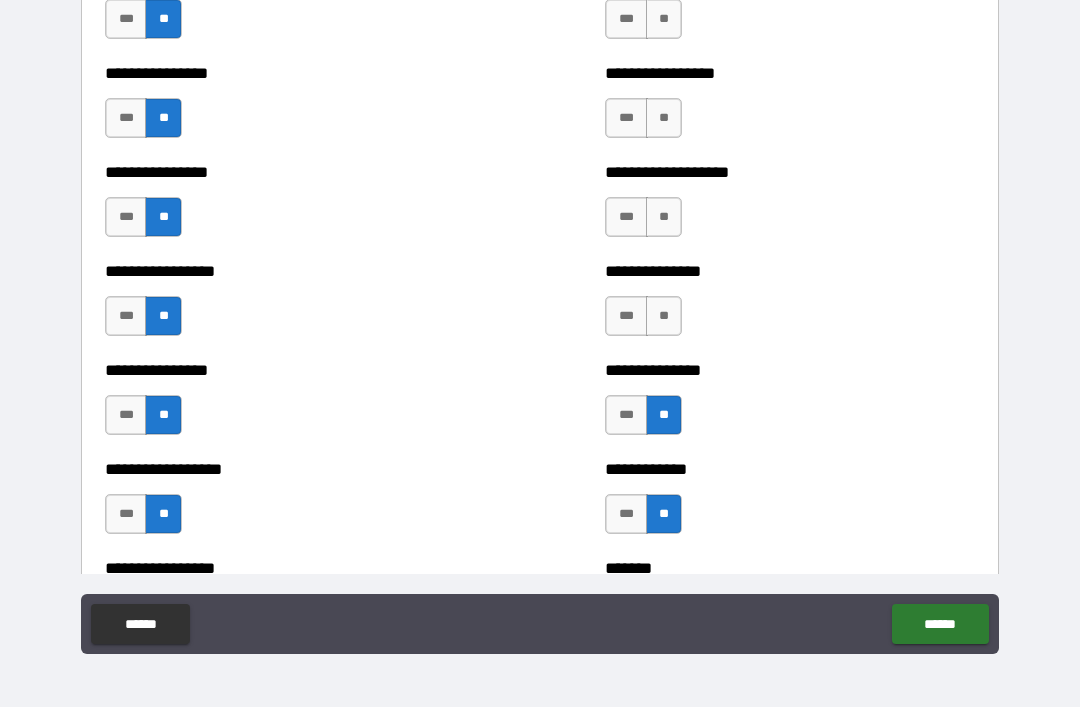 click on "**" at bounding box center (664, 316) 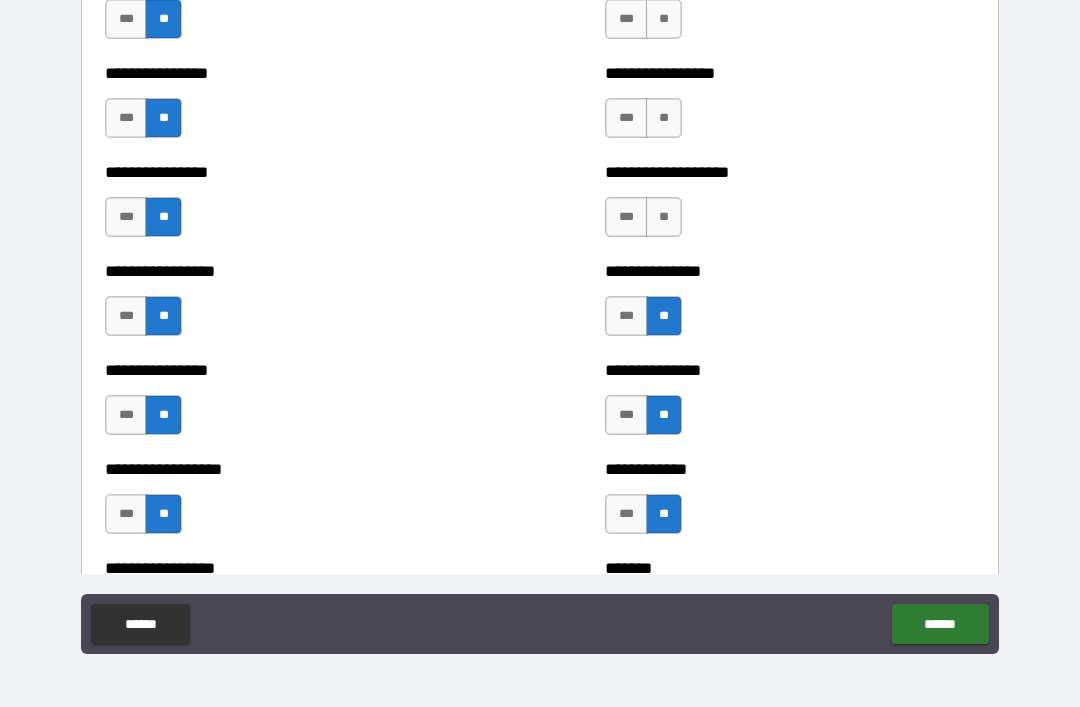 click on "**" at bounding box center (664, 217) 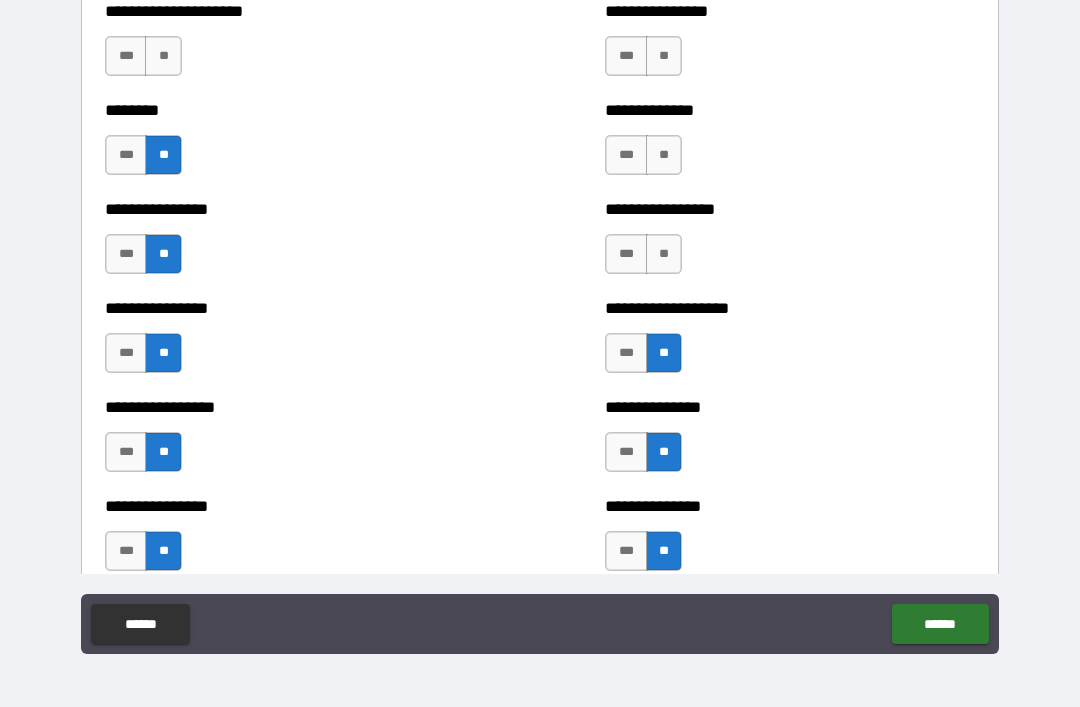 scroll, scrollTop: 4511, scrollLeft: 0, axis: vertical 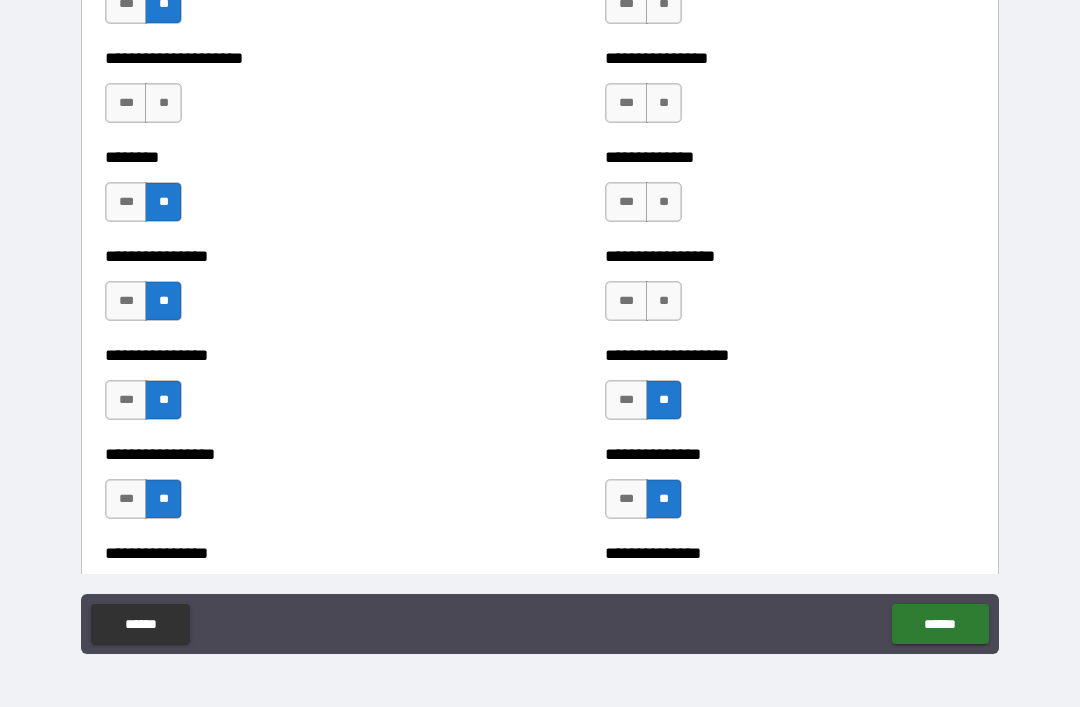 click on "***" at bounding box center [626, 301] 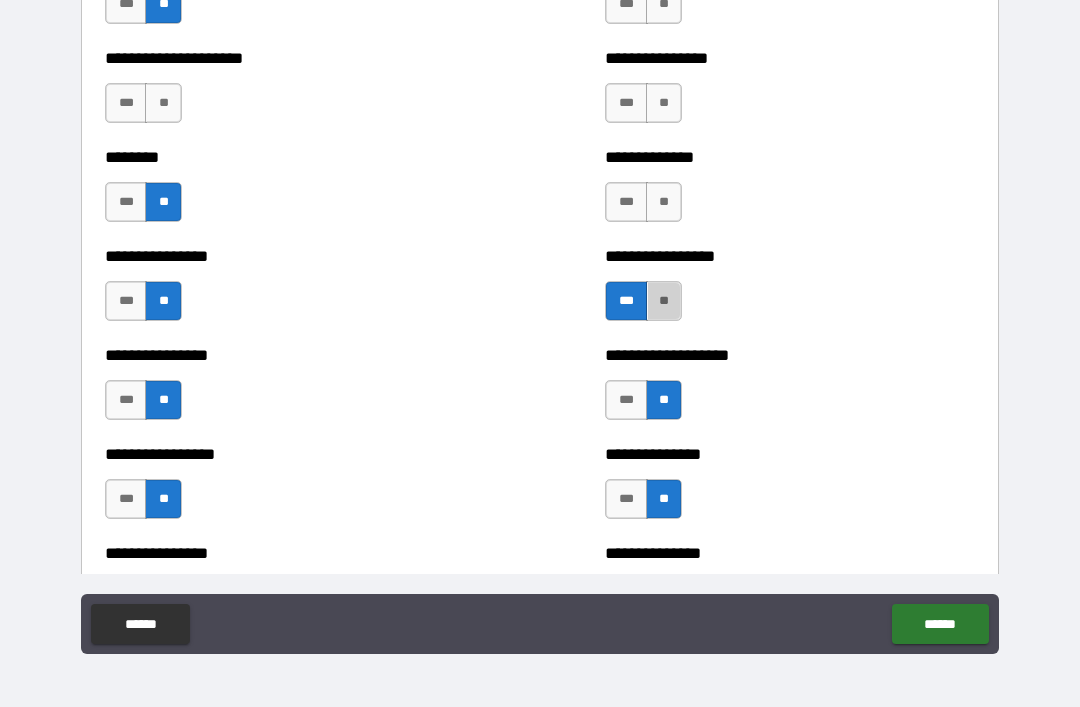 click on "**" at bounding box center [664, 301] 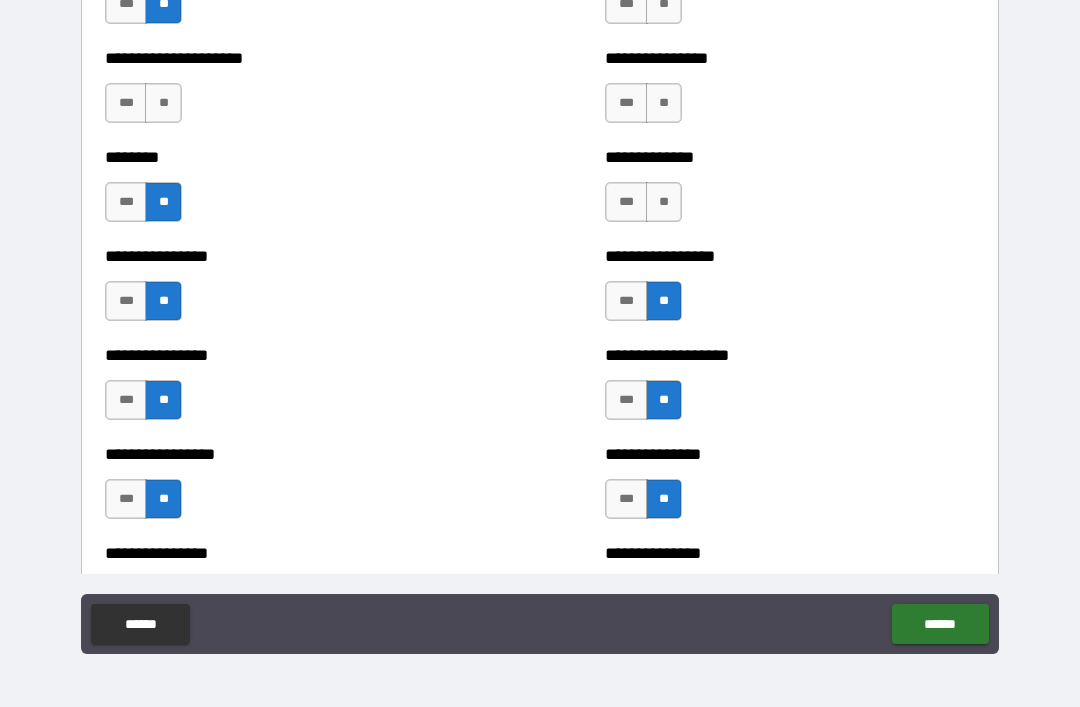 click on "**" at bounding box center [664, 202] 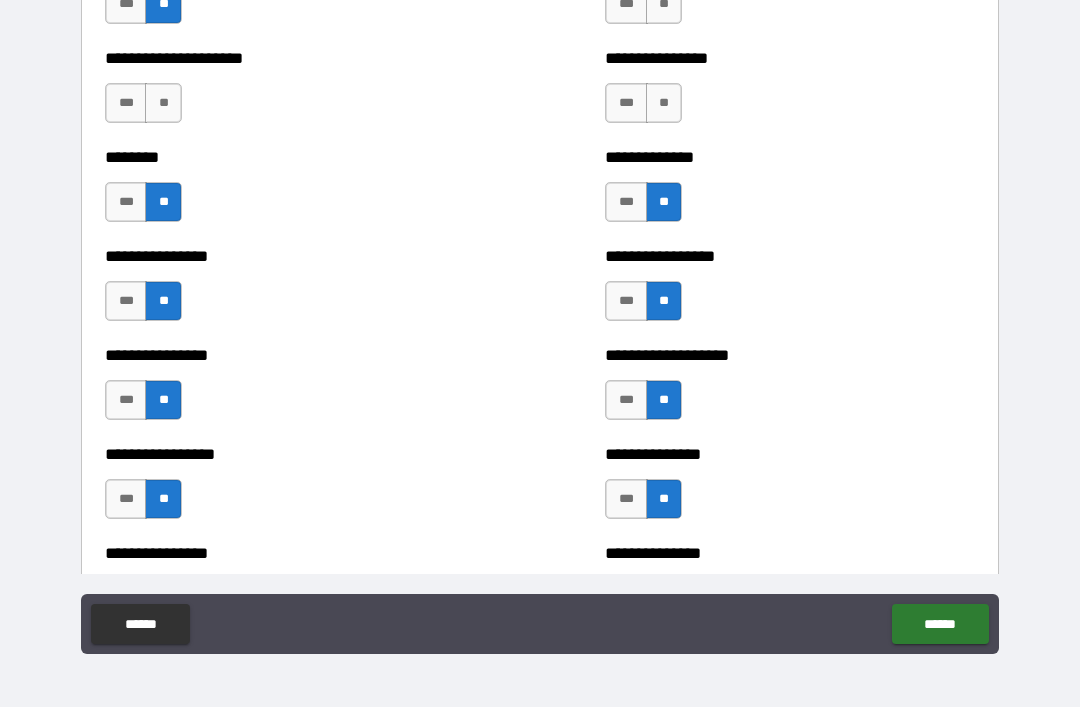 click on "**" at bounding box center [664, 103] 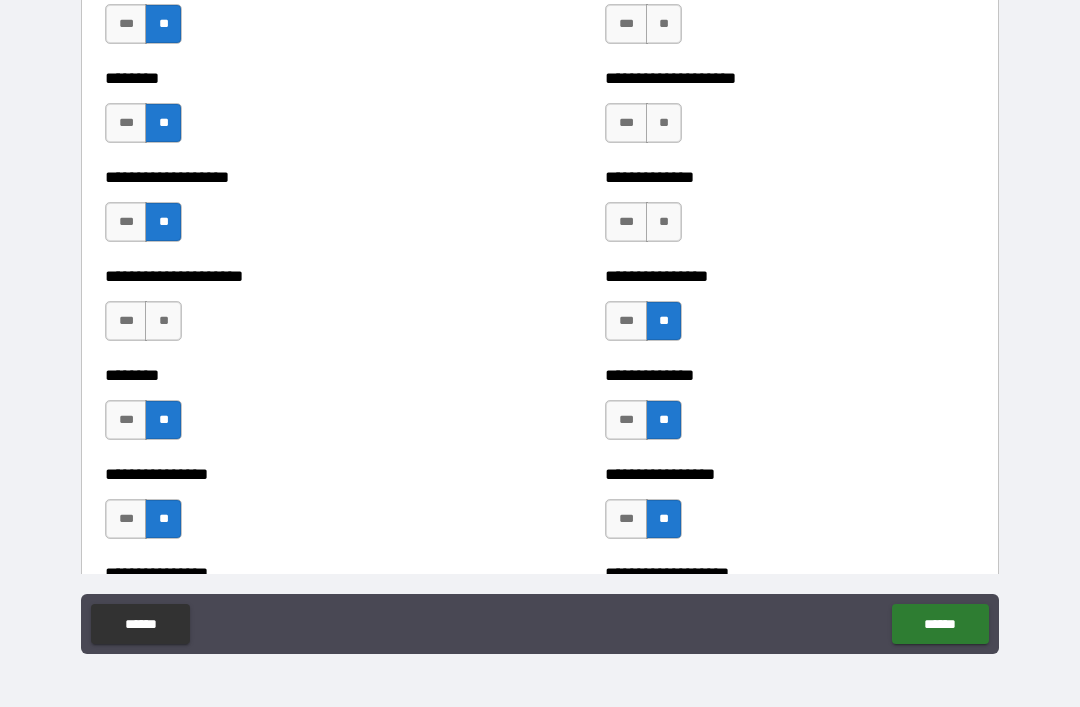 scroll, scrollTop: 4275, scrollLeft: 0, axis: vertical 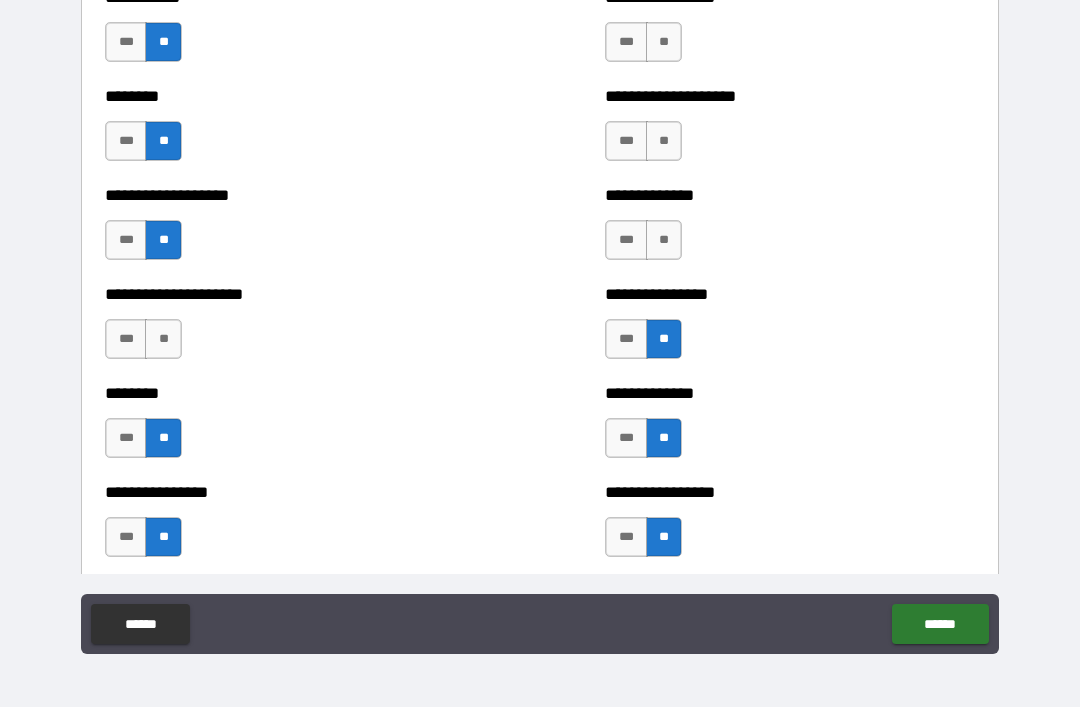 click on "**" at bounding box center [664, 240] 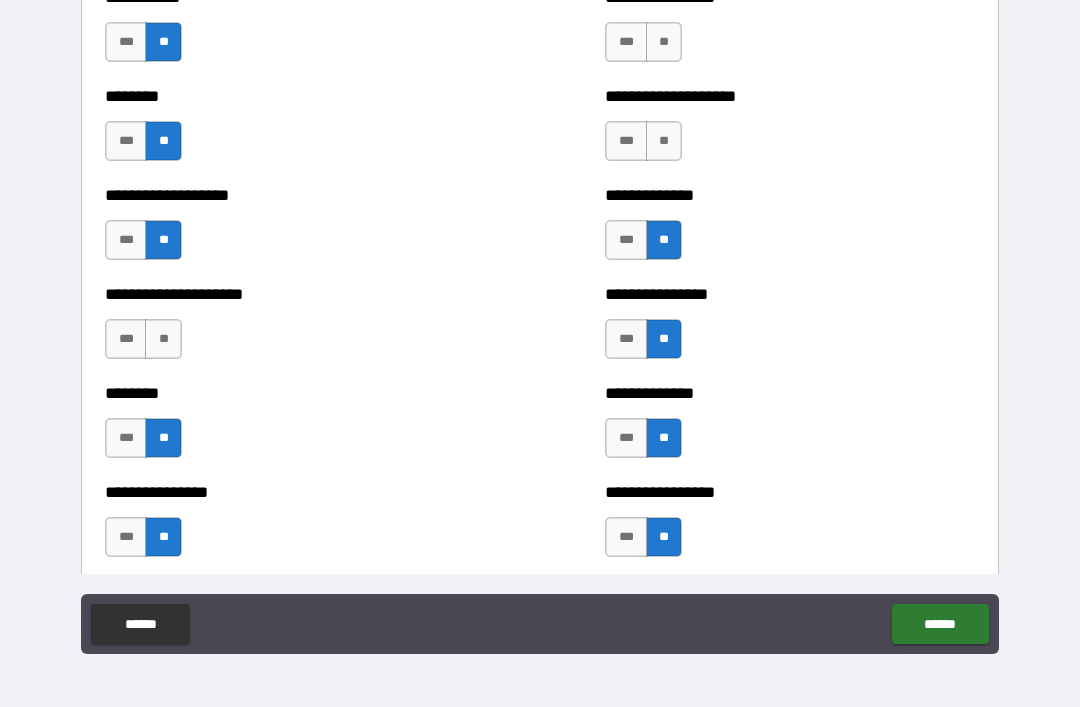 click on "**" at bounding box center (664, 141) 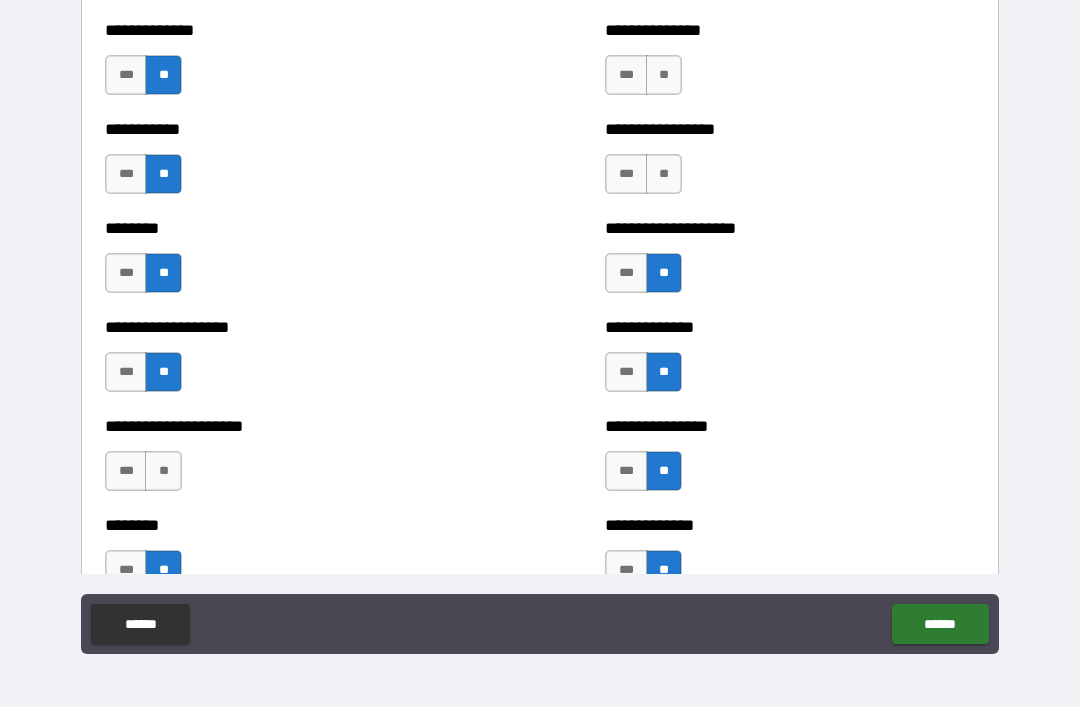 scroll, scrollTop: 4061, scrollLeft: 0, axis: vertical 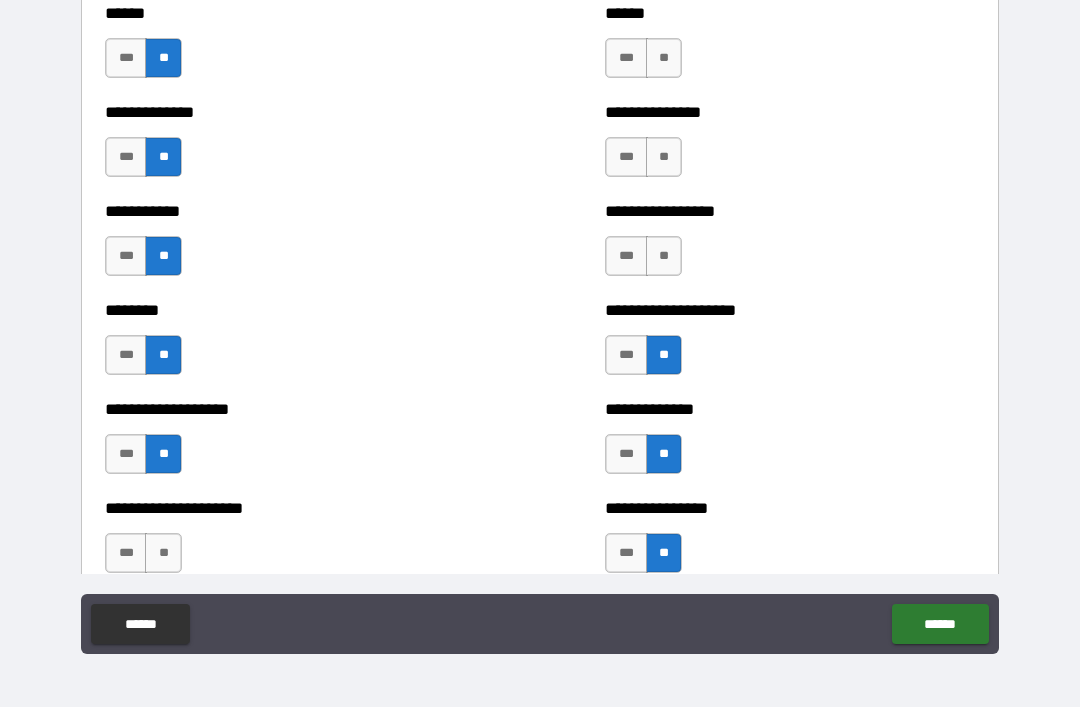 click on "**" at bounding box center [664, 256] 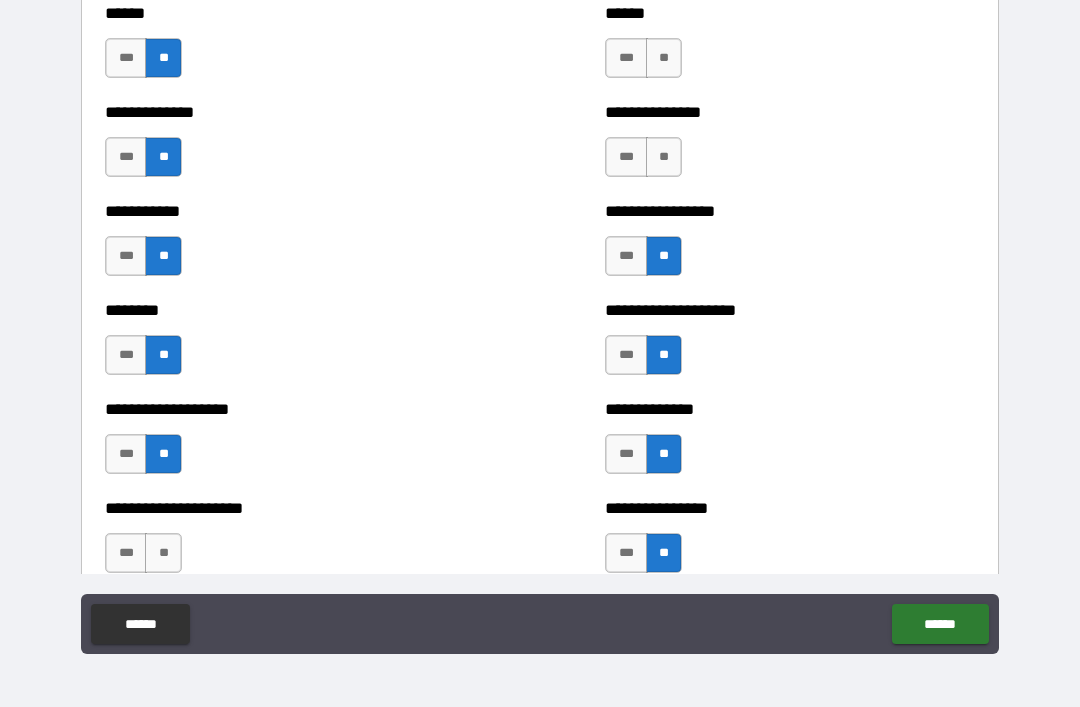 click on "**" at bounding box center (664, 157) 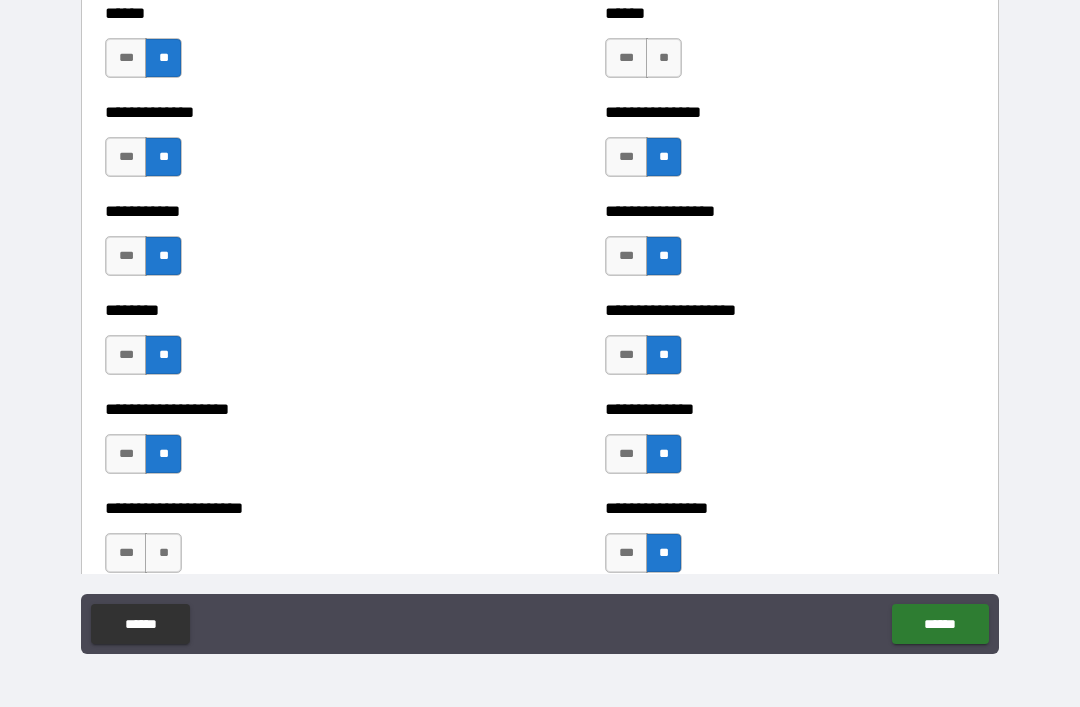 click on "**" at bounding box center (664, 58) 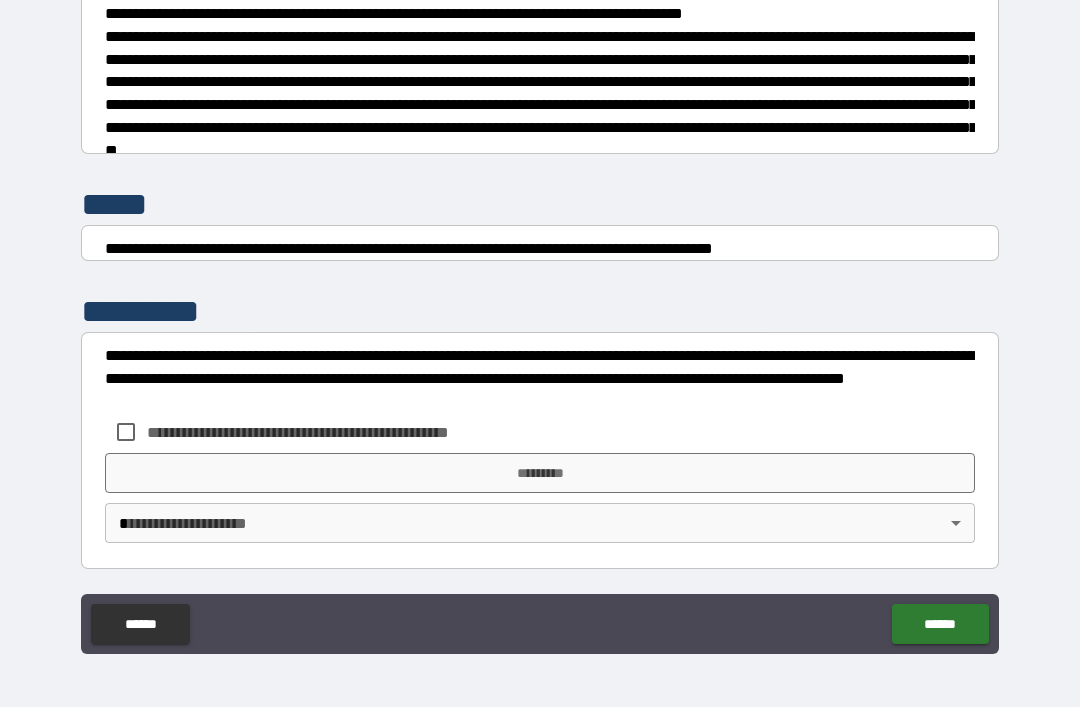 scroll, scrollTop: 7448, scrollLeft: 0, axis: vertical 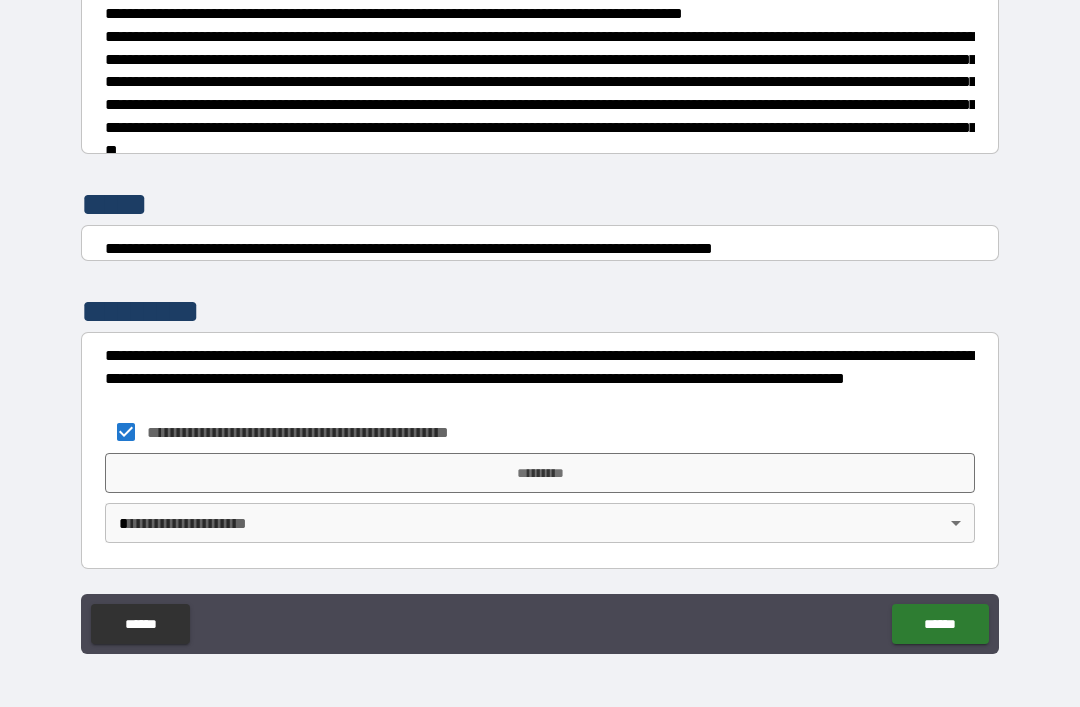 click on "*********" at bounding box center [540, 473] 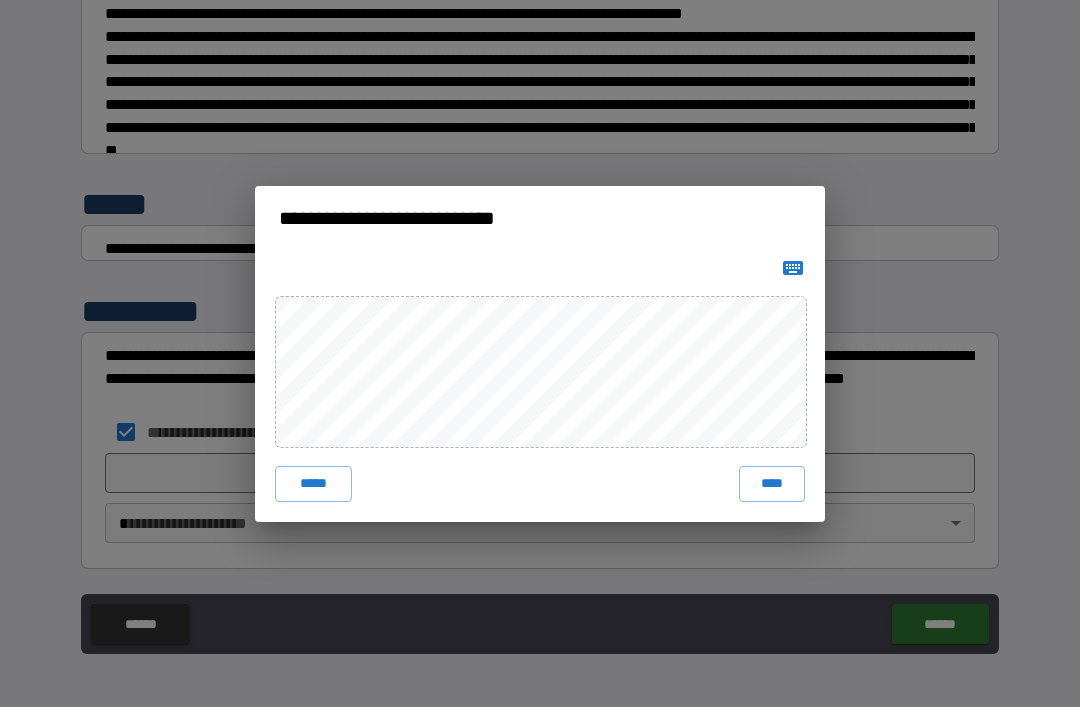 click on "****" at bounding box center (772, 484) 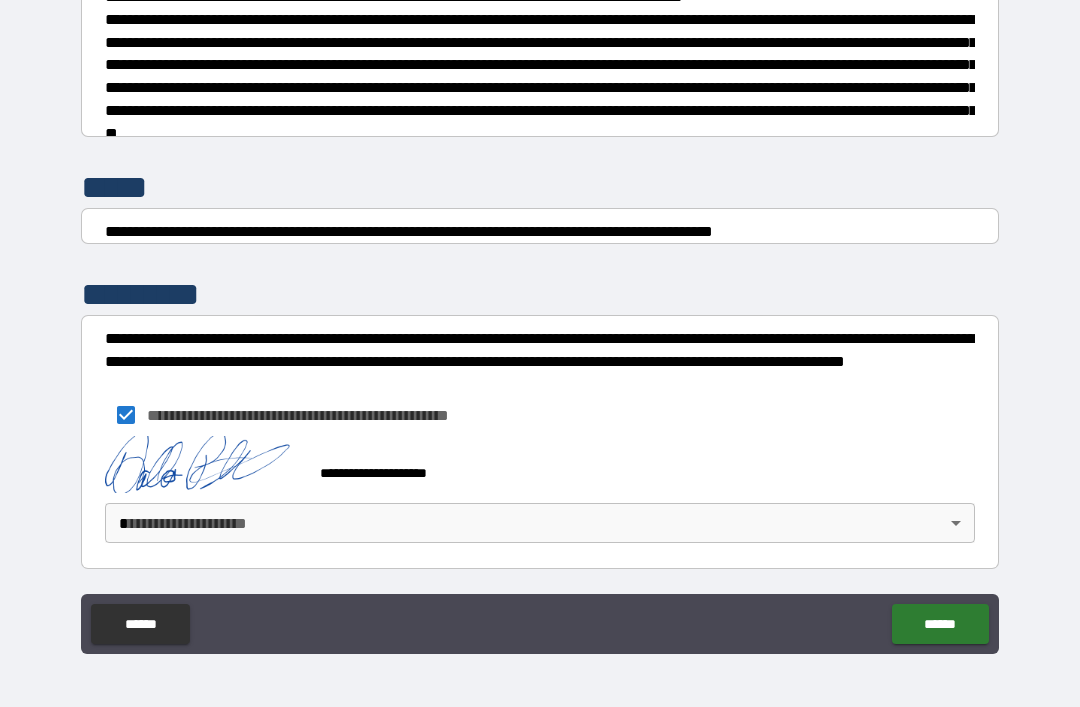 scroll, scrollTop: 7465, scrollLeft: 0, axis: vertical 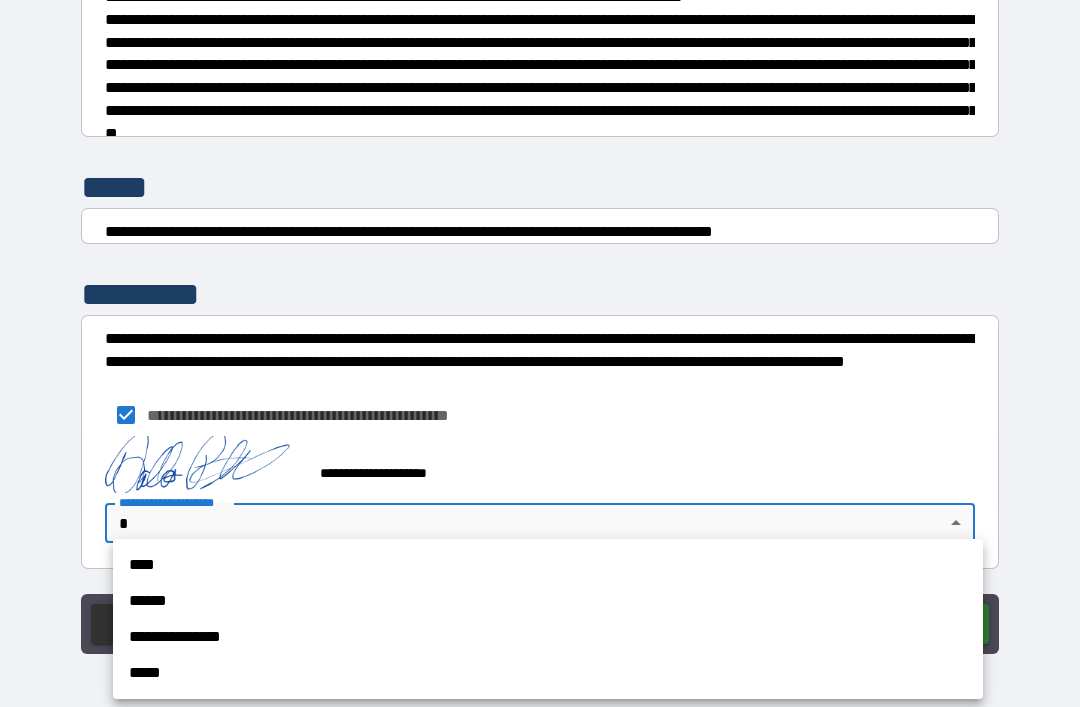 click on "**********" at bounding box center [548, 637] 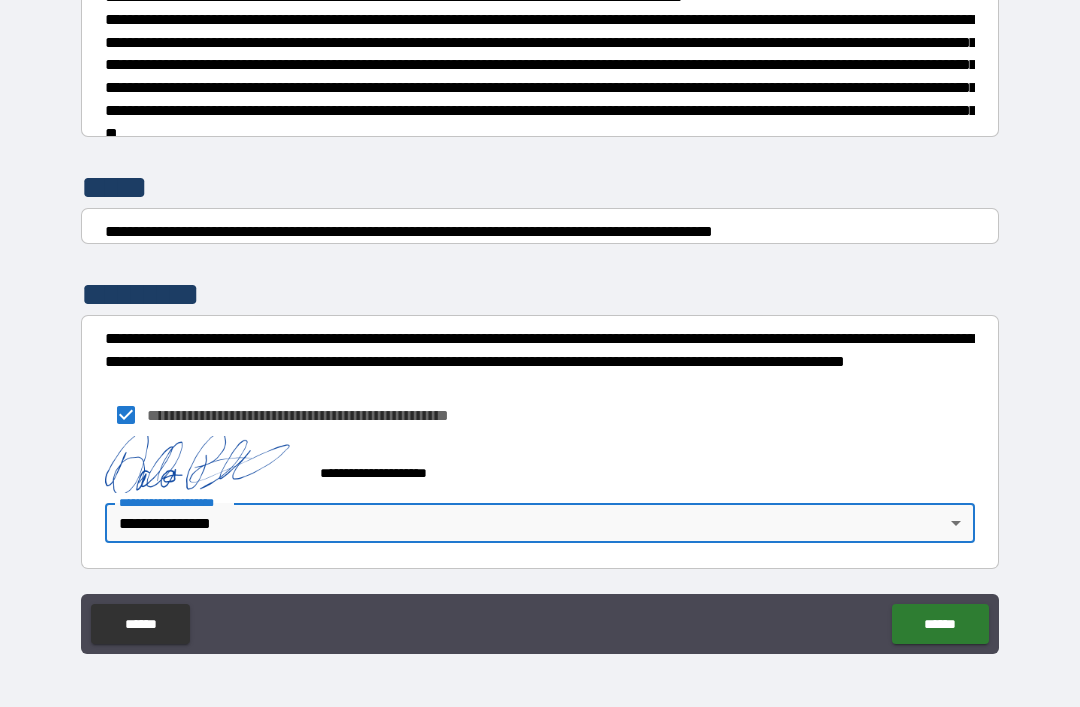 click on "******" at bounding box center (940, 624) 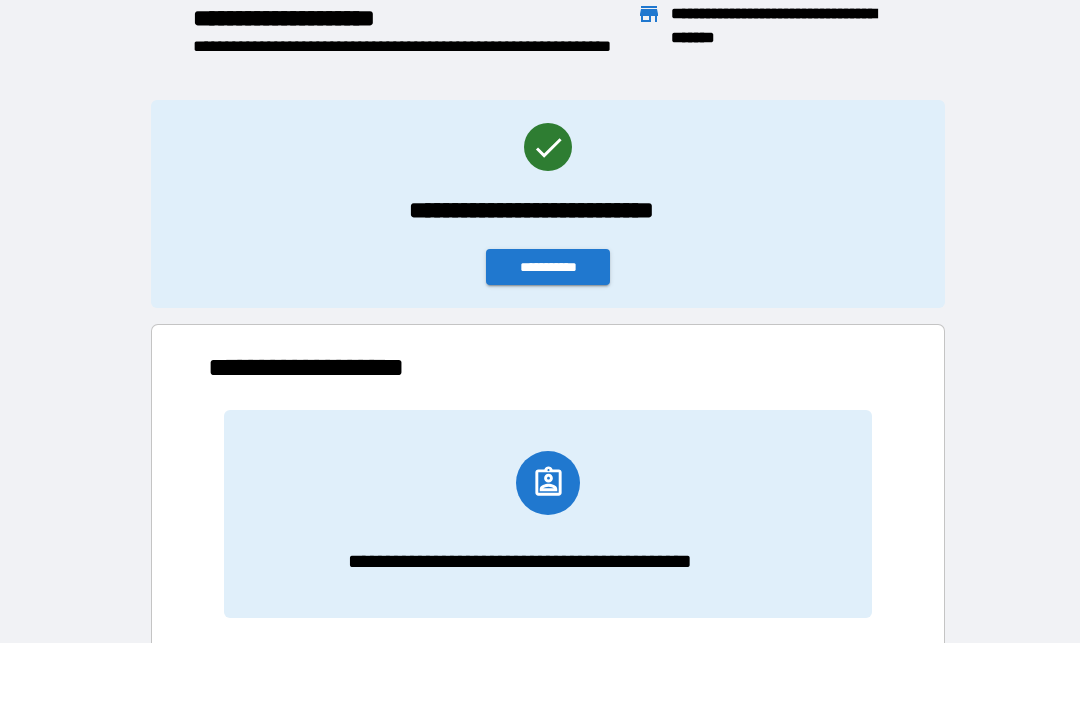 scroll, scrollTop: 1, scrollLeft: 1, axis: both 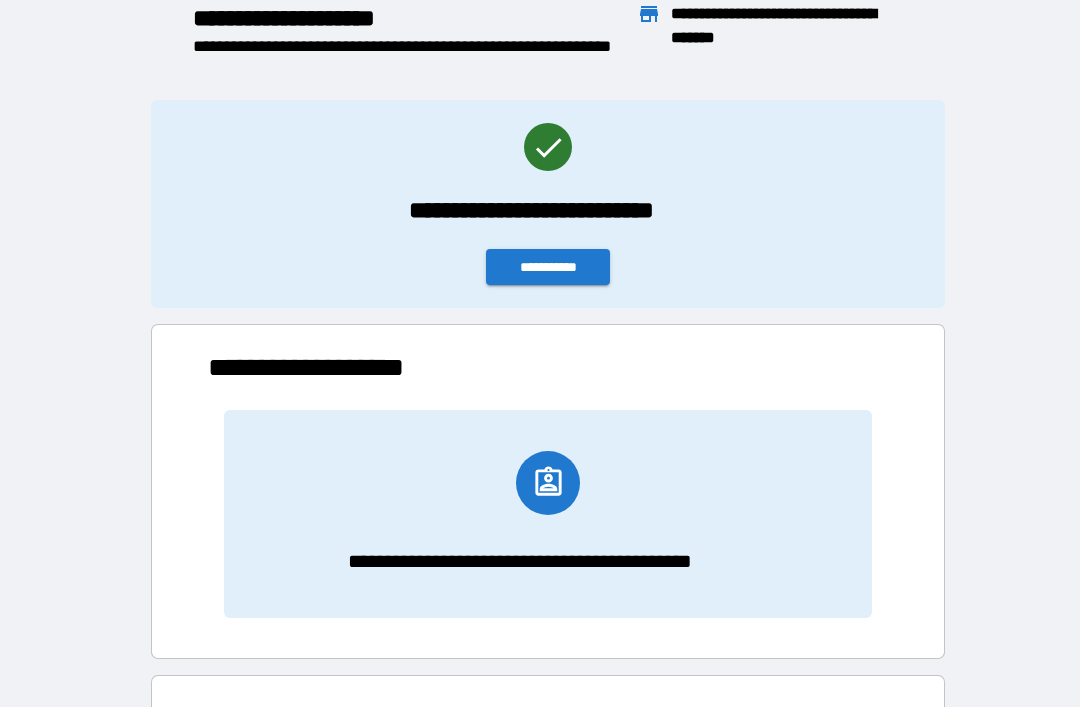 click on "**********" at bounding box center [548, 267] 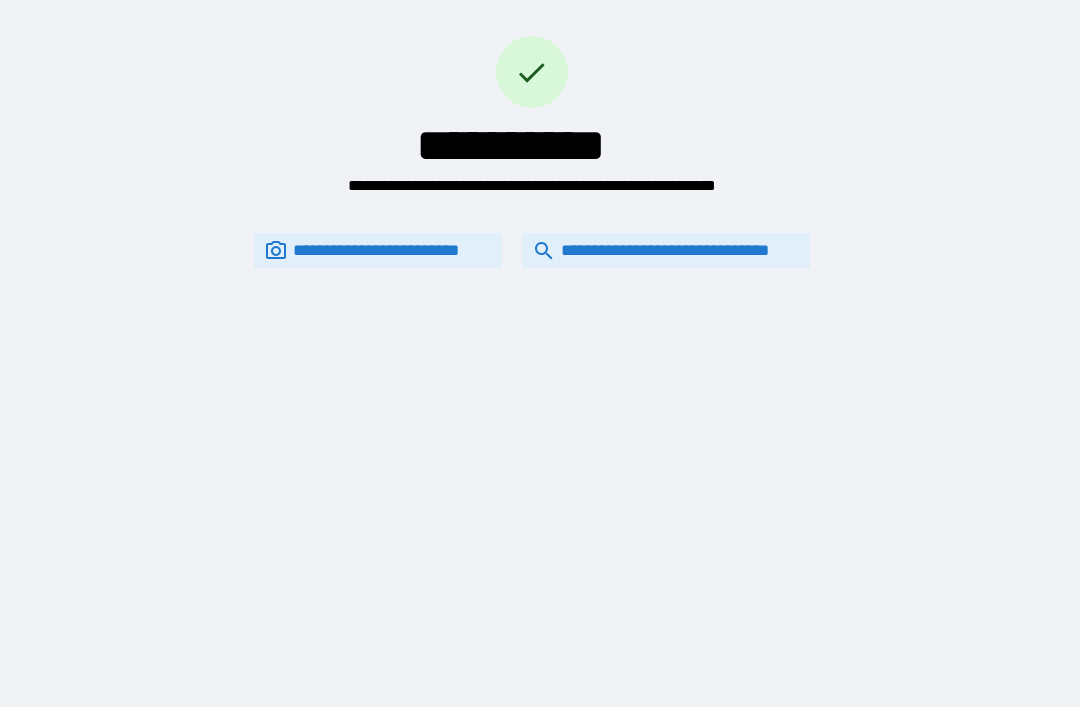 click on "**********" at bounding box center [666, 250] 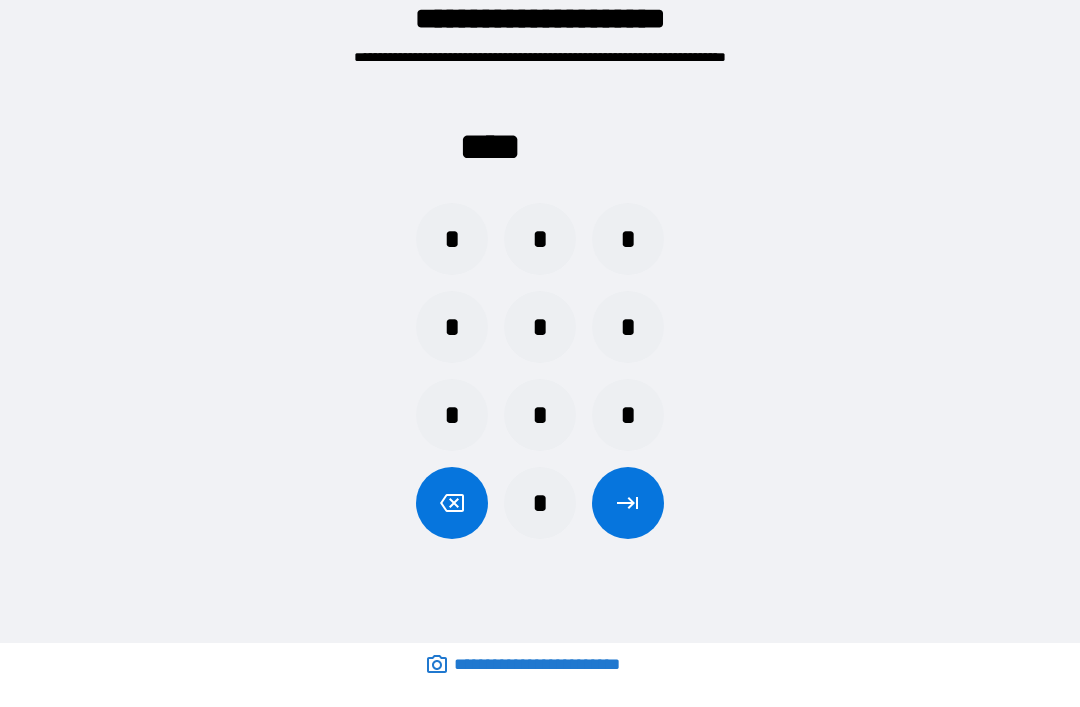 click on "*" at bounding box center (540, 239) 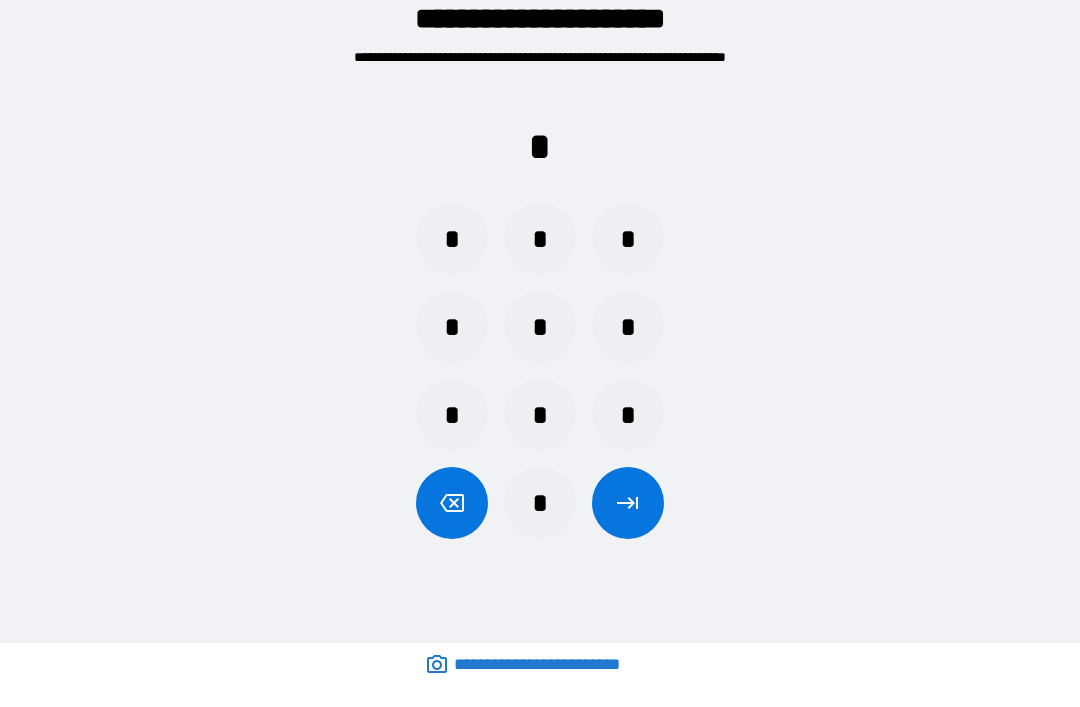 click on "*" at bounding box center [628, 415] 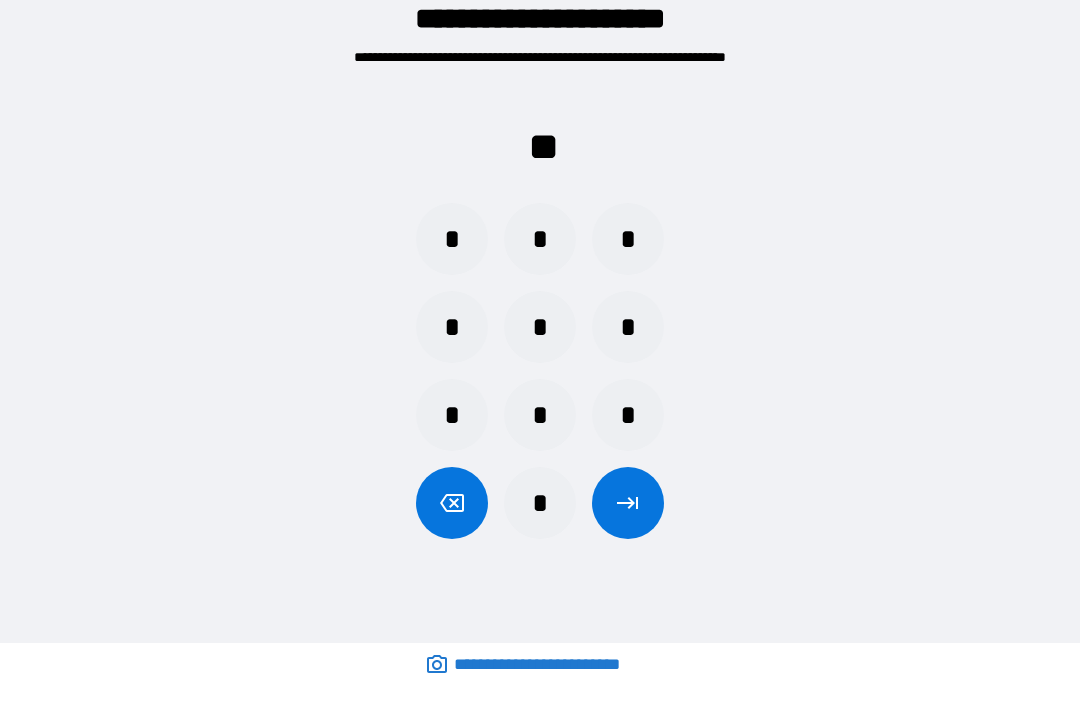 click on "*" at bounding box center (628, 327) 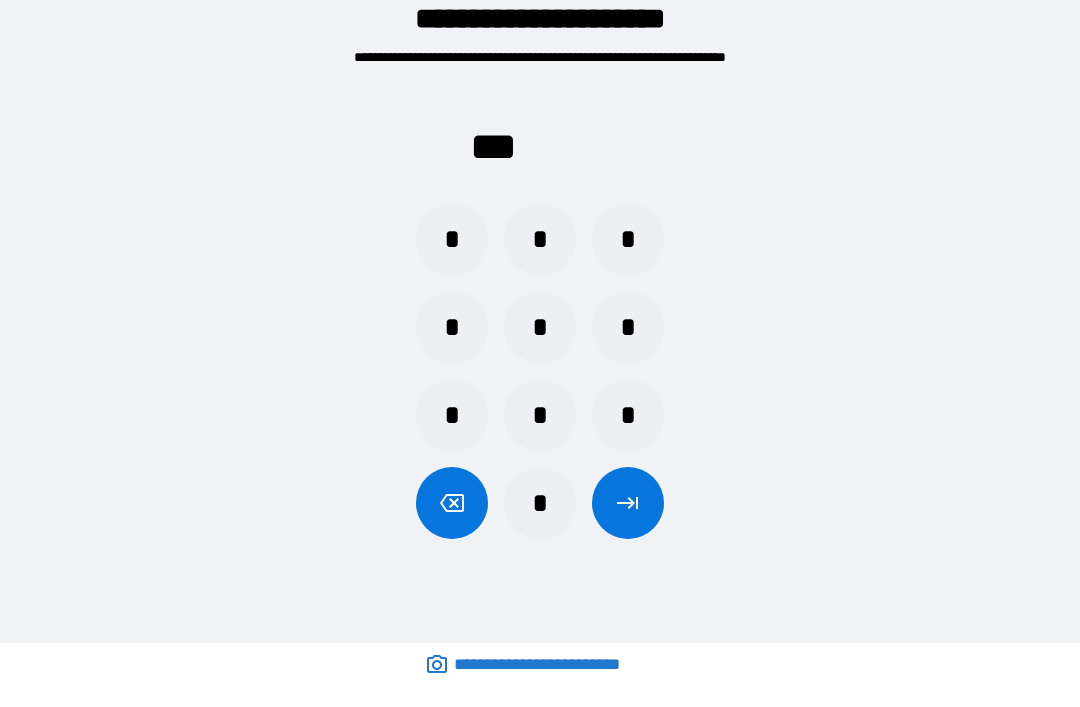 click on "*" at bounding box center (452, 239) 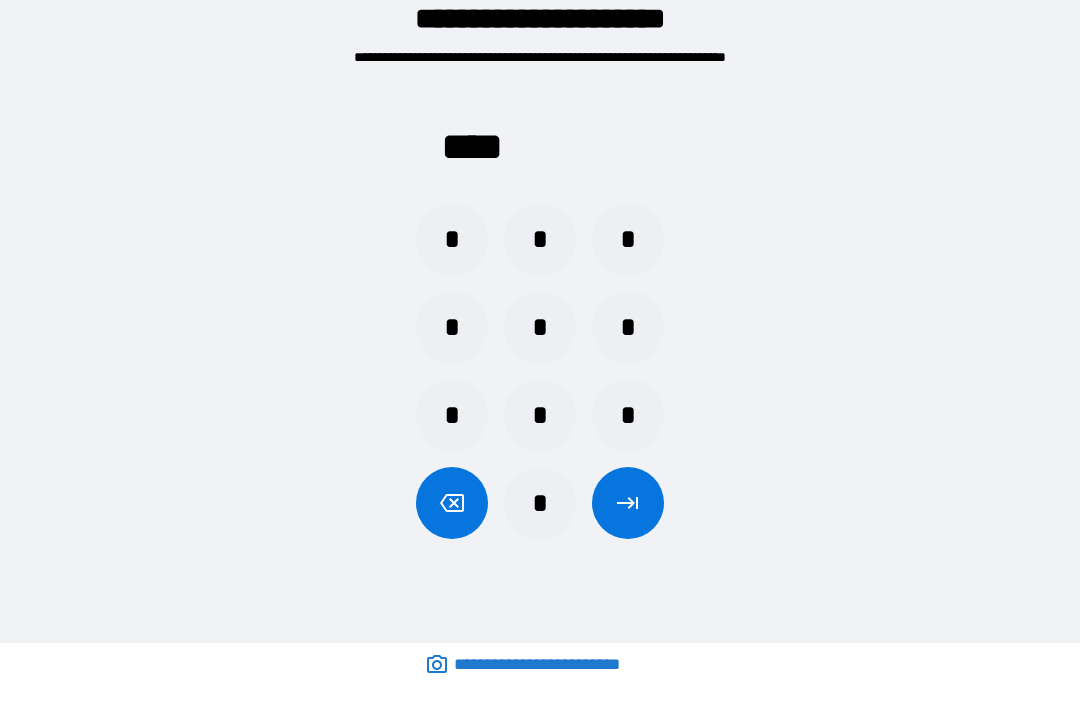 click at bounding box center (628, 503) 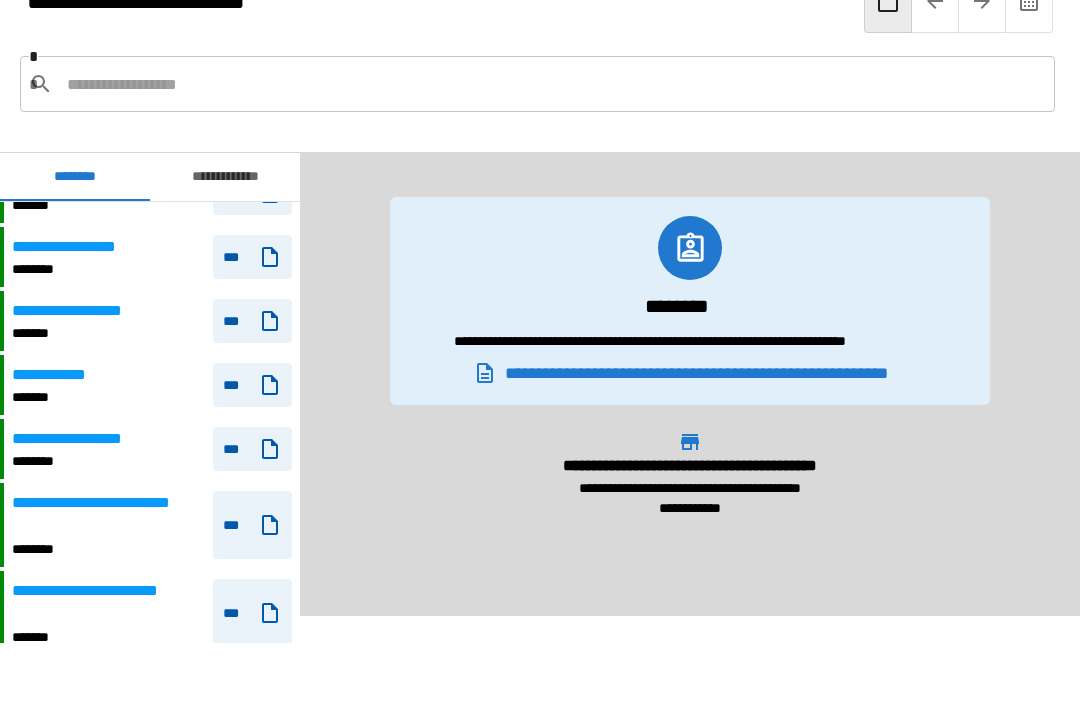 scroll, scrollTop: 1851, scrollLeft: 0, axis: vertical 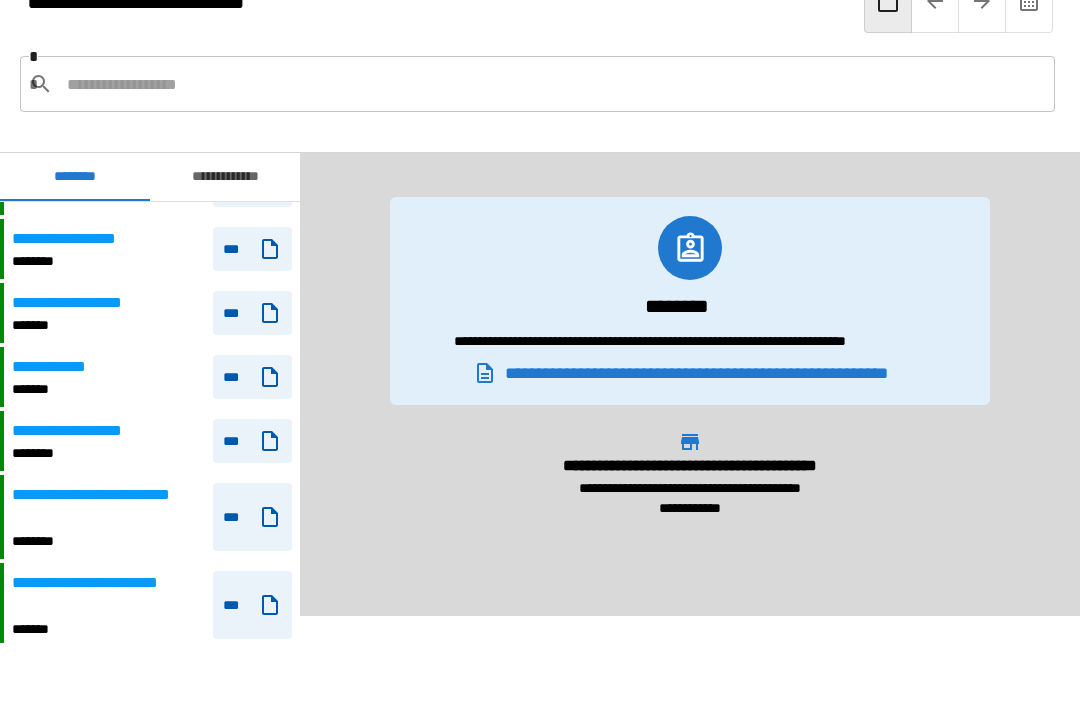 click on "**********" at bounding box center [108, 595] 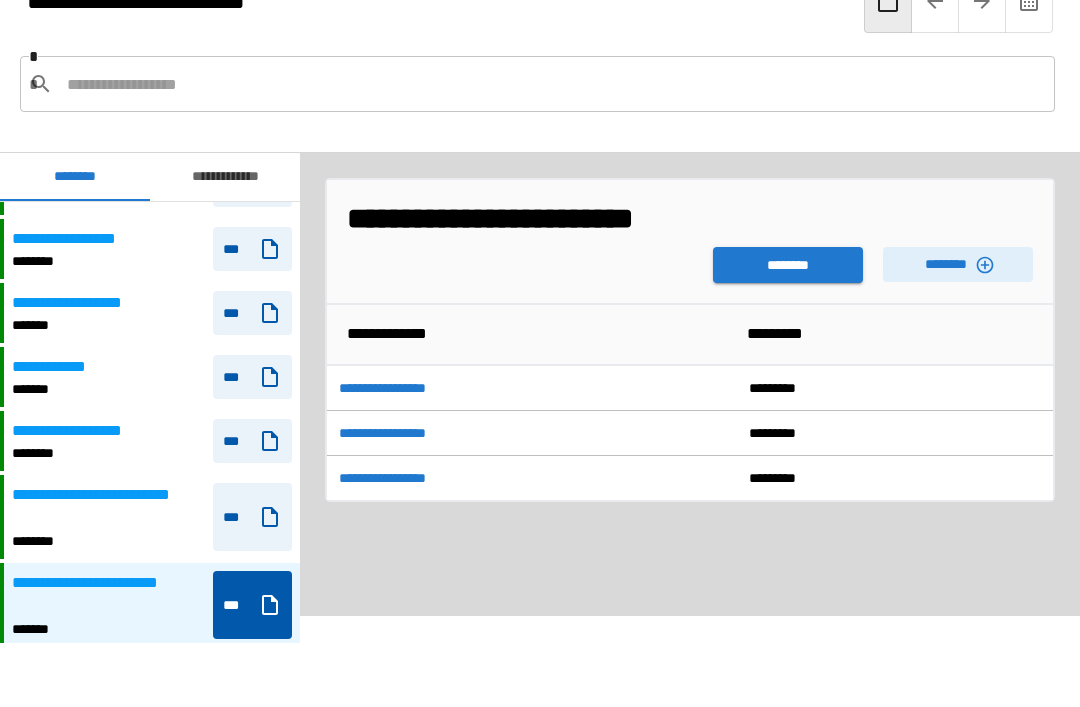click on "********" at bounding box center (958, 264) 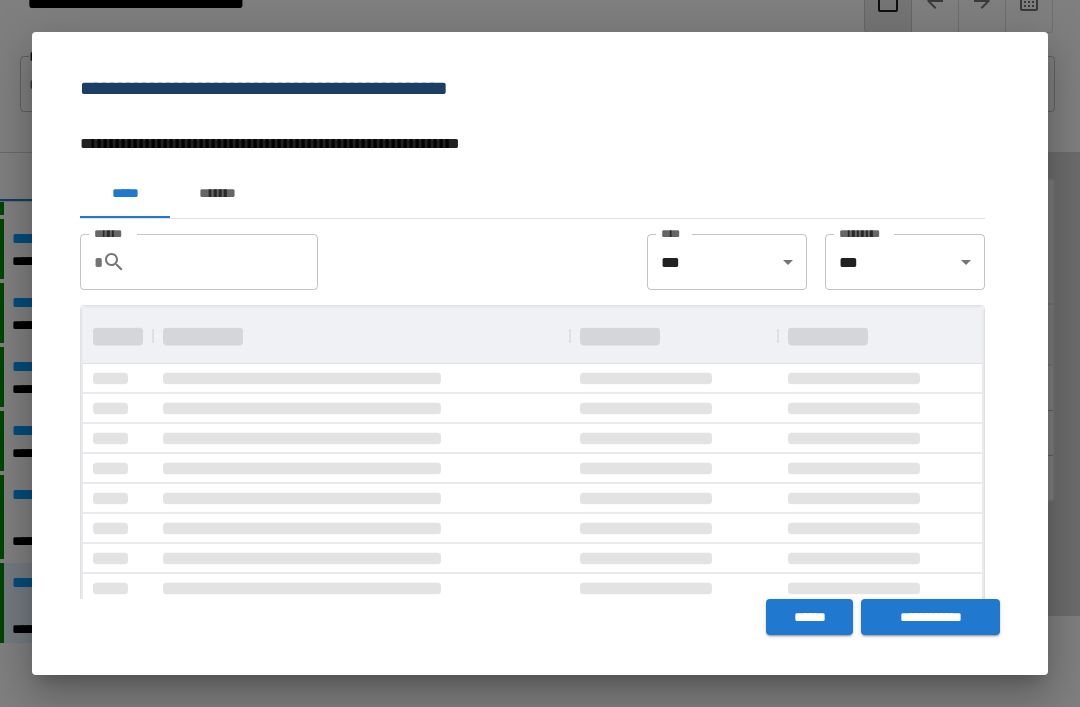 scroll, scrollTop: 356, scrollLeft: 899, axis: both 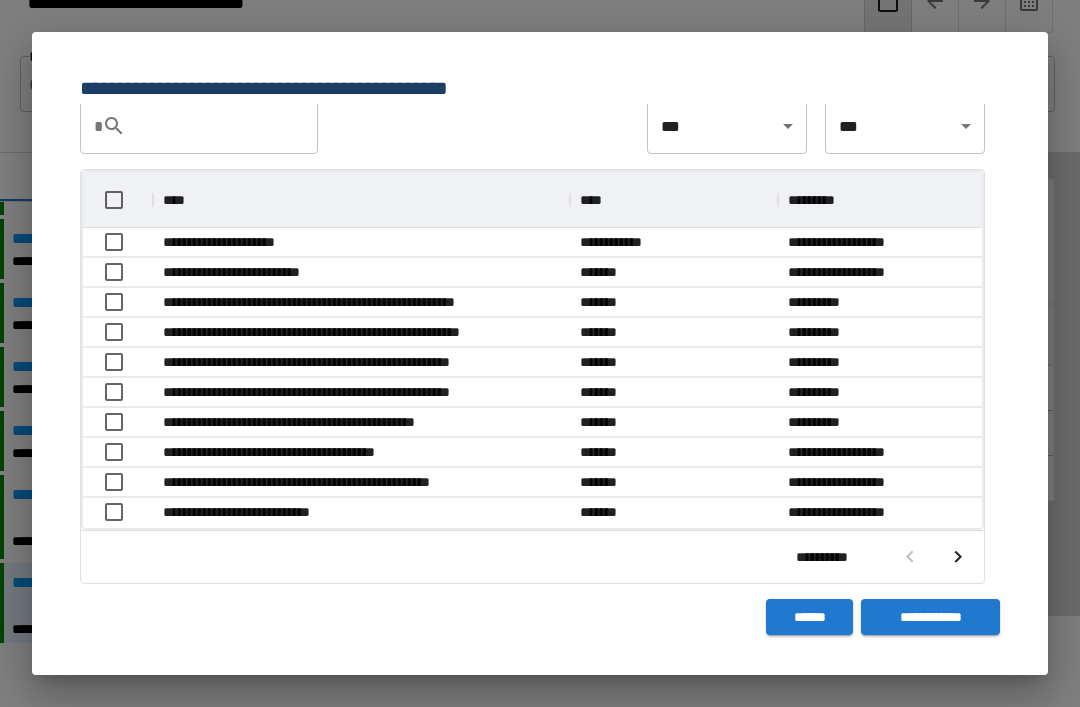 click at bounding box center [958, 557] 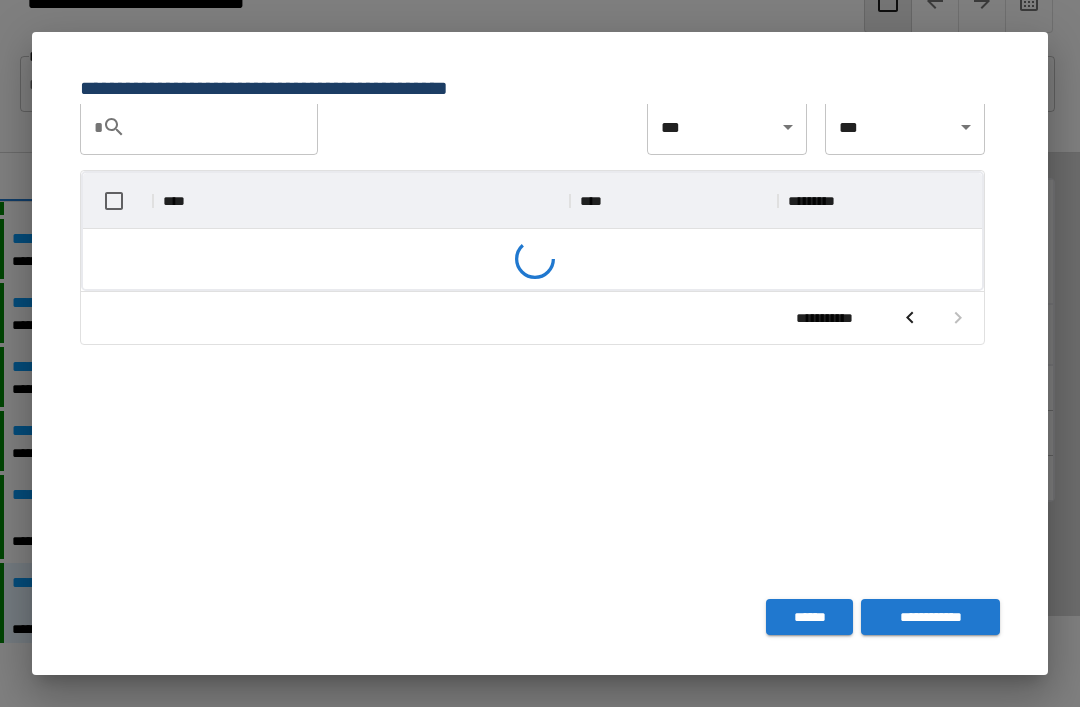 scroll, scrollTop: 236, scrollLeft: 899, axis: both 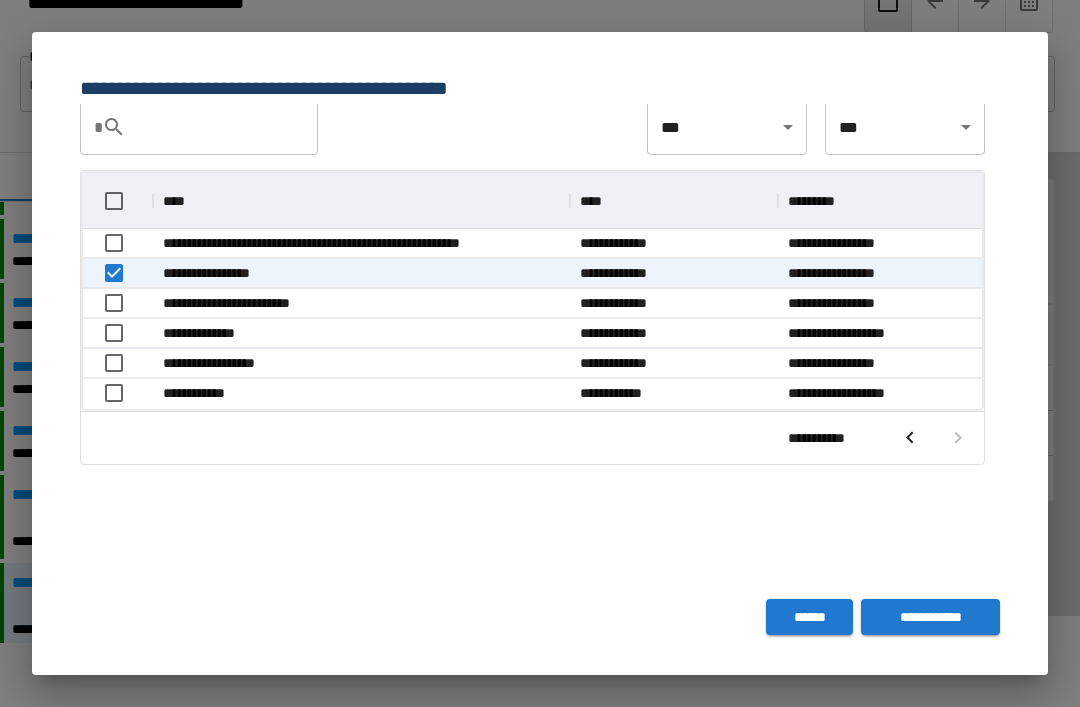 click on "**********" at bounding box center (930, 617) 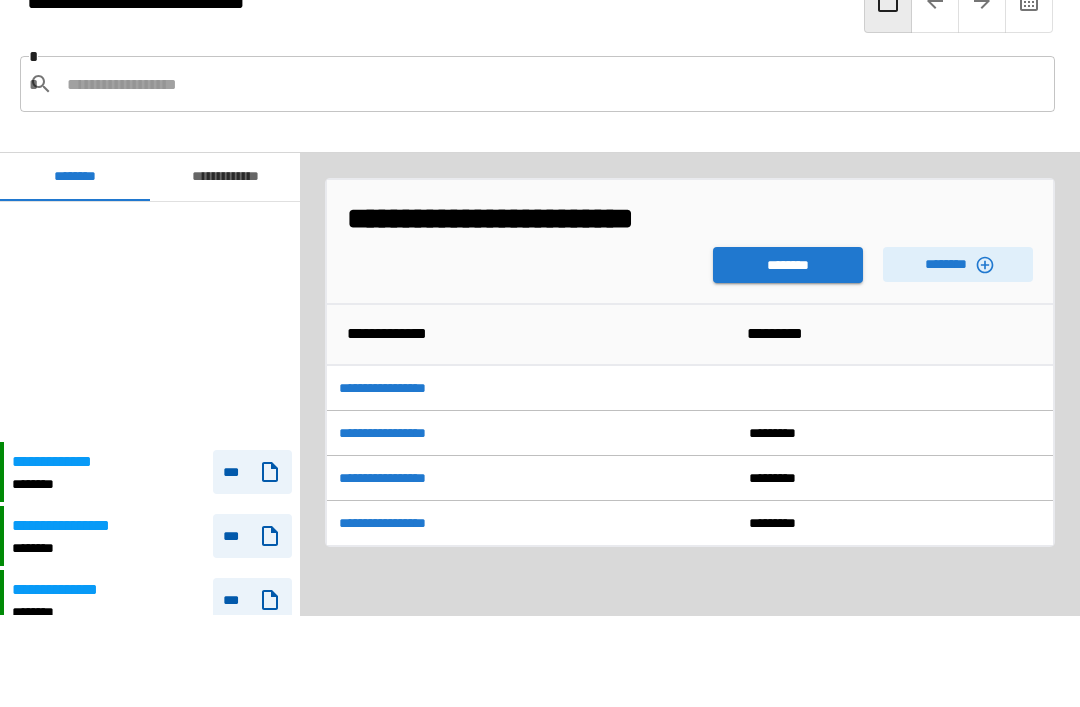scroll, scrollTop: 240, scrollLeft: 0, axis: vertical 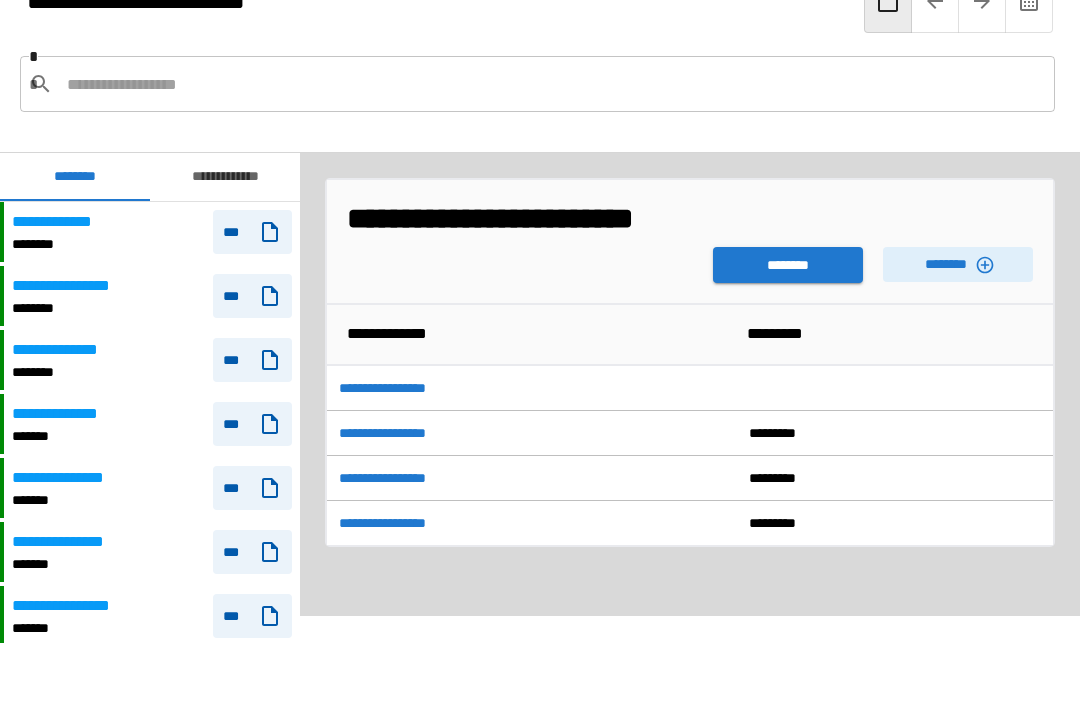 click on "********" at bounding box center [788, 265] 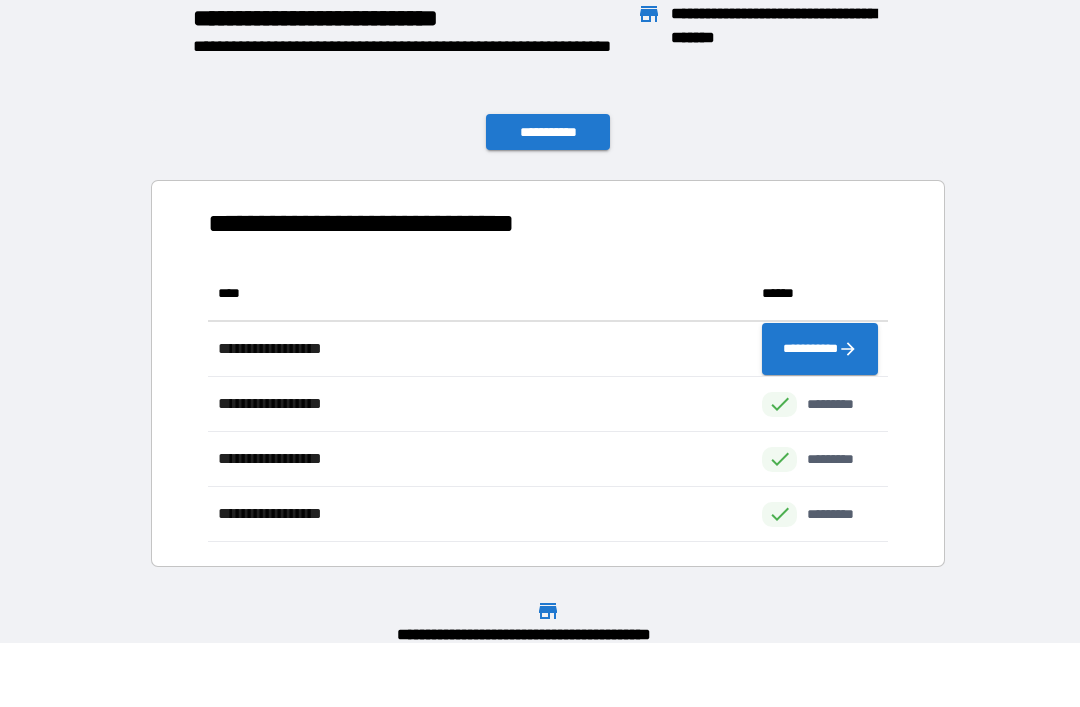 scroll, scrollTop: 1, scrollLeft: 1, axis: both 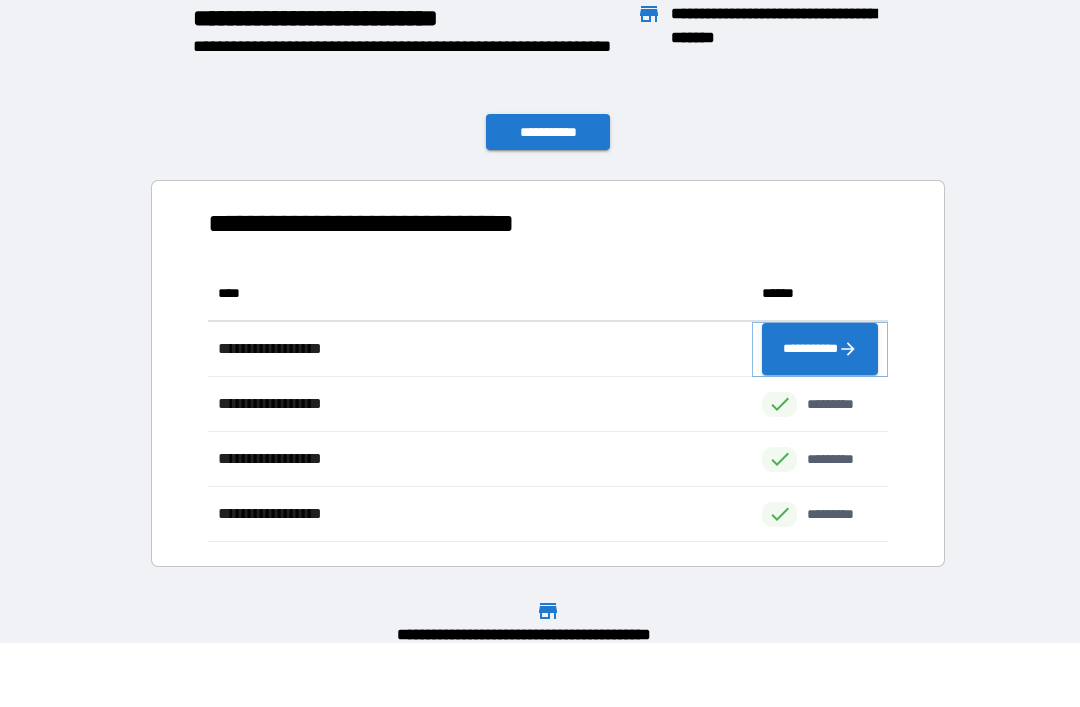 click on "**********" at bounding box center [820, 349] 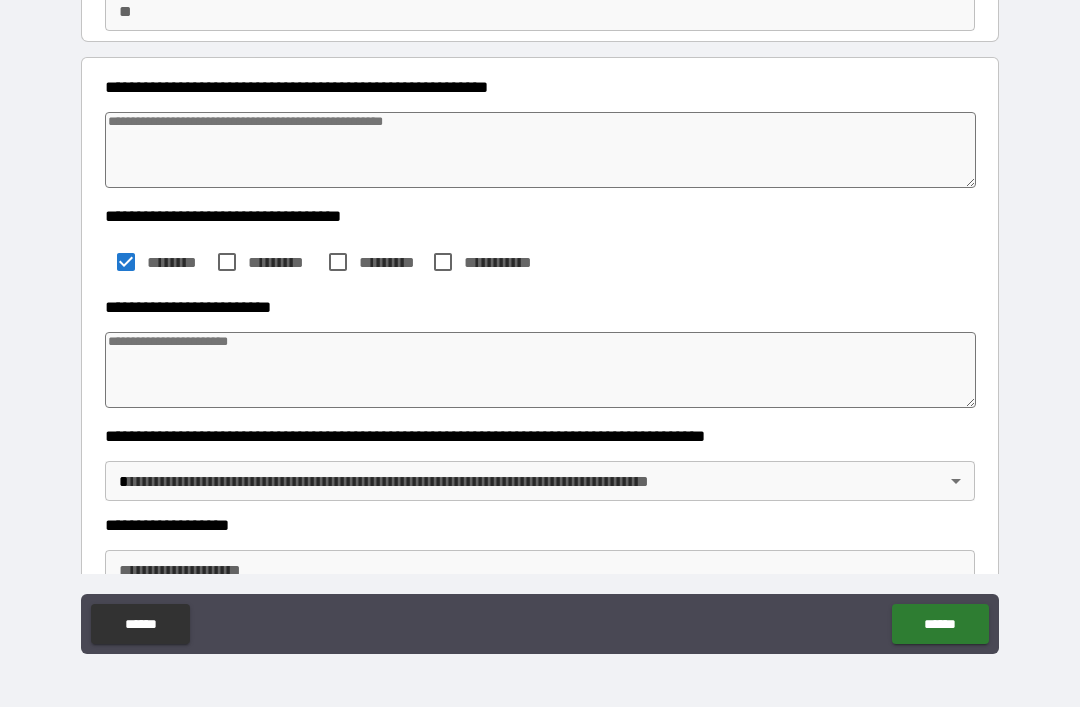 scroll, scrollTop: 192, scrollLeft: 0, axis: vertical 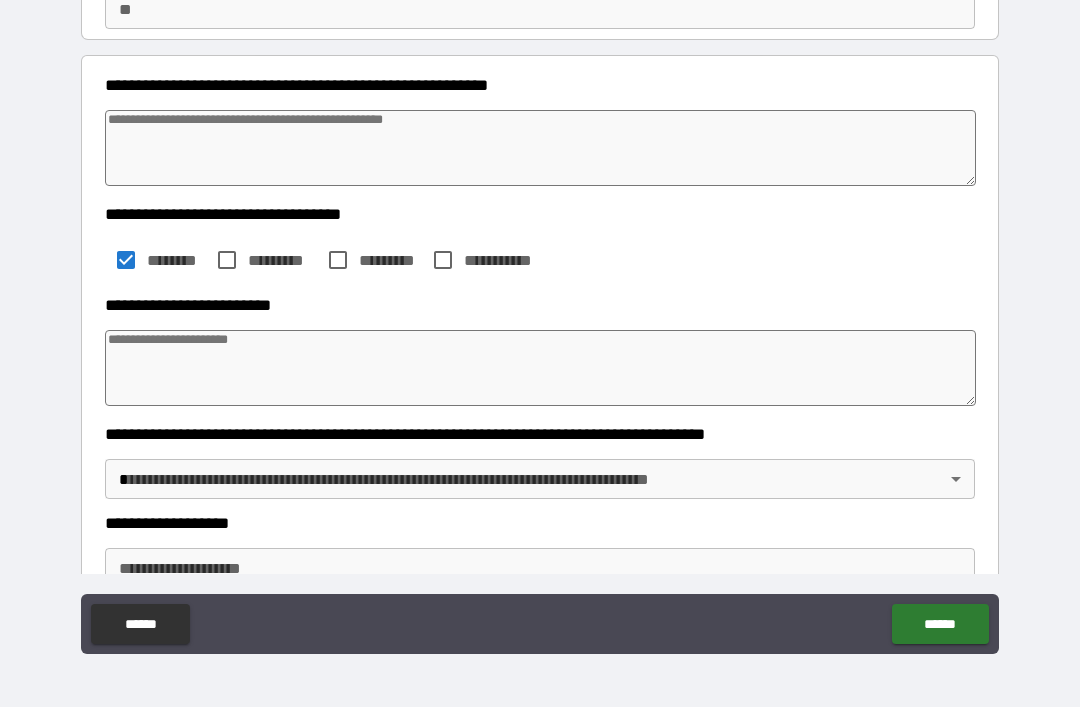 click at bounding box center [540, 368] 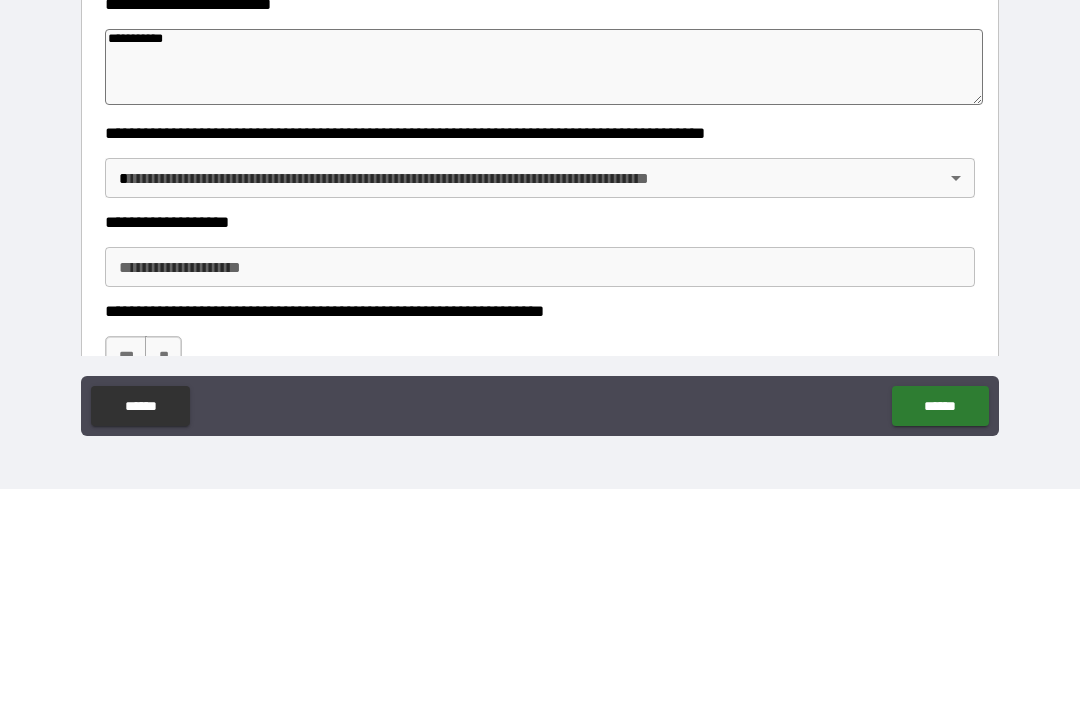 scroll, scrollTop: 346, scrollLeft: 0, axis: vertical 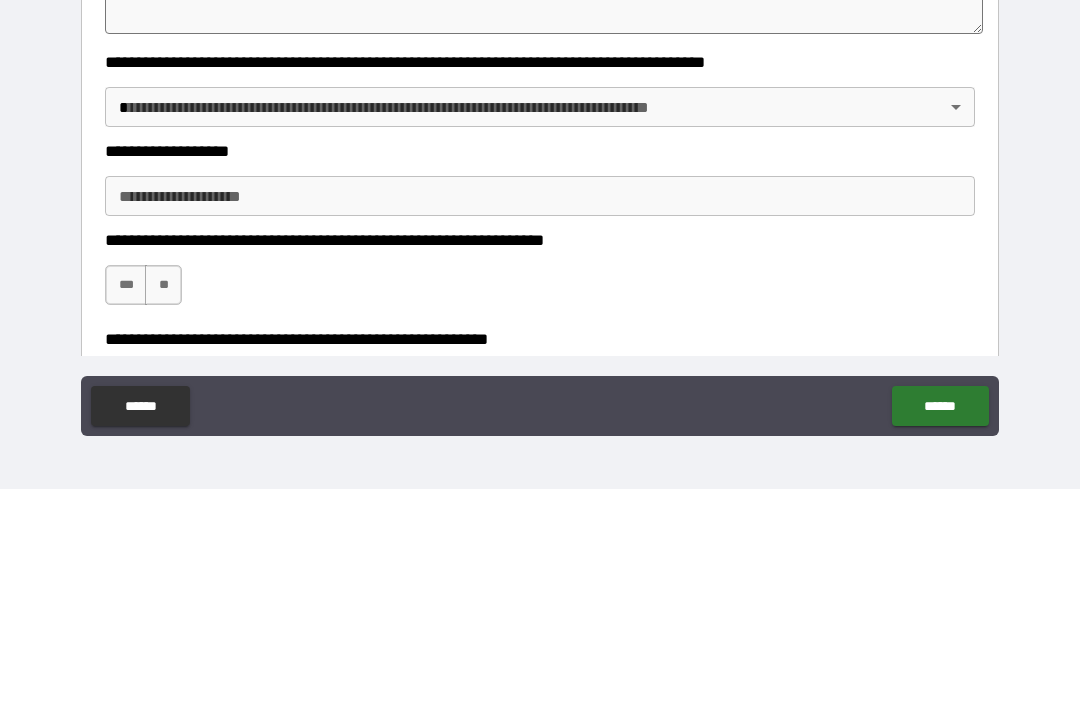 click on "**********" at bounding box center (540, 321) 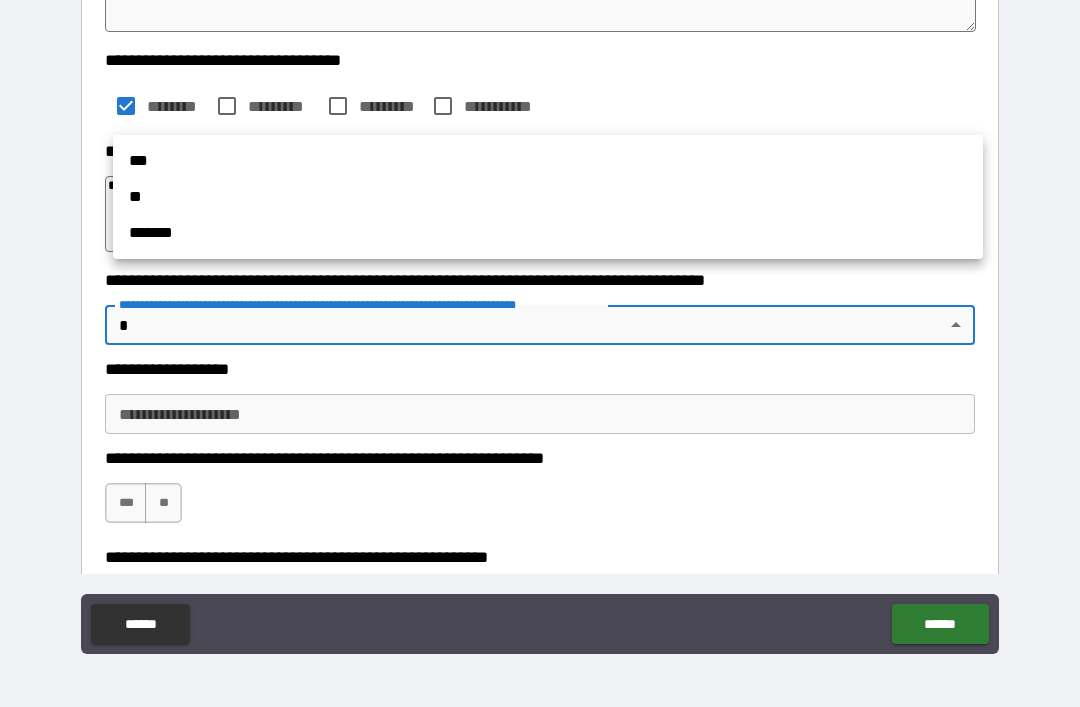 click on "**" at bounding box center (548, 197) 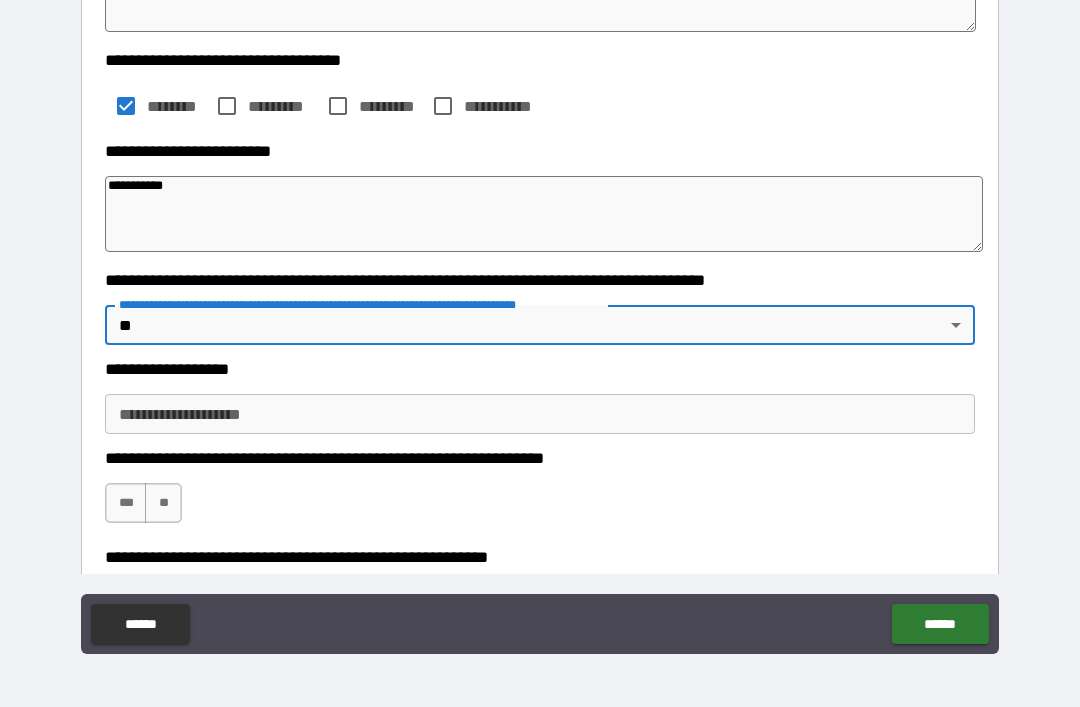 scroll, scrollTop: 386, scrollLeft: 0, axis: vertical 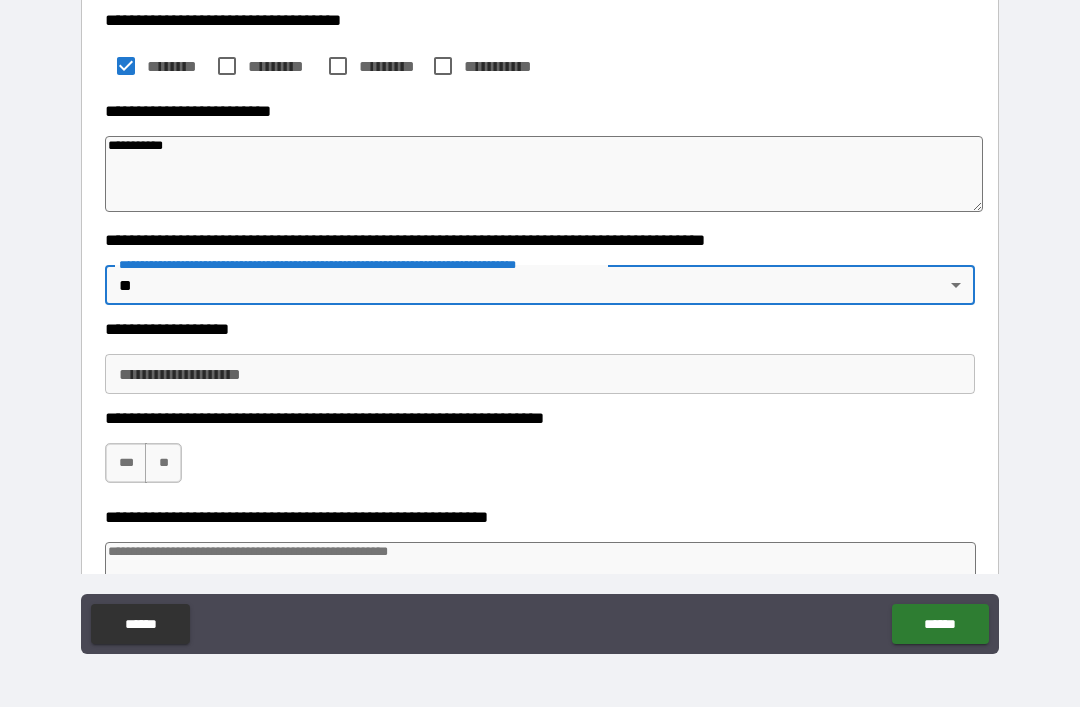 click on "**********" at bounding box center [540, 374] 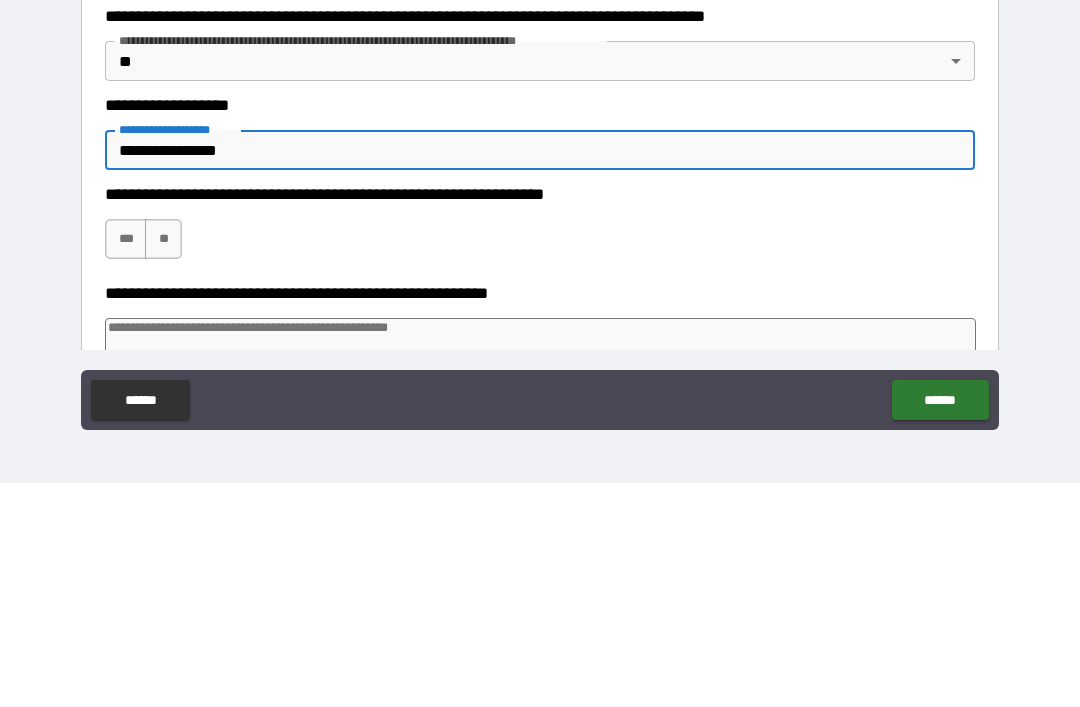 scroll, scrollTop: 428, scrollLeft: 0, axis: vertical 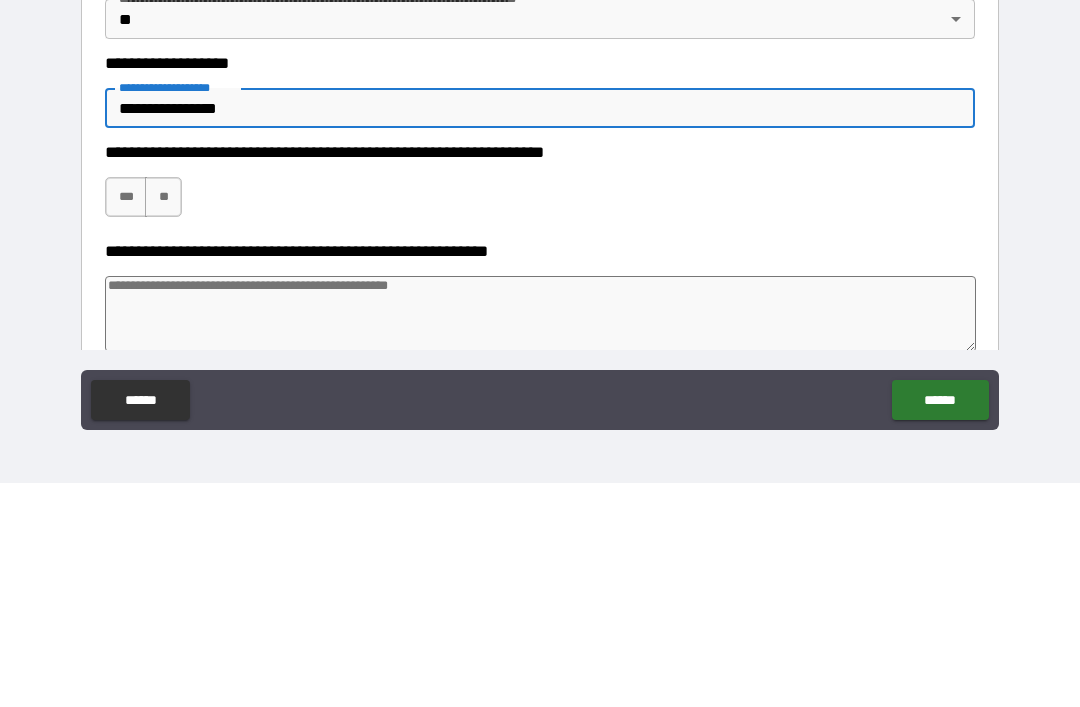 click on "***" at bounding box center (126, 421) 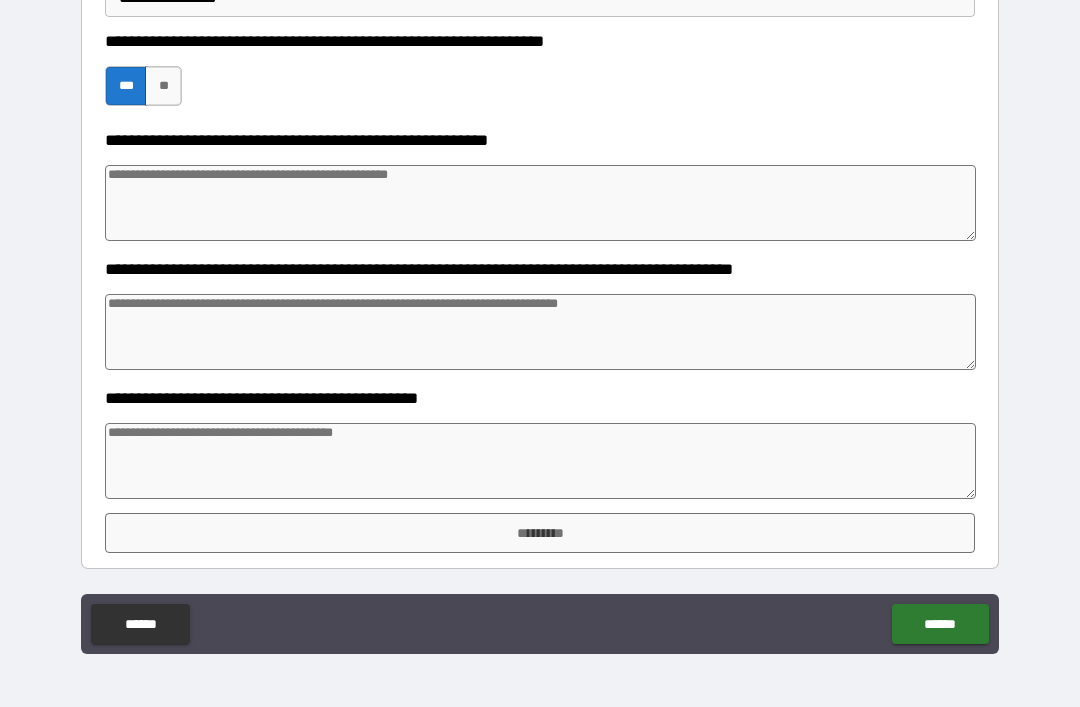 scroll, scrollTop: 763, scrollLeft: 0, axis: vertical 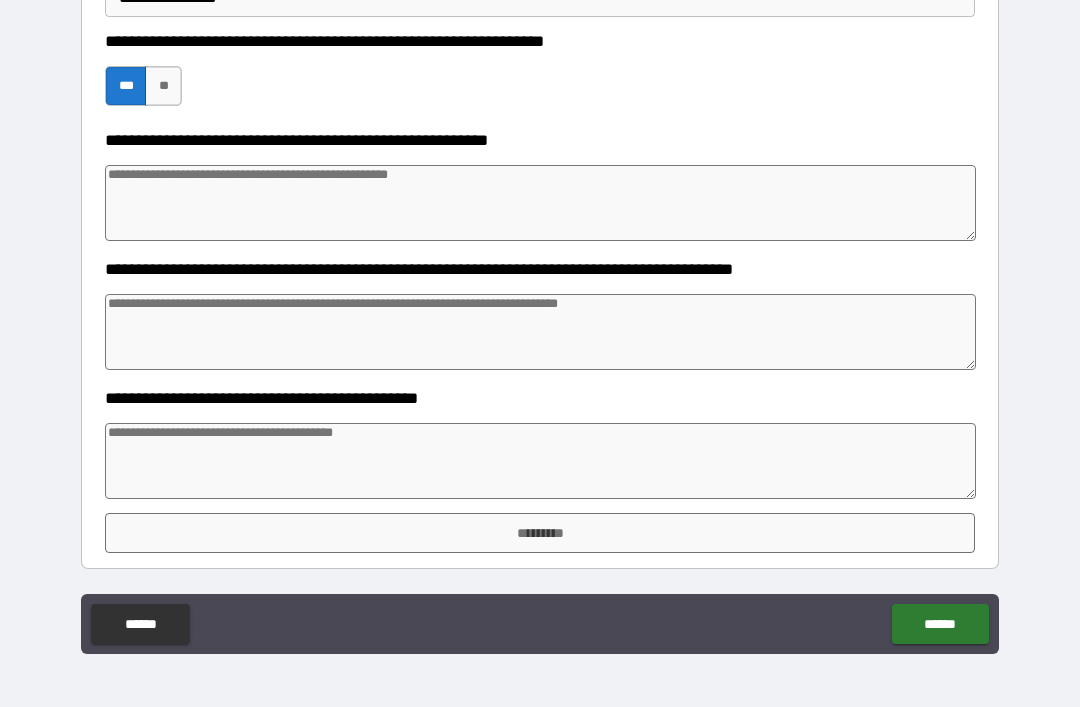 click at bounding box center (540, 461) 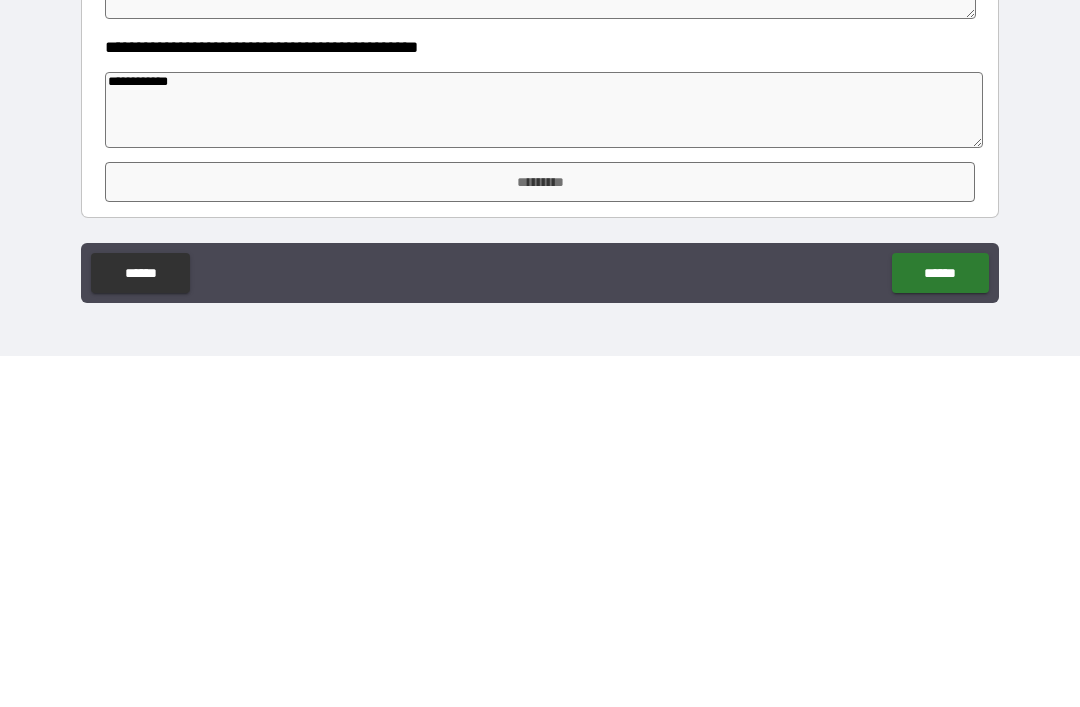 click on "*********" at bounding box center [540, 533] 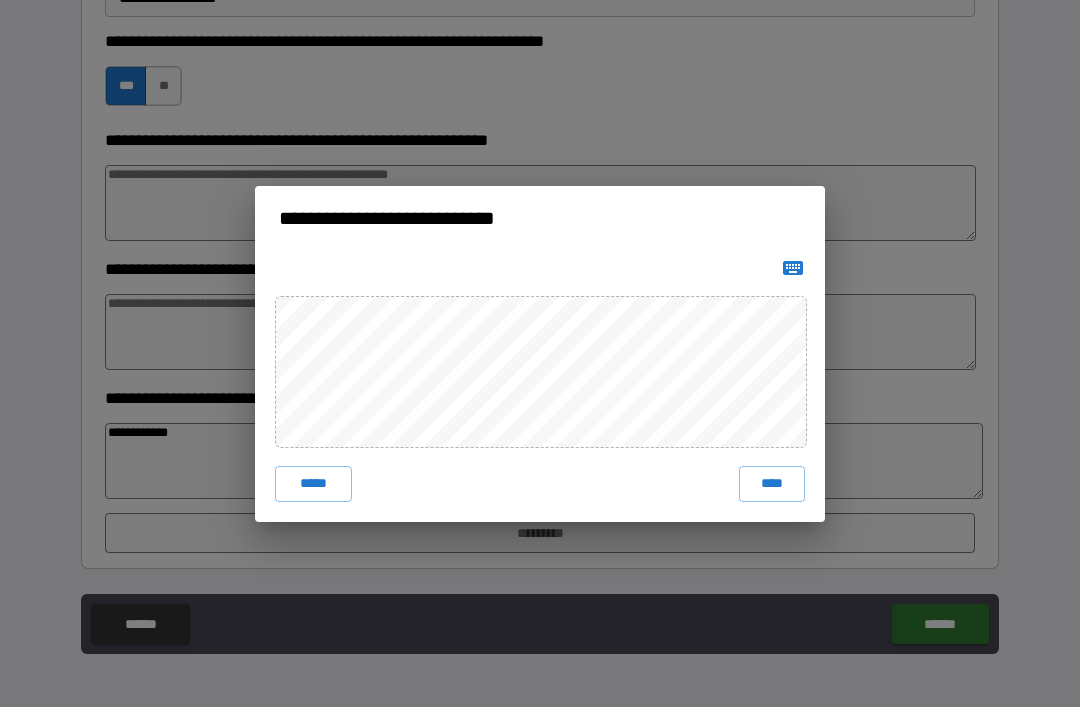 click on "****" at bounding box center (772, 484) 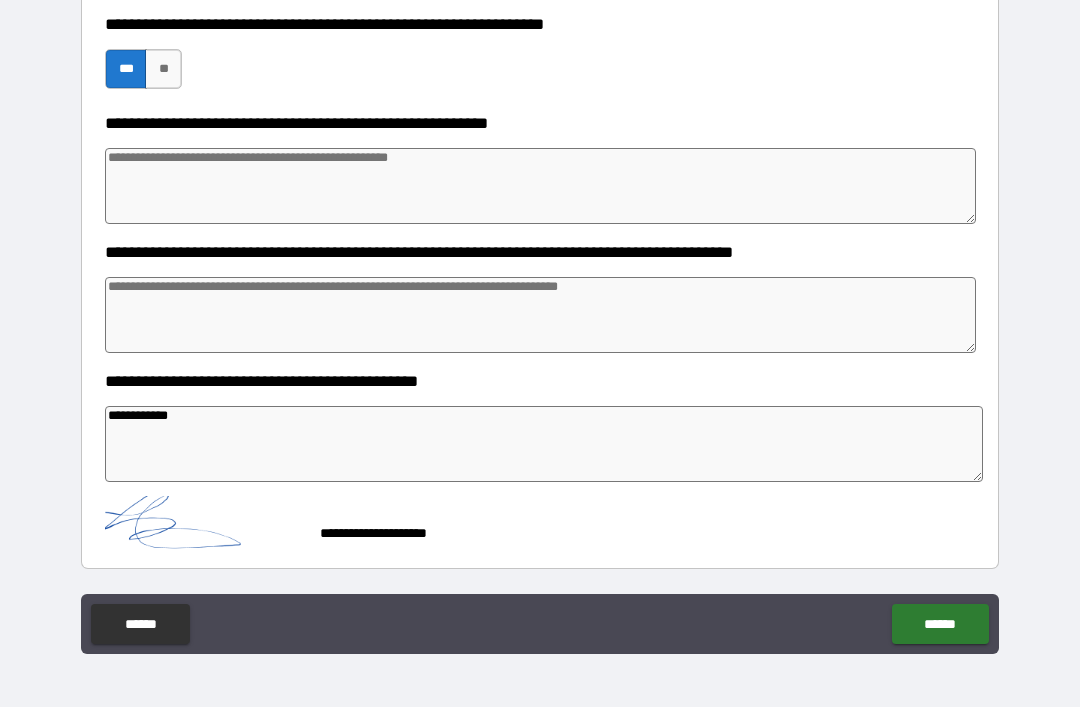 scroll, scrollTop: 780, scrollLeft: 0, axis: vertical 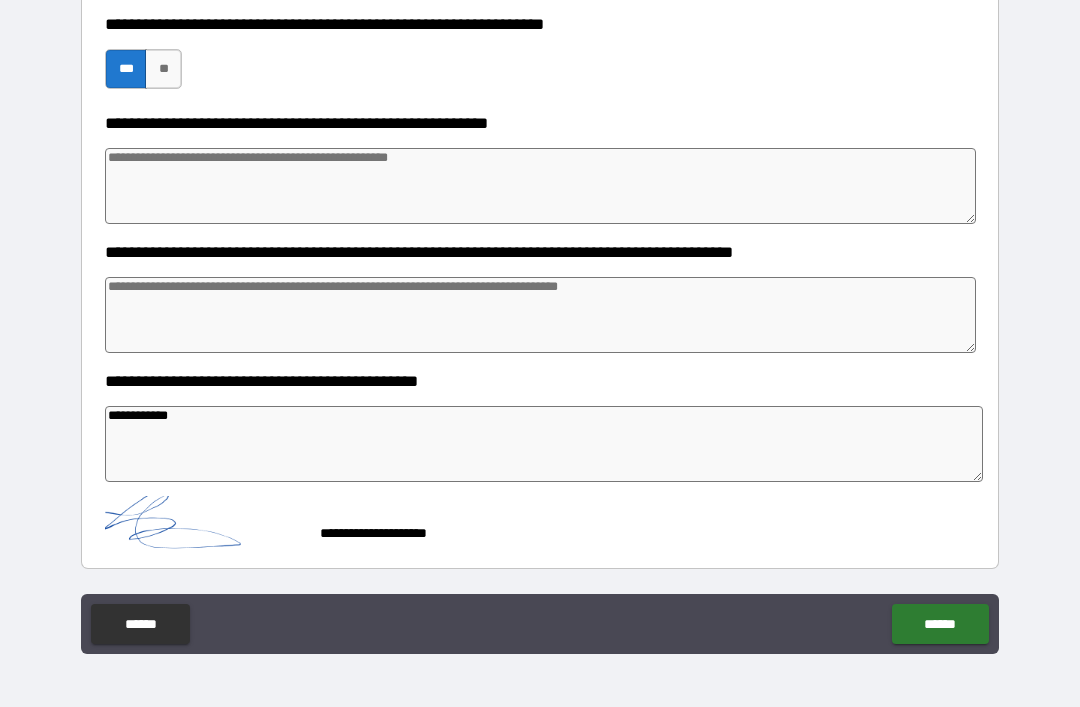 click at bounding box center (205, 524) 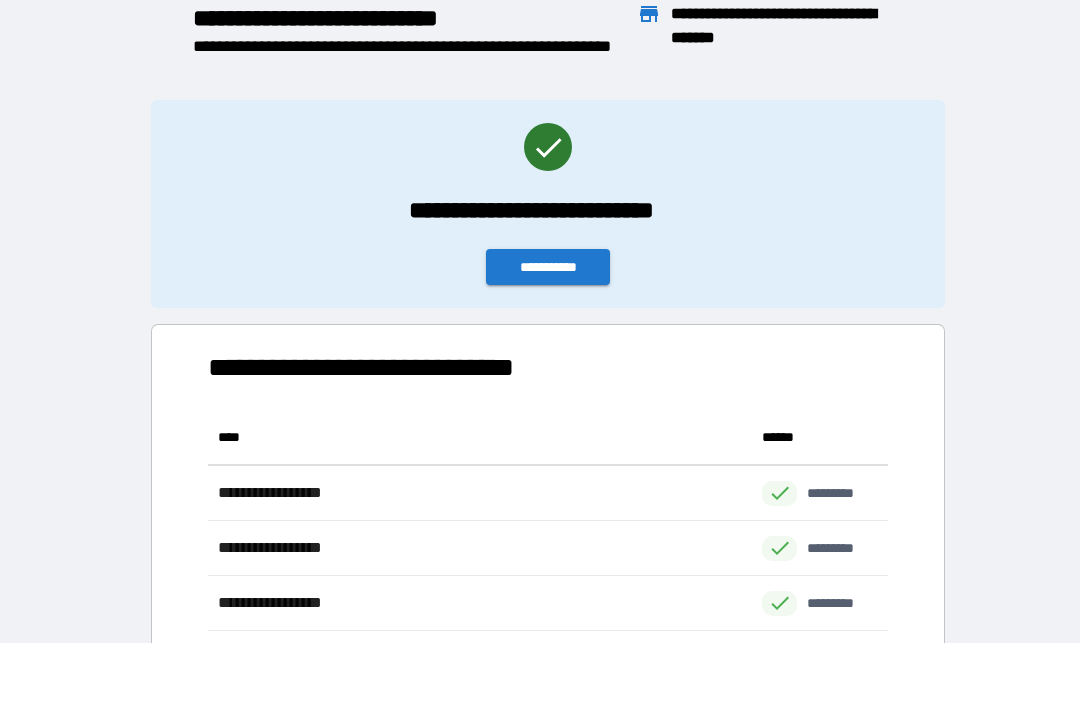 scroll, scrollTop: 1, scrollLeft: 1, axis: both 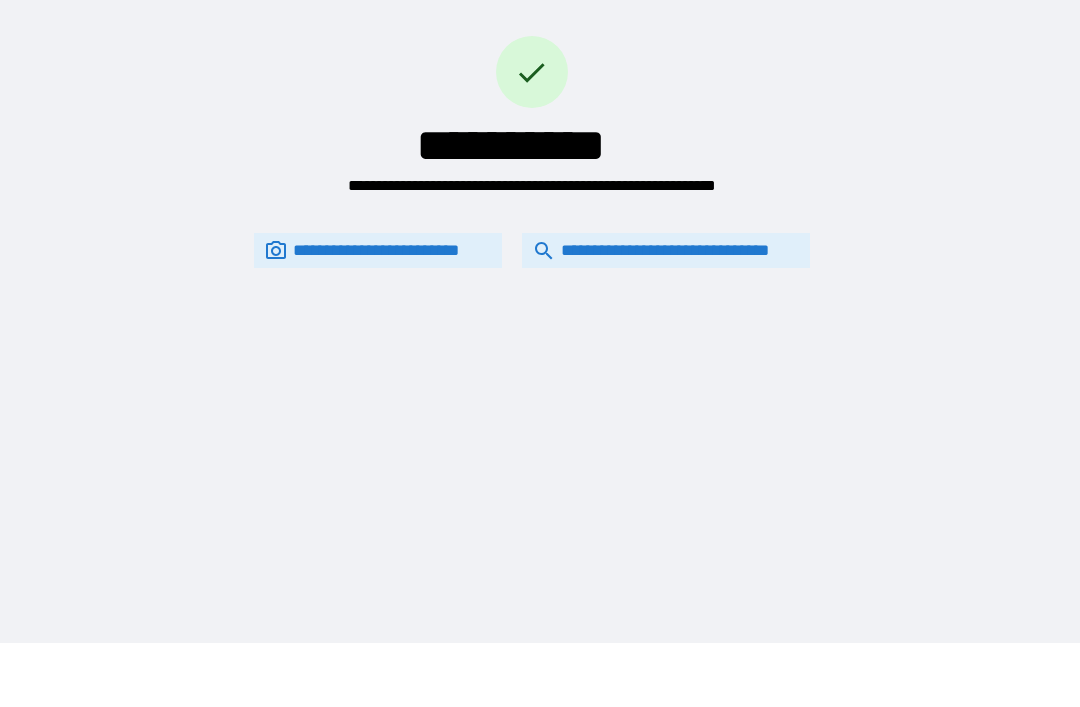 click on "**********" at bounding box center (532, 250) 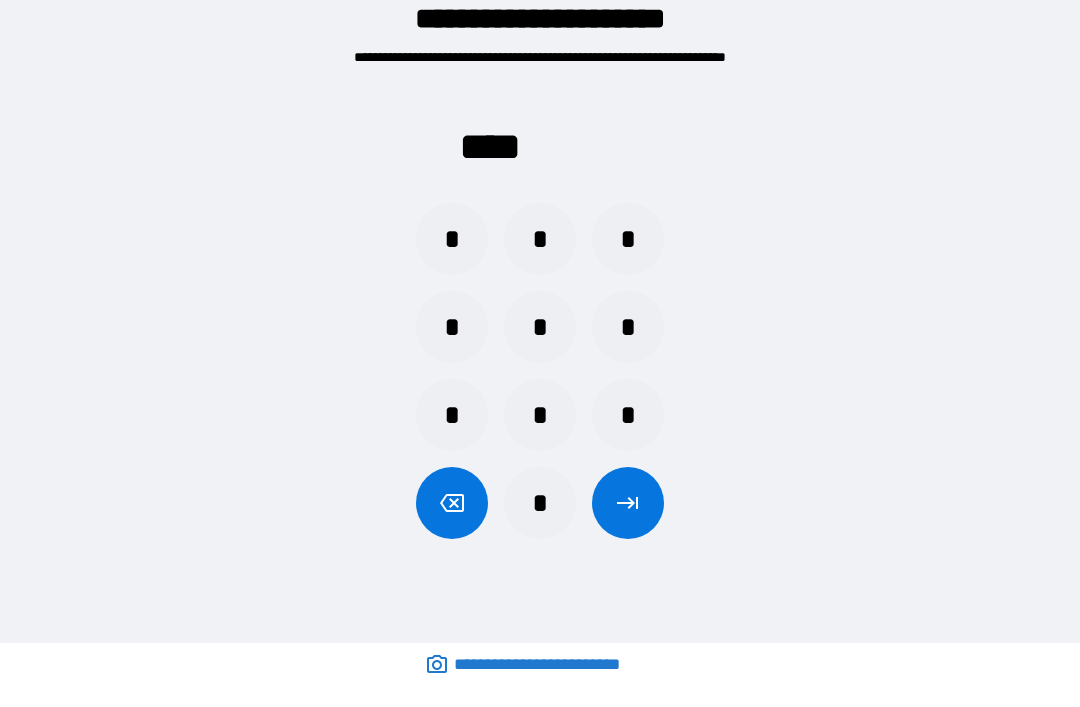 click on "*" at bounding box center [540, 239] 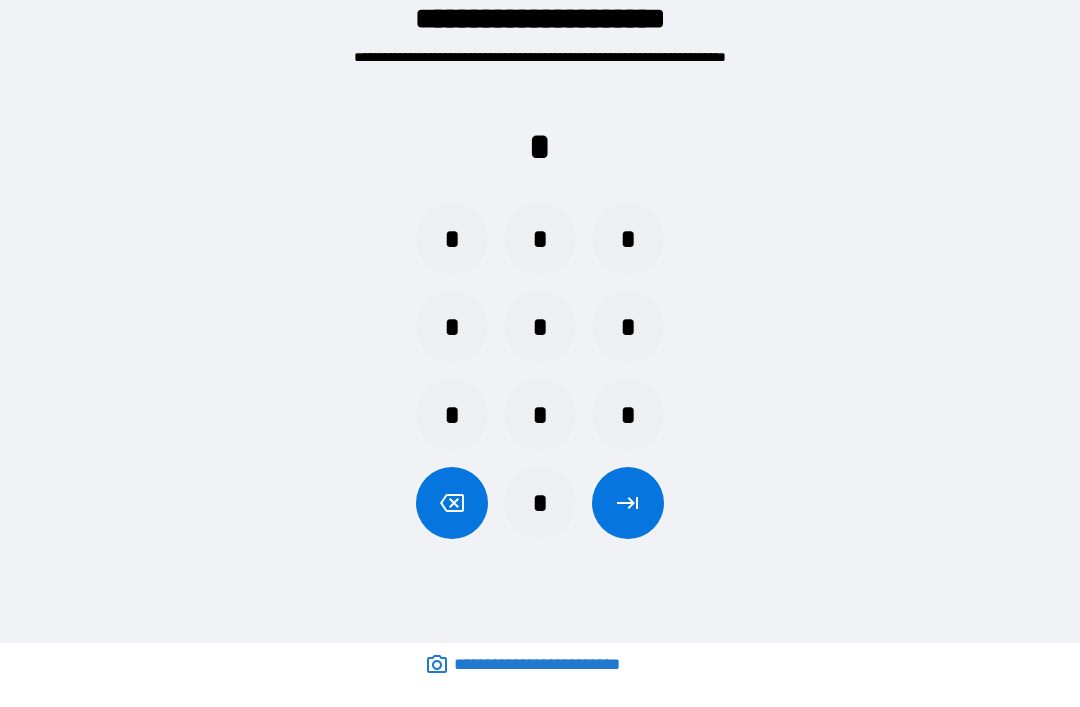 click on "*" at bounding box center (628, 415) 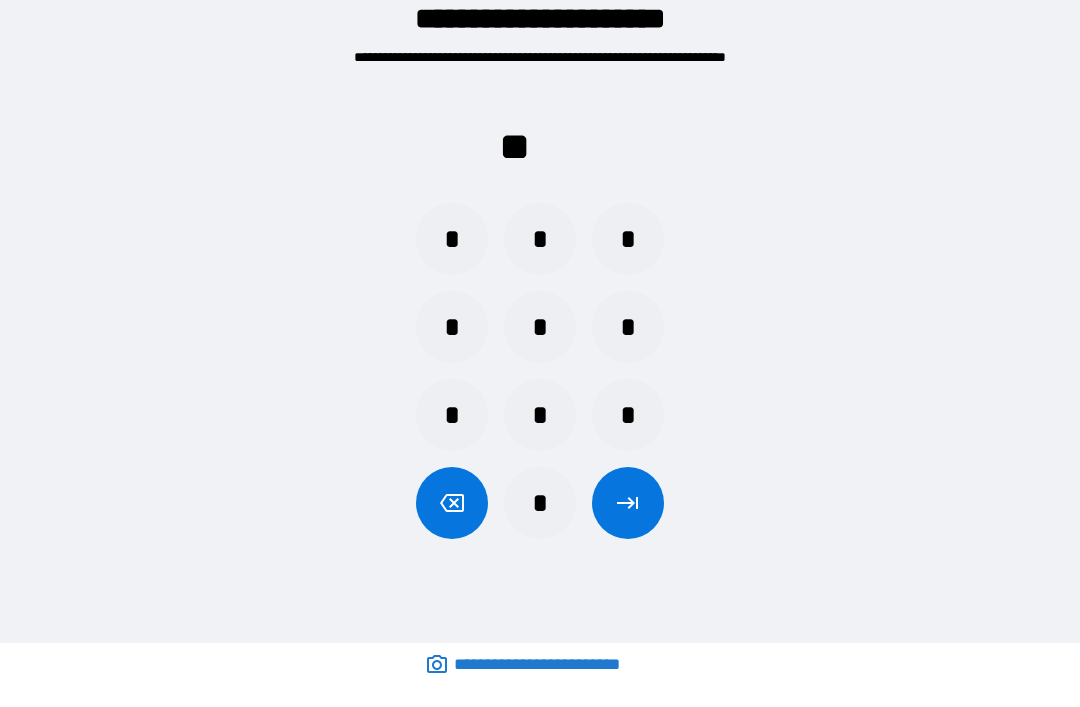 click on "*" at bounding box center [628, 327] 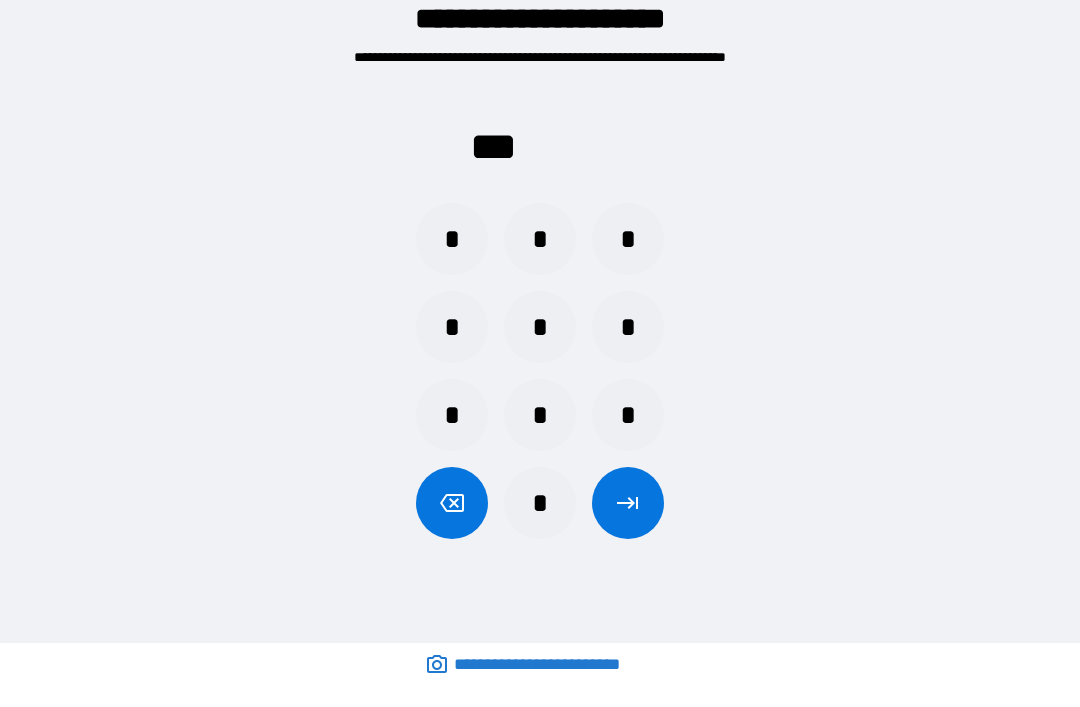 click on "*" at bounding box center [452, 239] 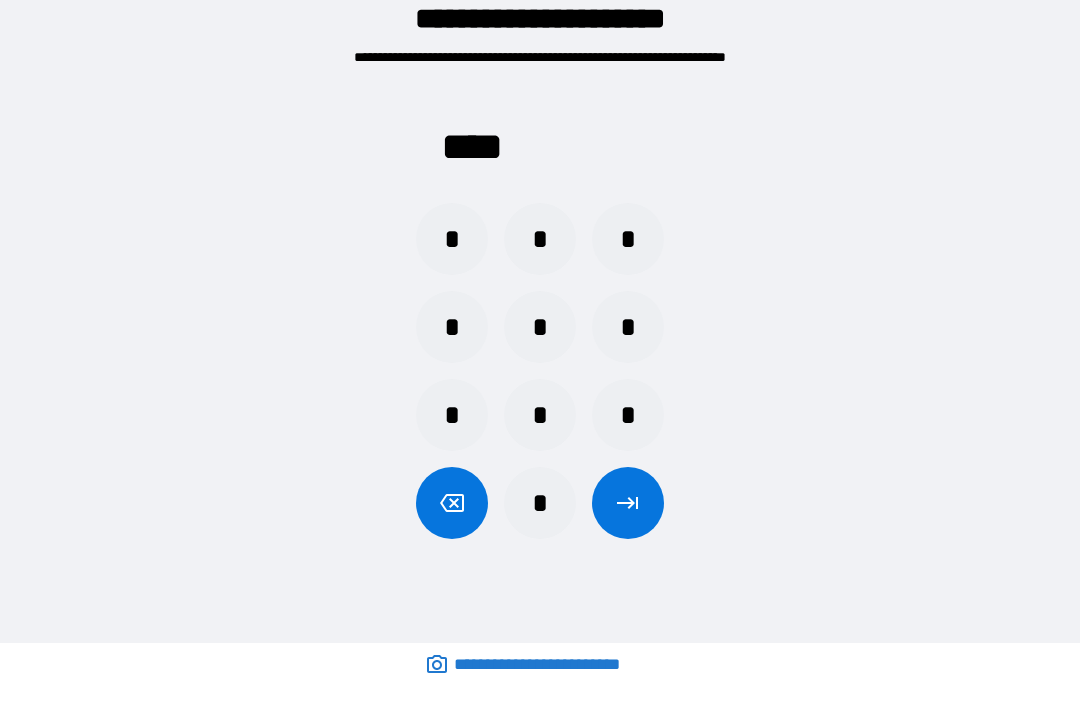 click at bounding box center (628, 503) 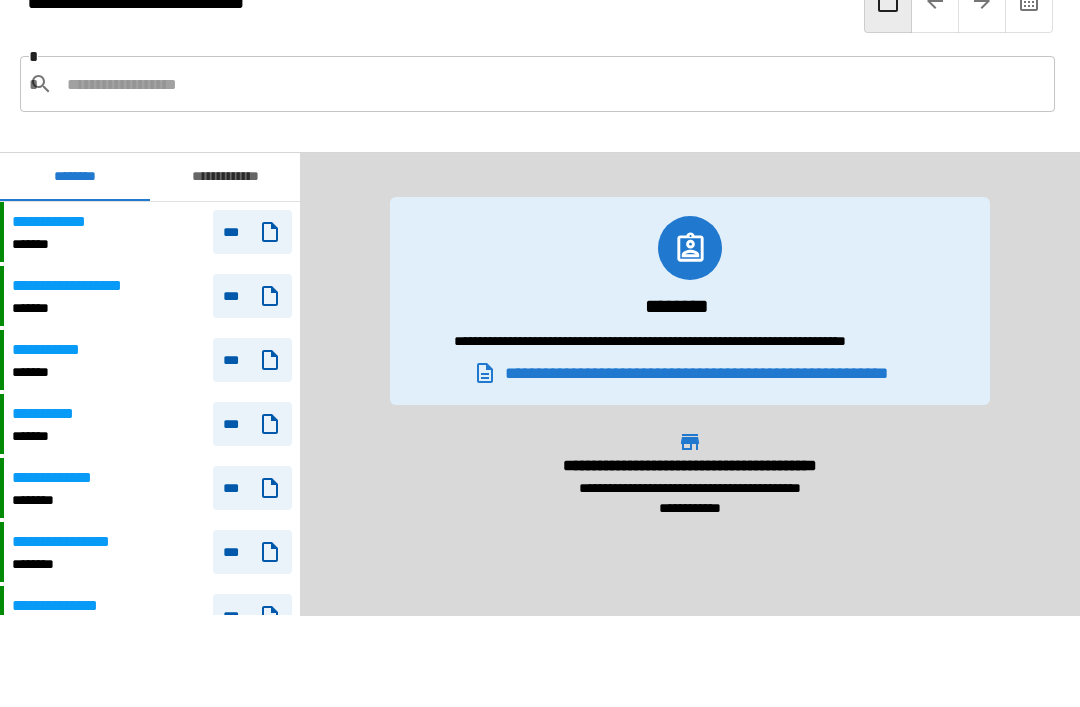 scroll, scrollTop: 240, scrollLeft: 0, axis: vertical 